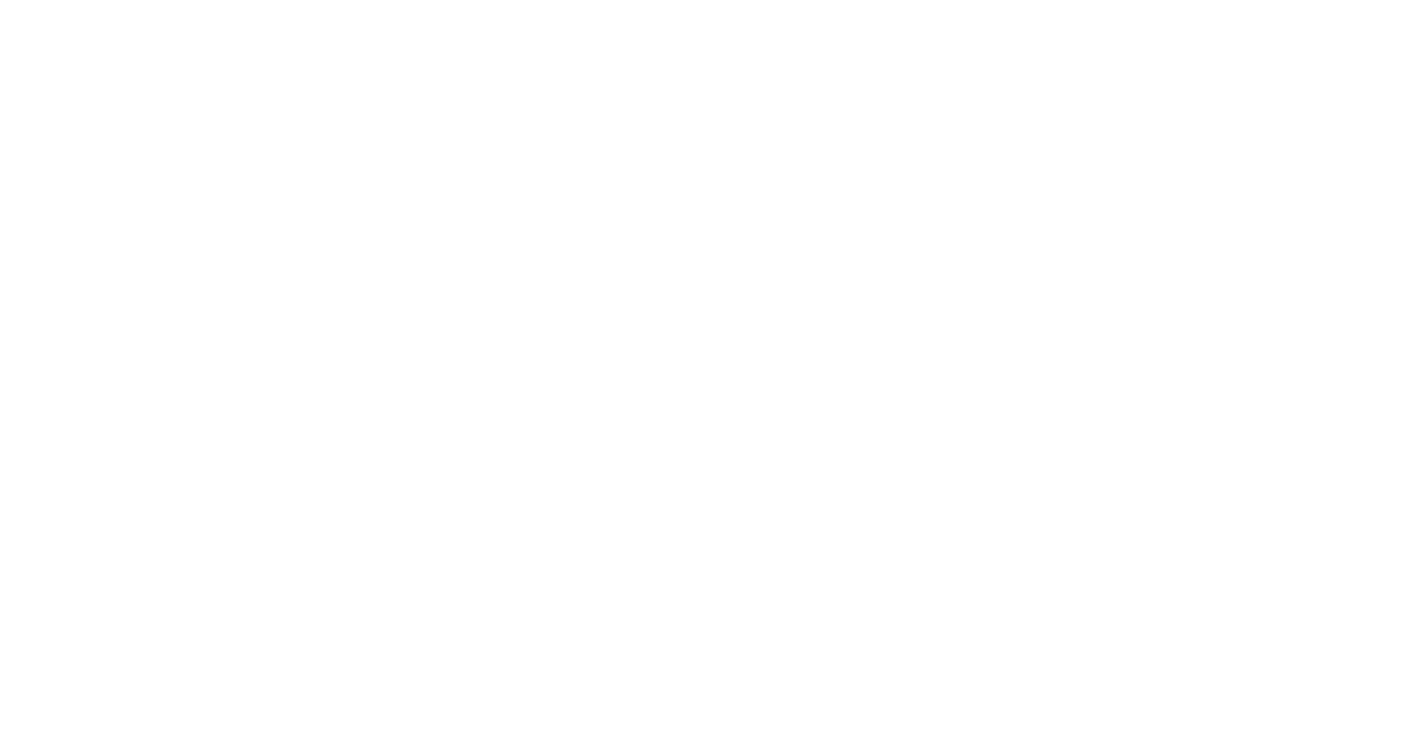 scroll, scrollTop: 0, scrollLeft: 0, axis: both 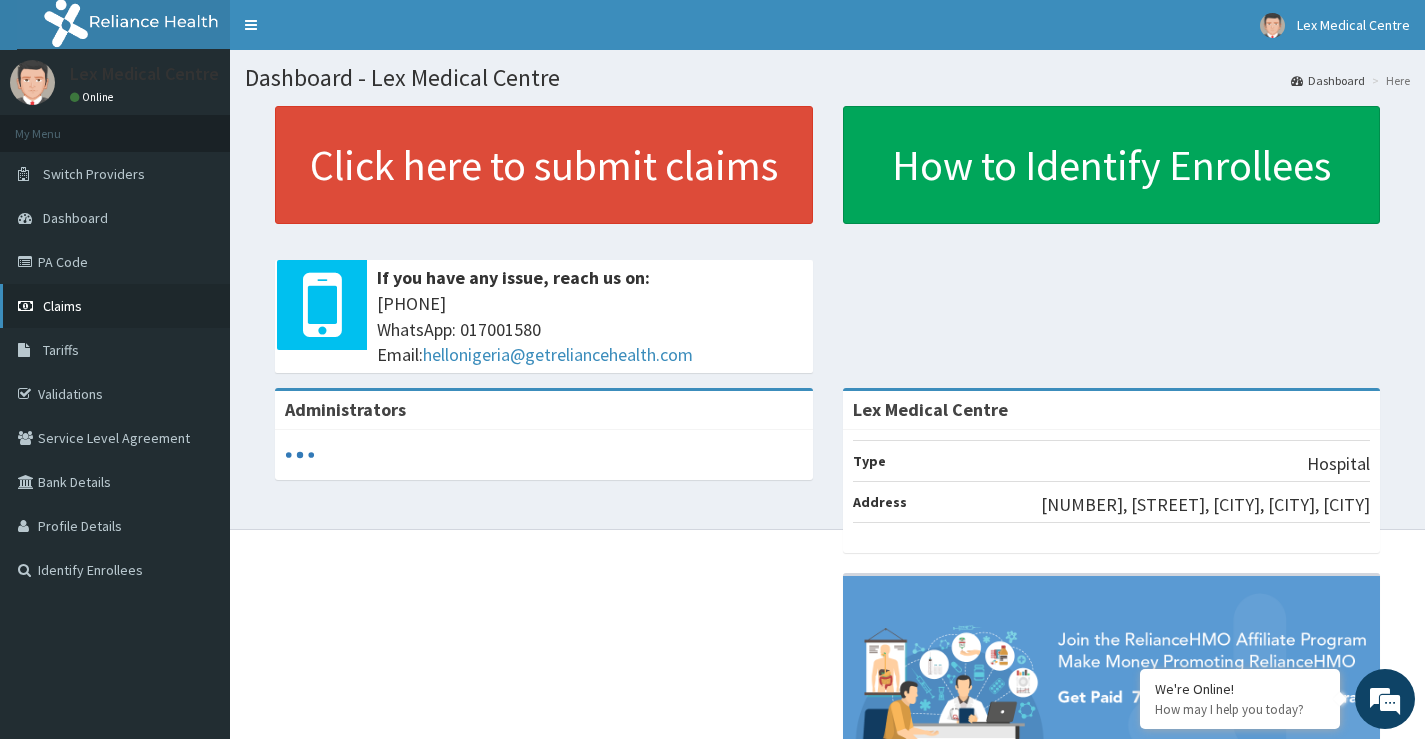 click on "Claims" at bounding box center [115, 306] 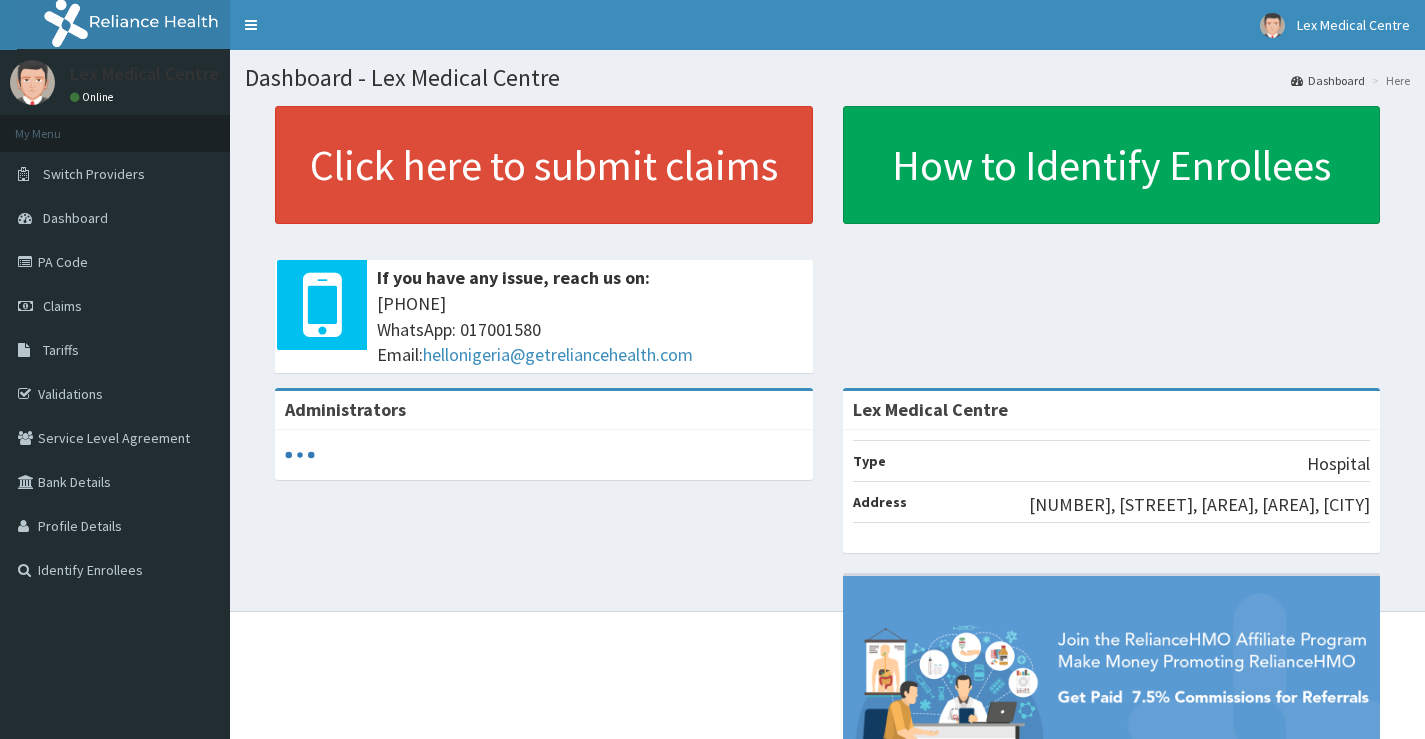 scroll, scrollTop: 0, scrollLeft: 0, axis: both 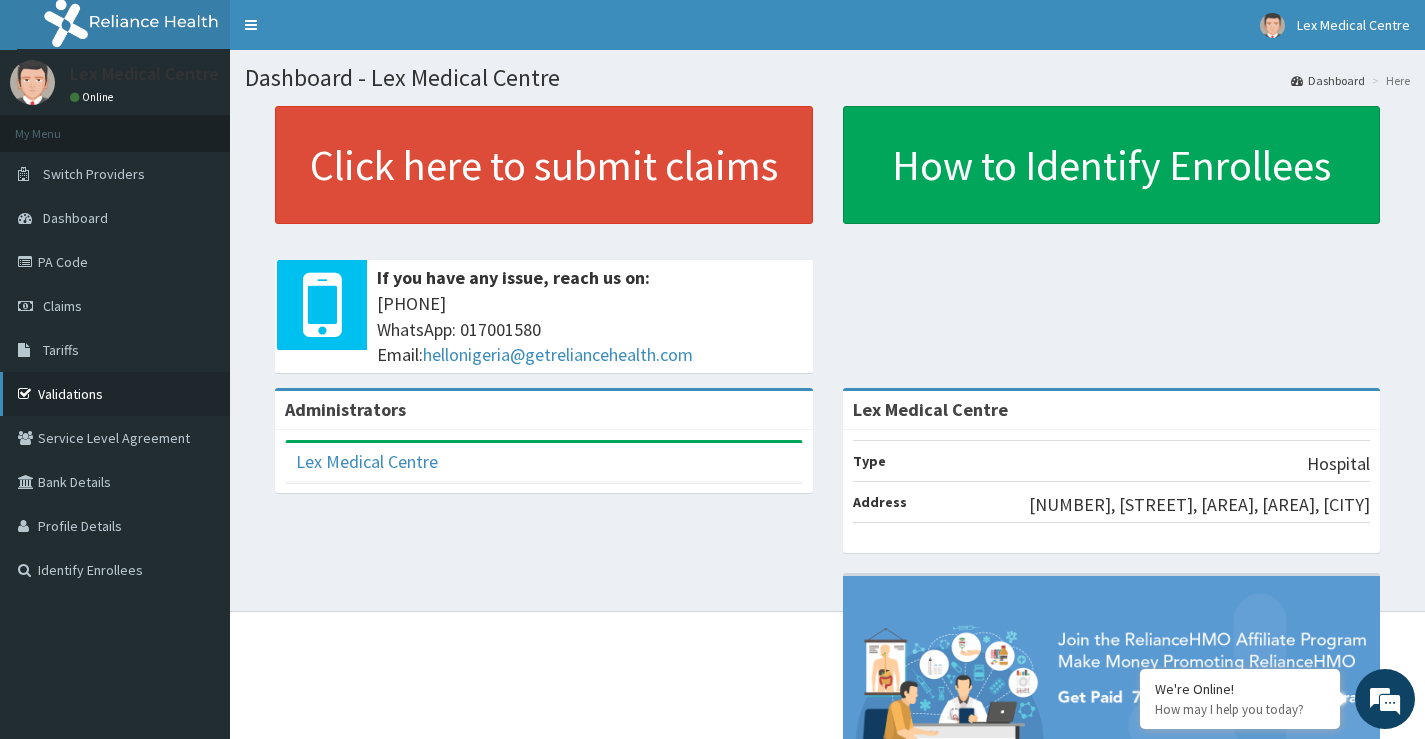 click on "Validations" at bounding box center [115, 394] 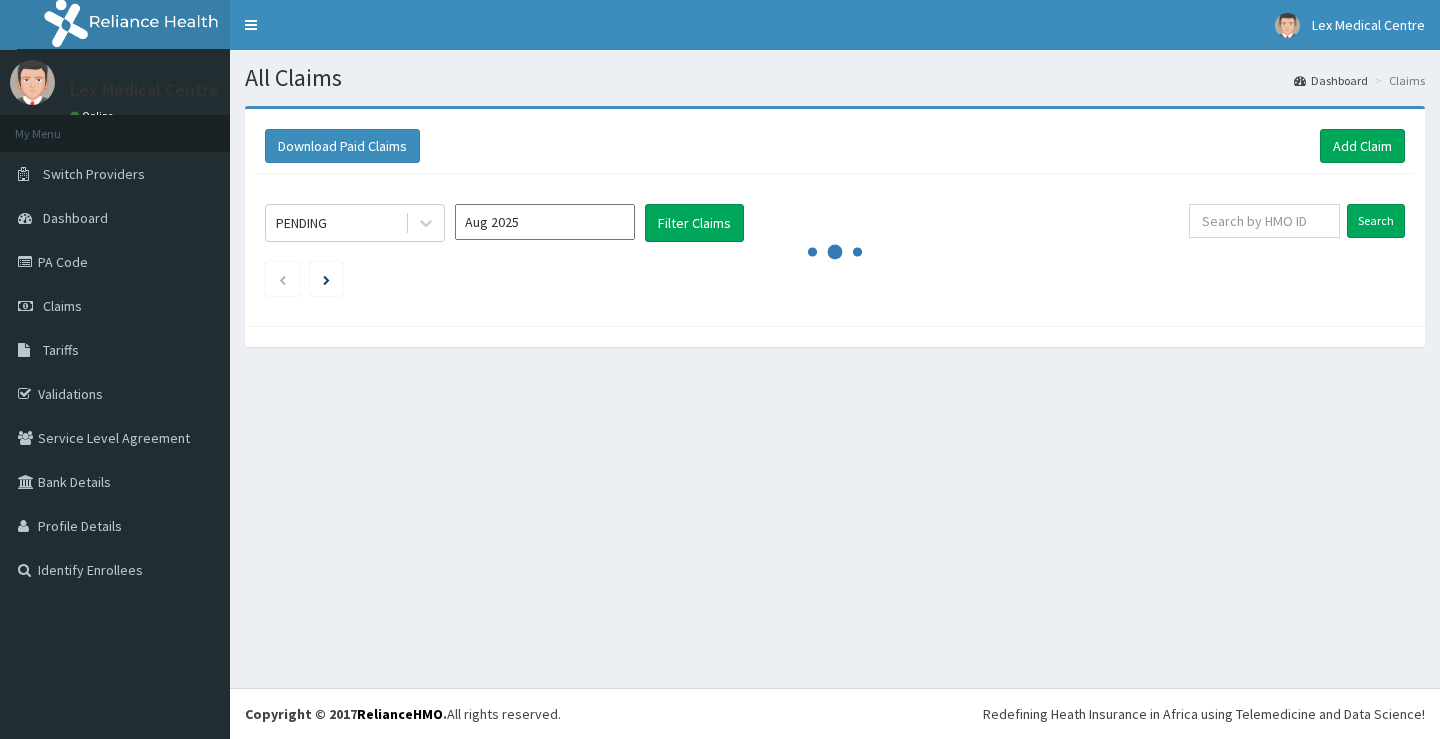 scroll, scrollTop: 0, scrollLeft: 0, axis: both 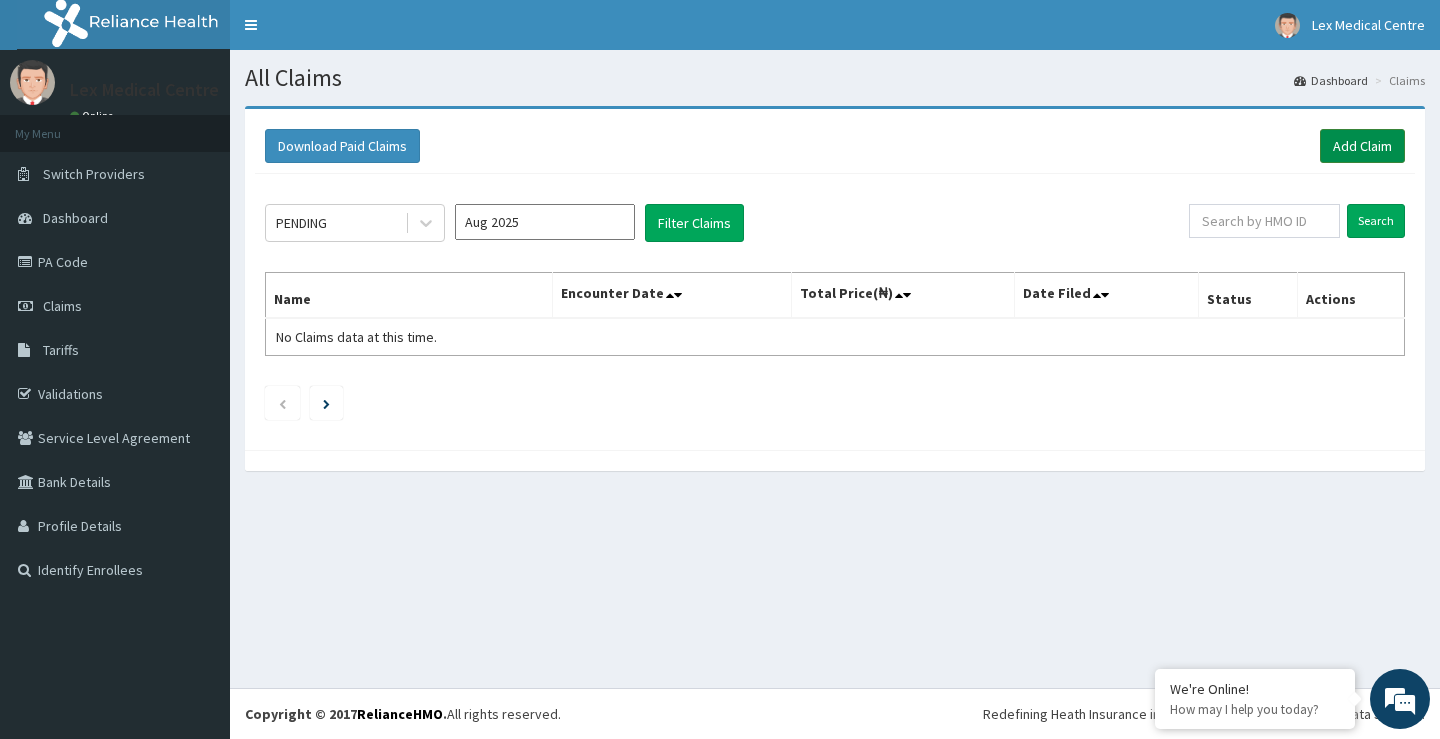click on "Add Claim" at bounding box center (1362, 146) 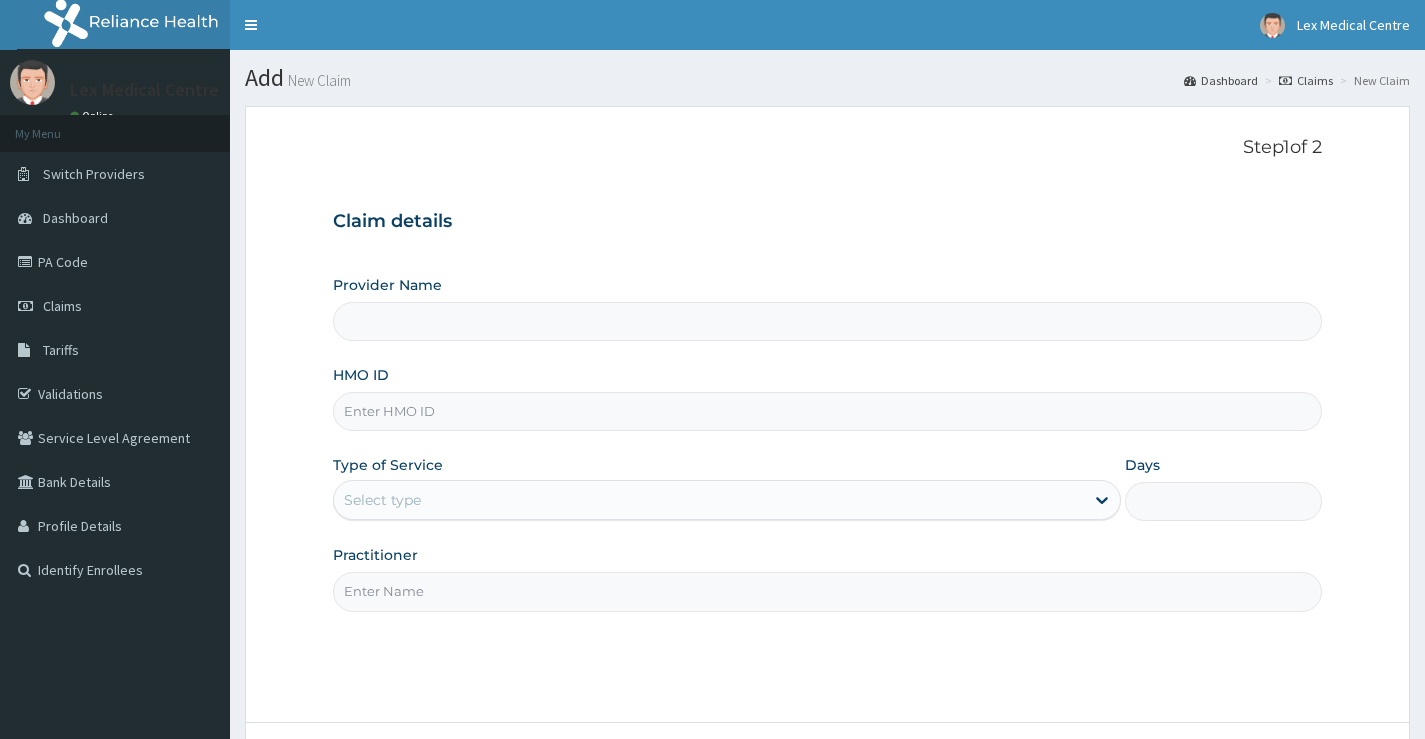 scroll, scrollTop: 0, scrollLeft: 0, axis: both 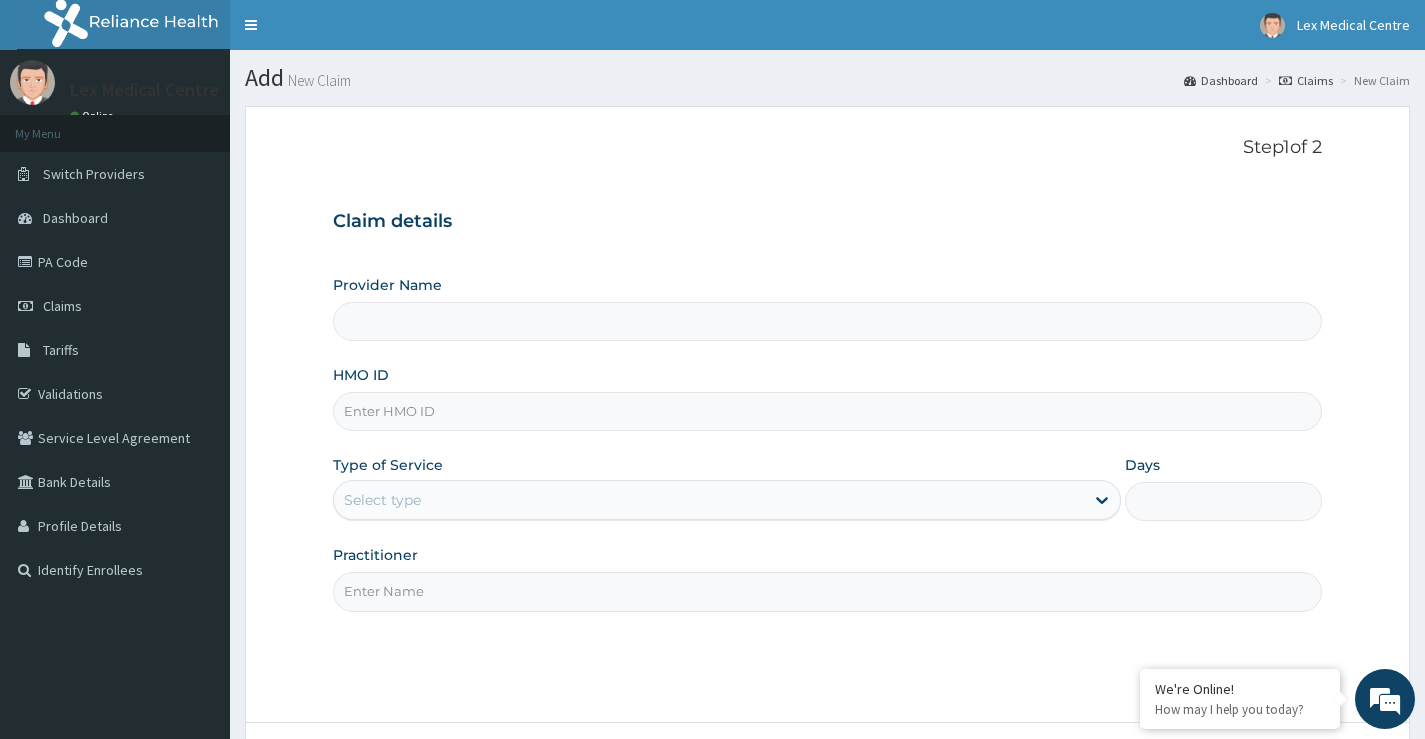 type on "Lex Medical Centre" 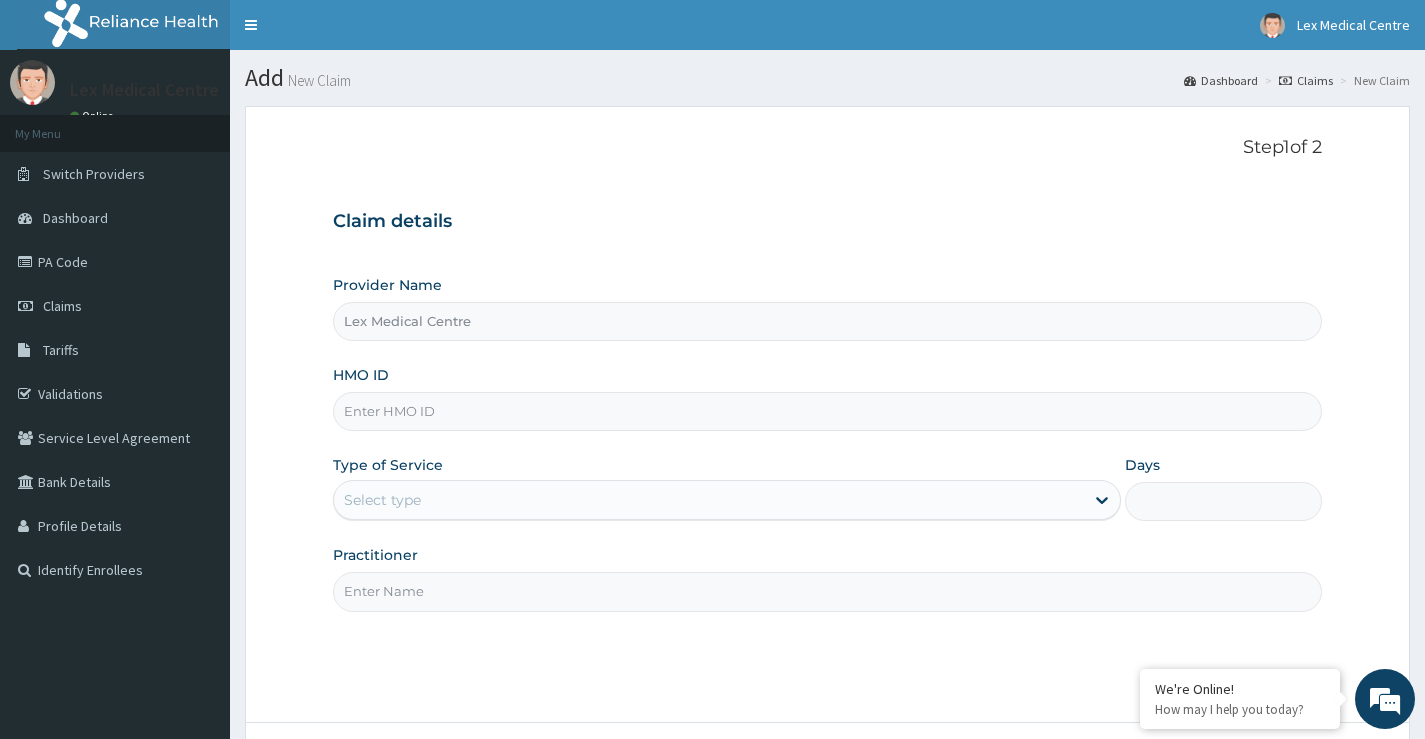 scroll, scrollTop: 0, scrollLeft: 0, axis: both 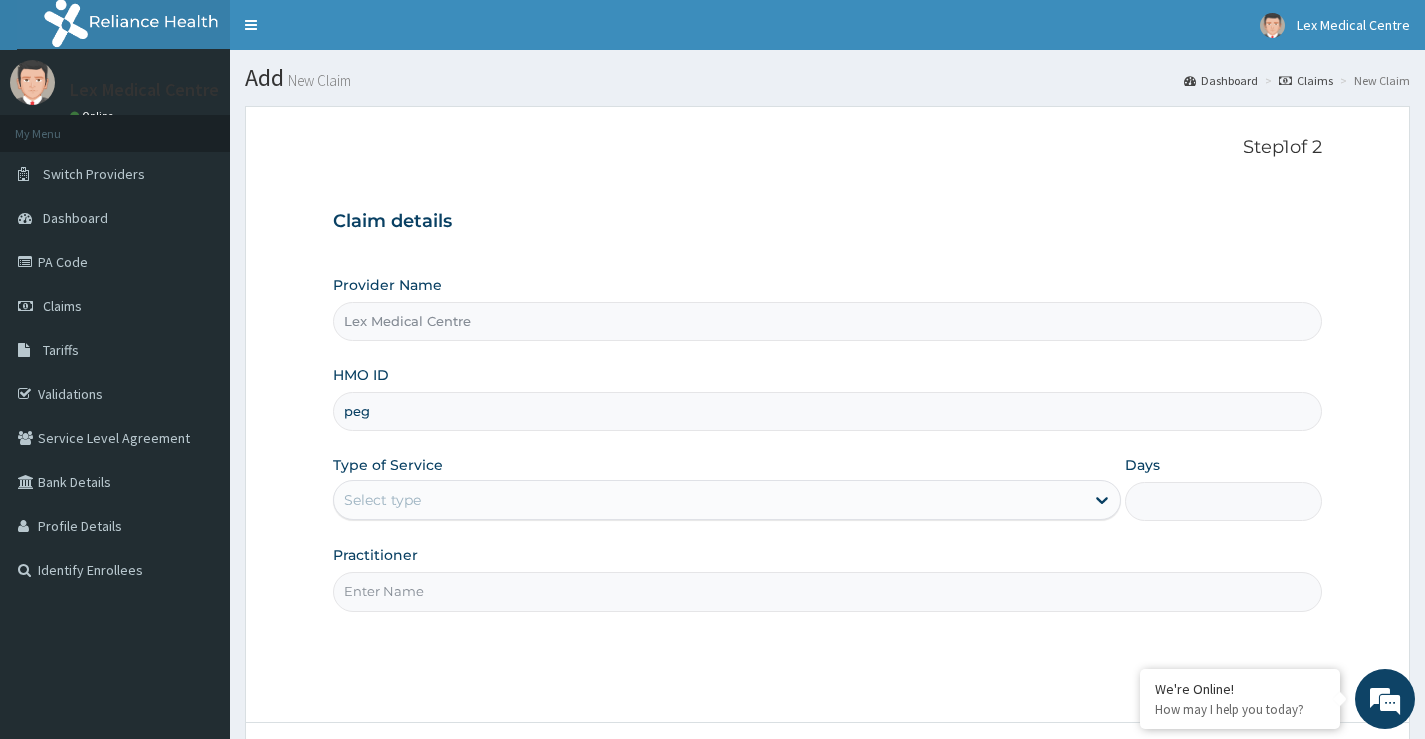 type on "peg/[NUMBER]/a" 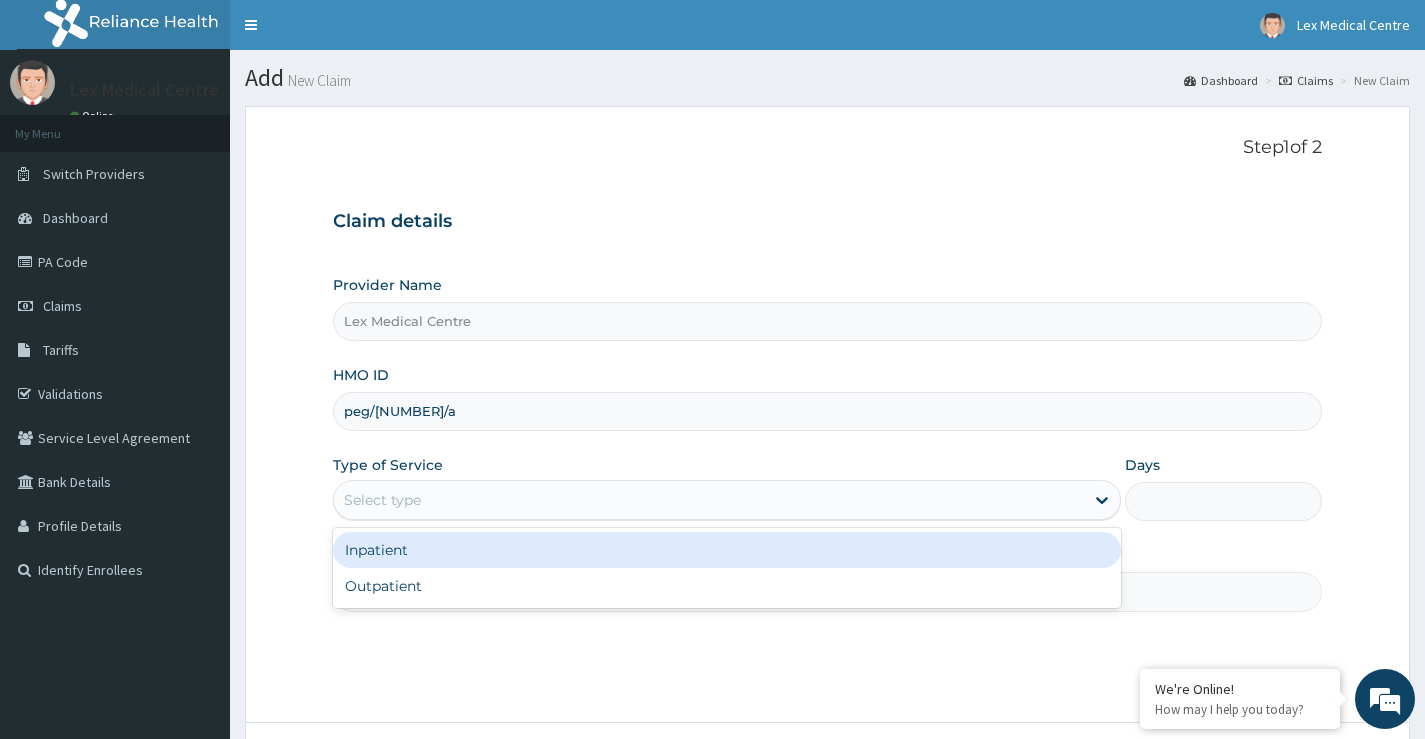 click on "Select type" at bounding box center (709, 500) 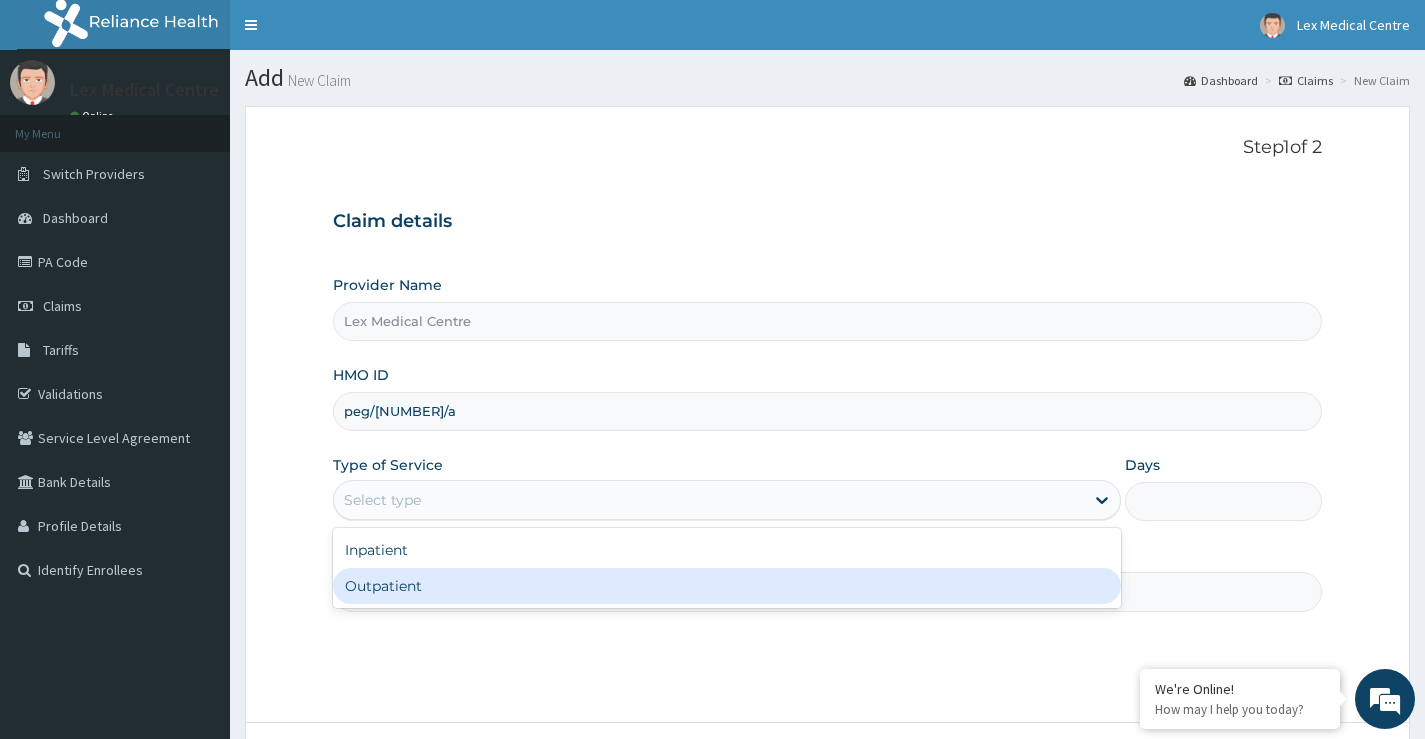 click on "Outpatient" at bounding box center (727, 586) 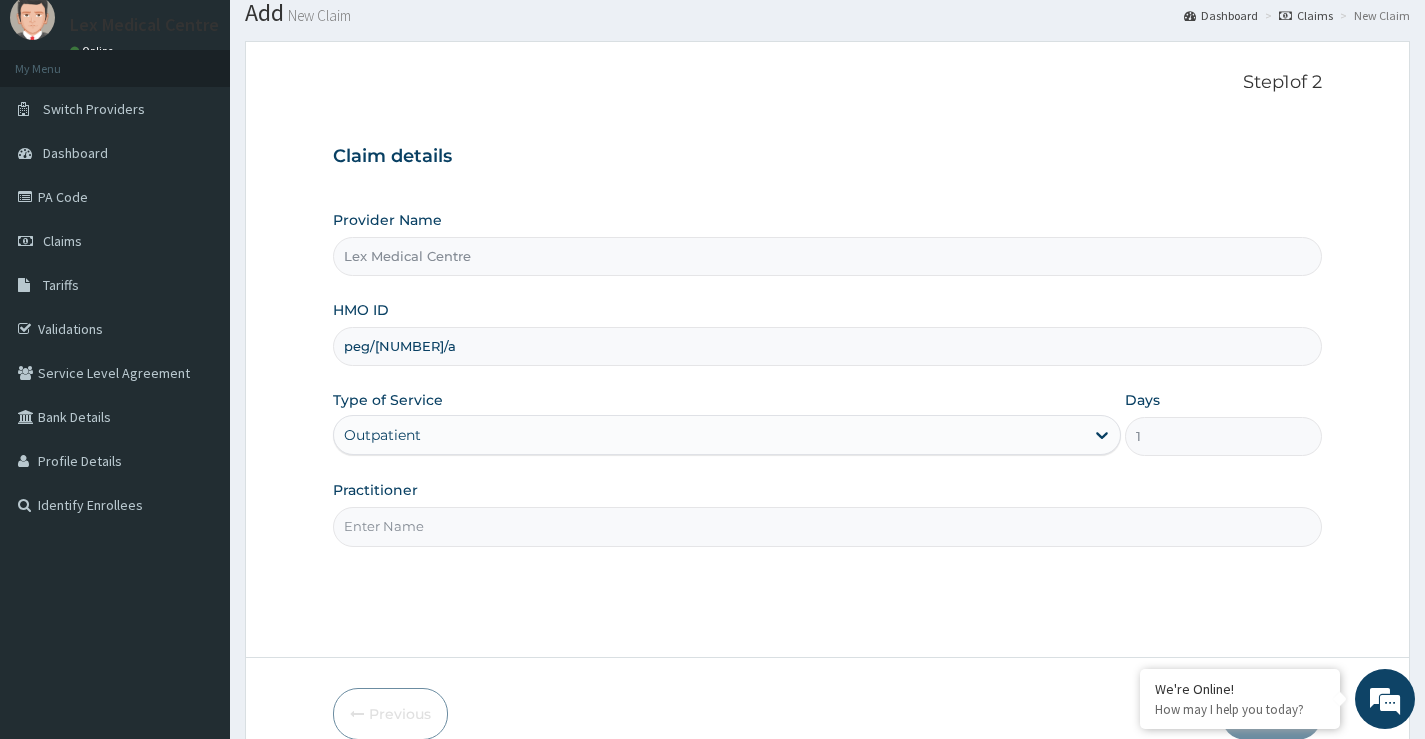 scroll, scrollTop: 100, scrollLeft: 0, axis: vertical 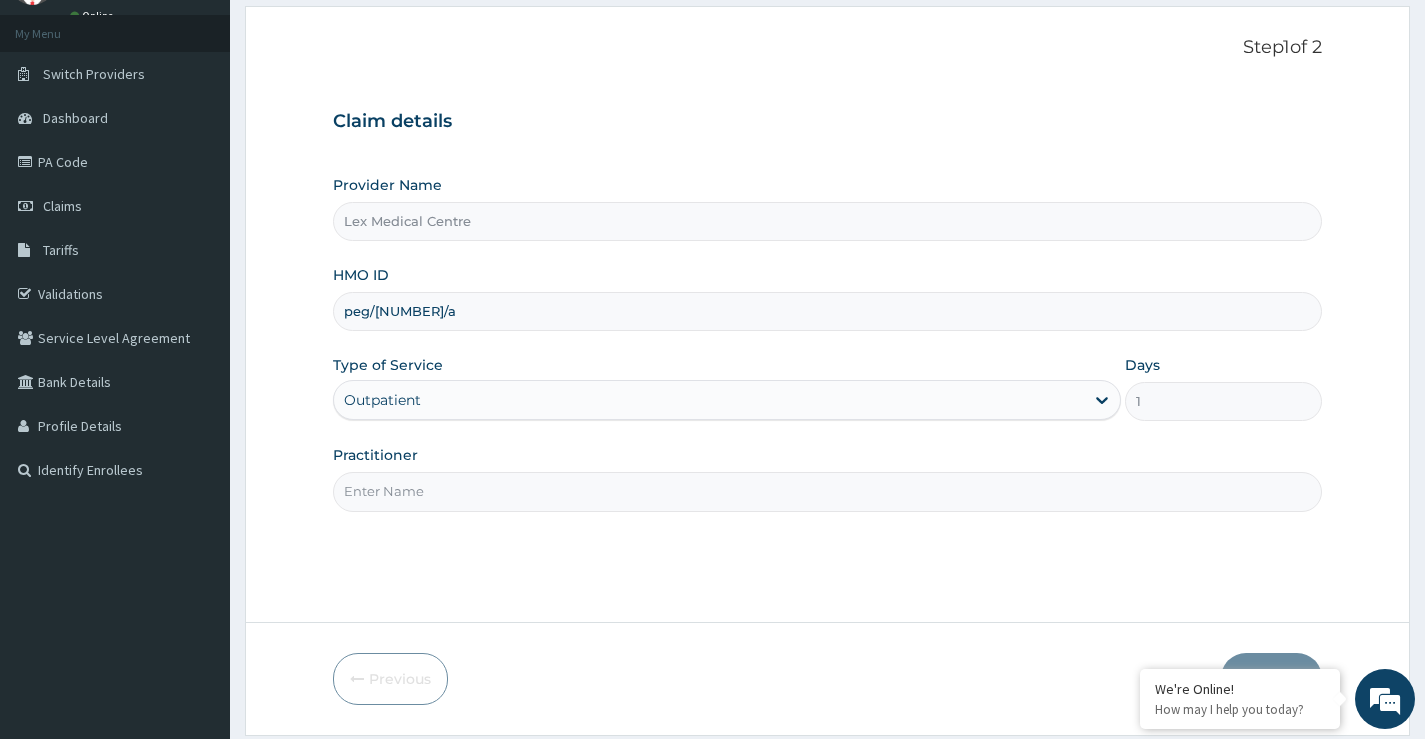 click on "Practitioner" at bounding box center [827, 491] 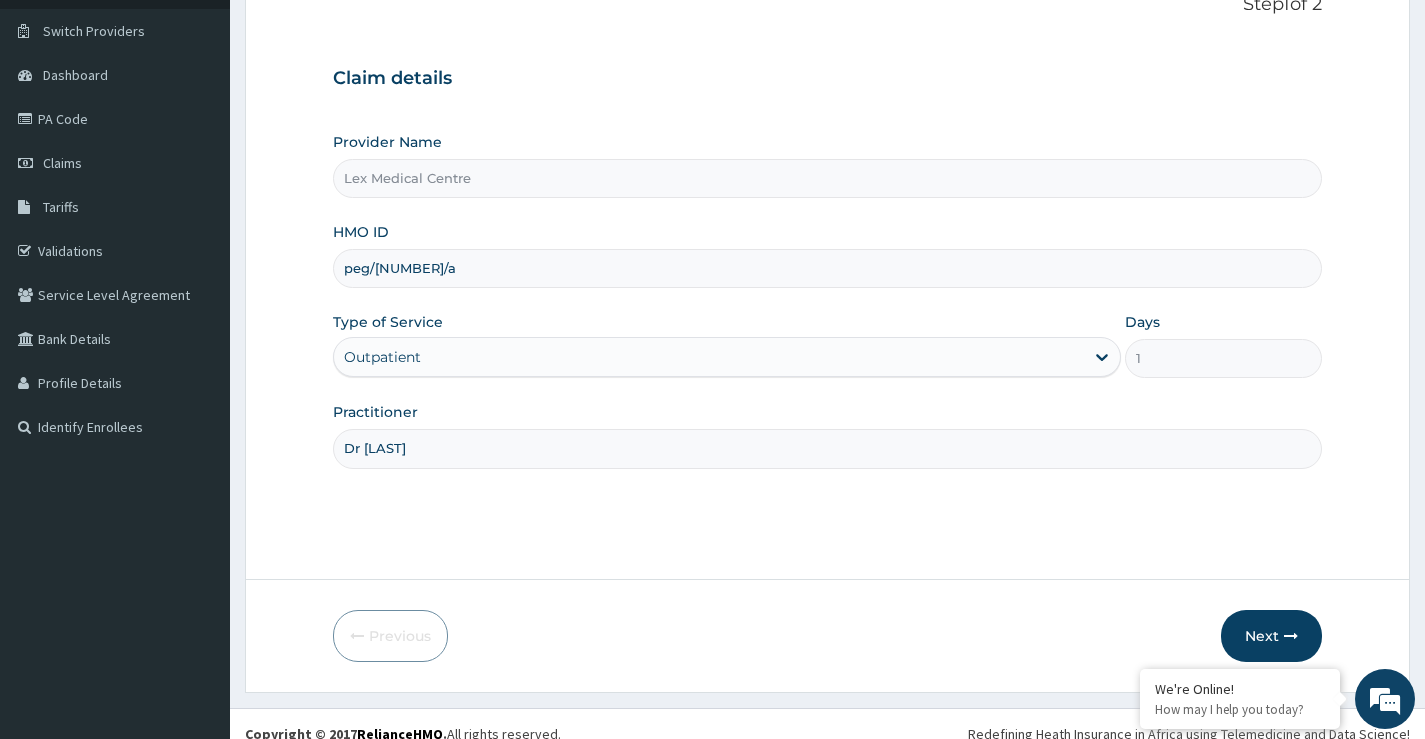 scroll, scrollTop: 163, scrollLeft: 0, axis: vertical 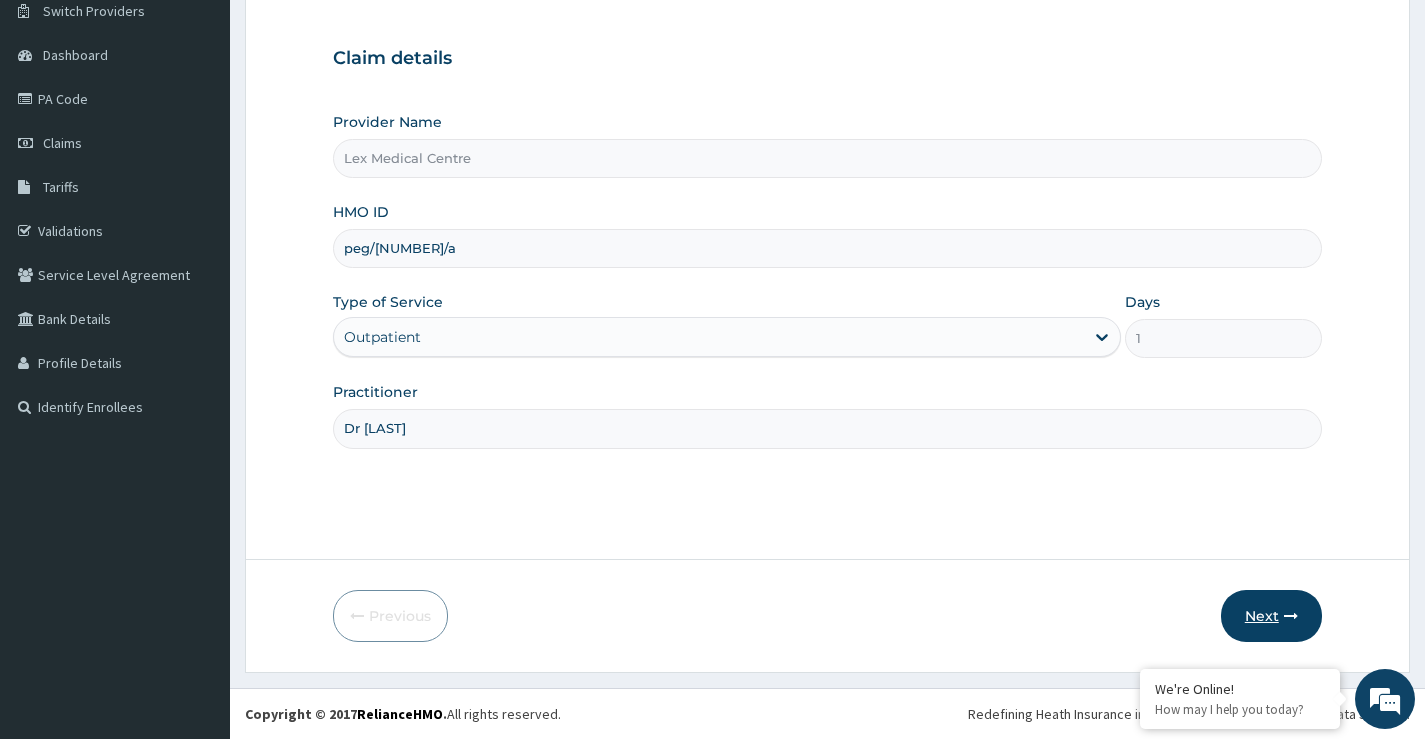 type on "Dr [LAST]" 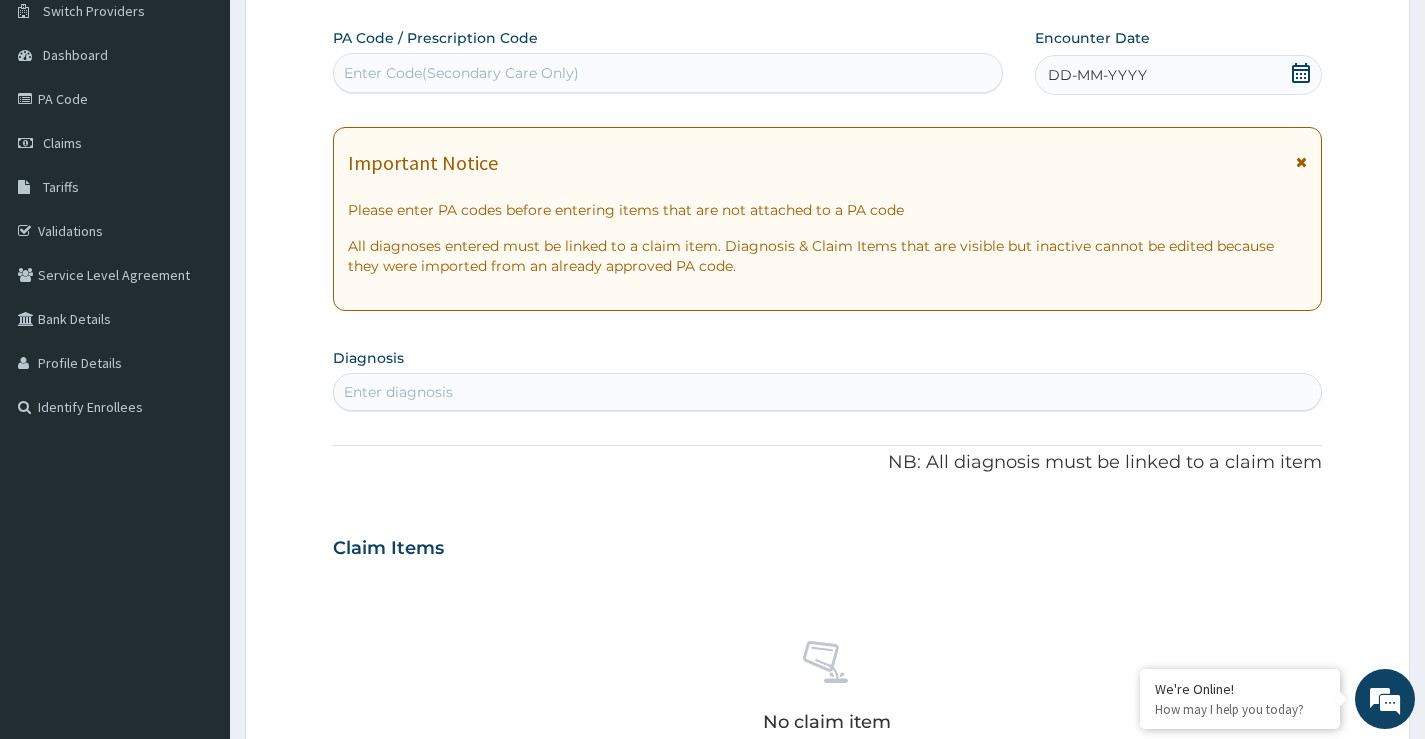 click on "Encounter Date DD-MM-YYYY" at bounding box center (1178, 61) 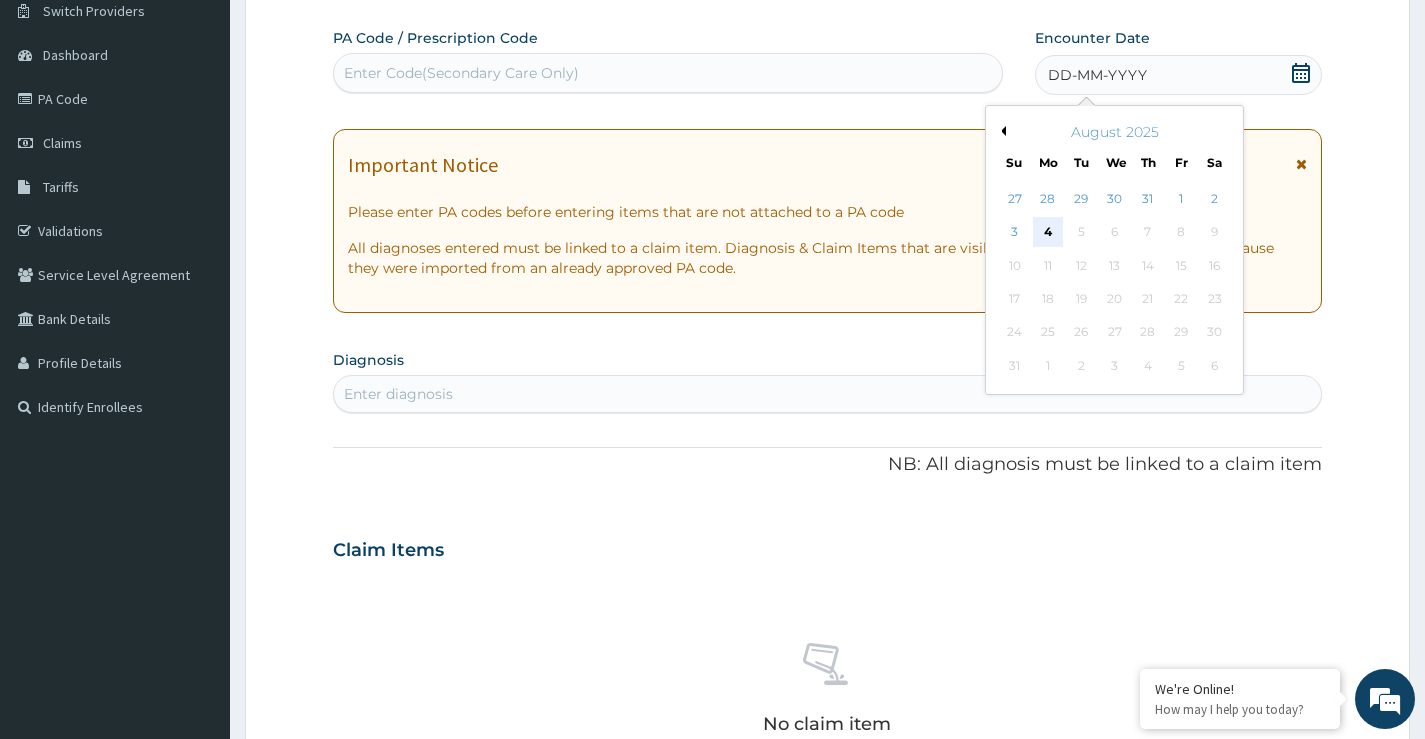 click on "4" at bounding box center (1048, 233) 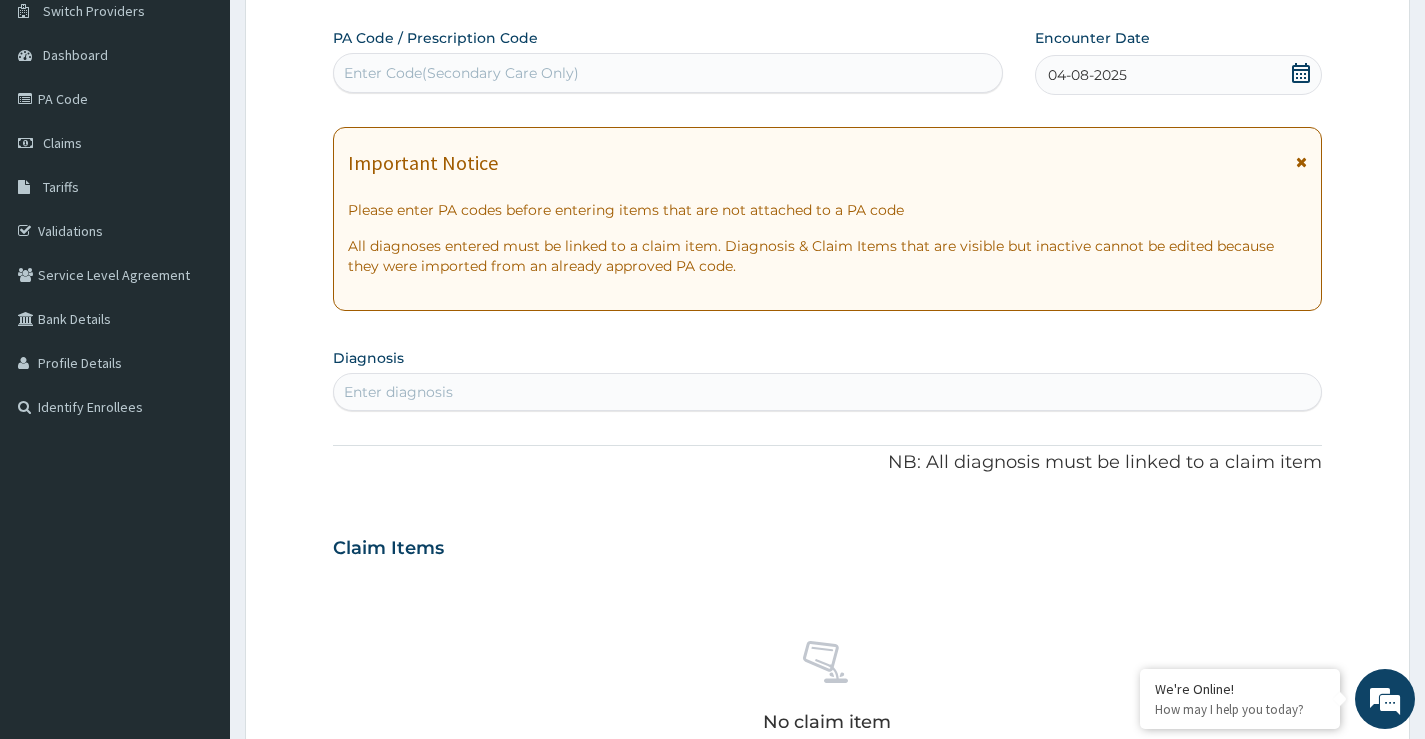 click on "Enter diagnosis" at bounding box center [827, 392] 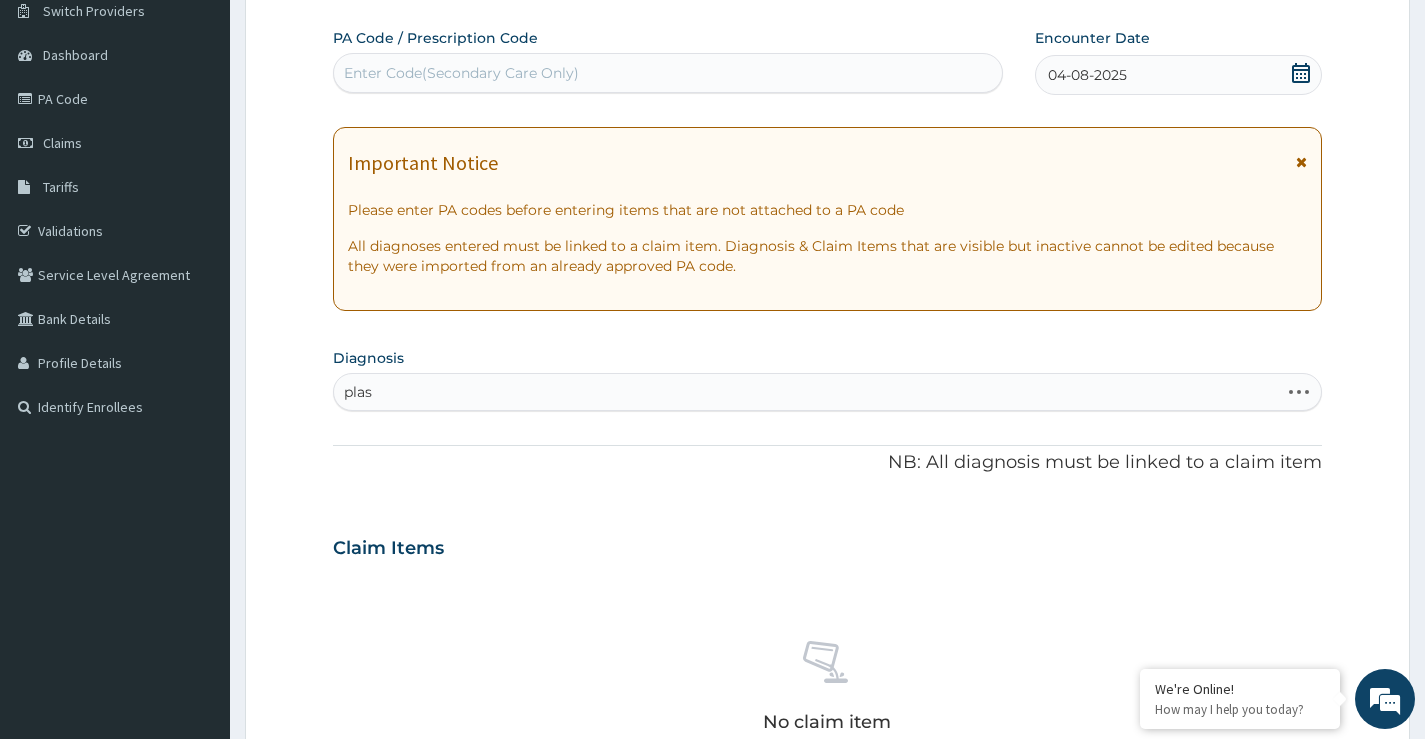 type on "plasm" 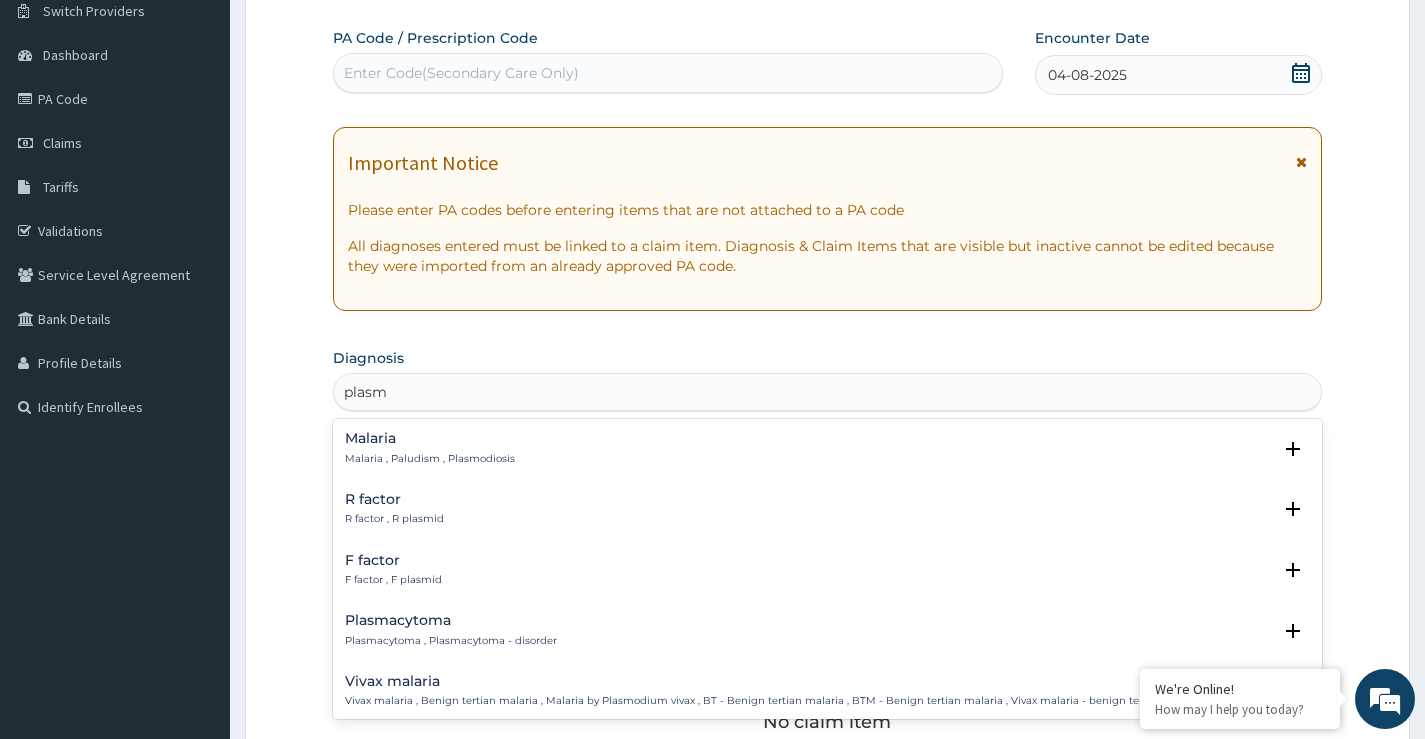 click on "Malaria Malaria , Paludism , Plasmodiosis" at bounding box center (430, 448) 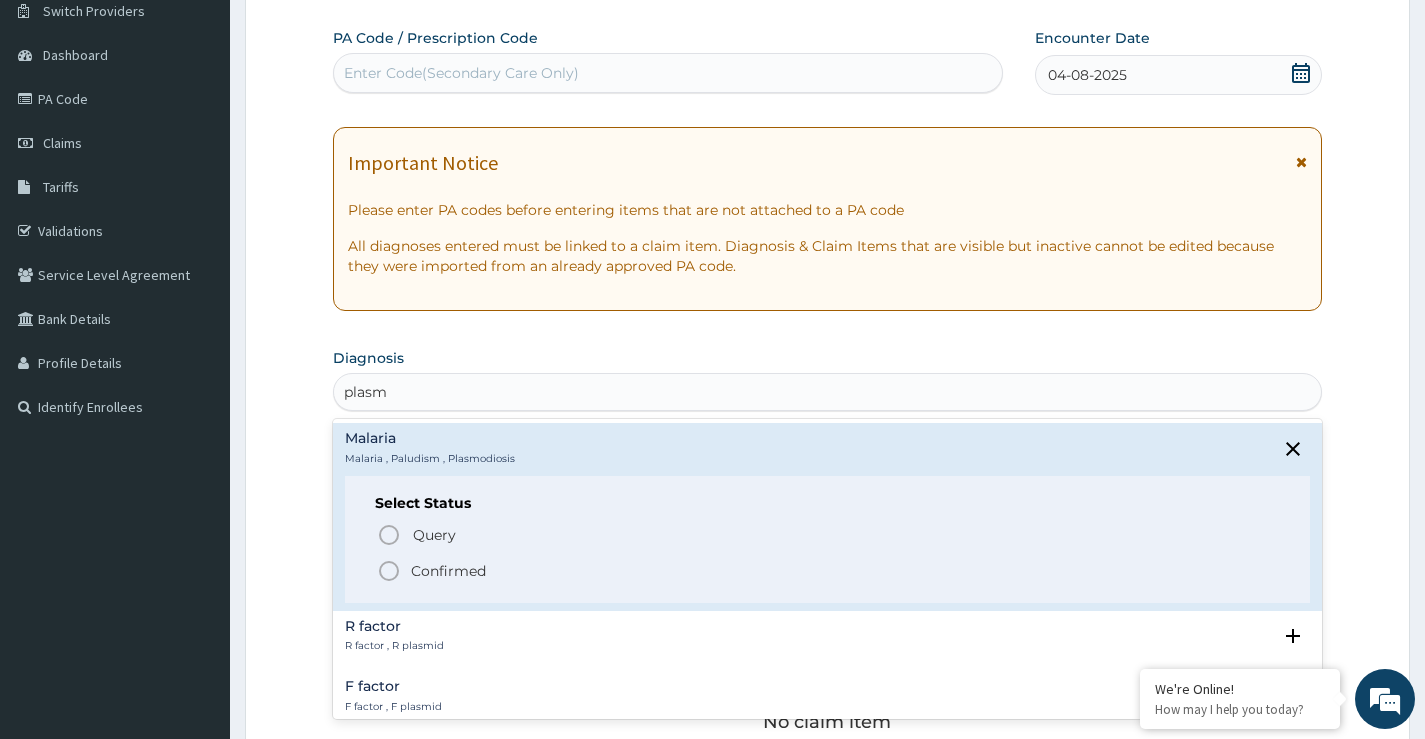 click 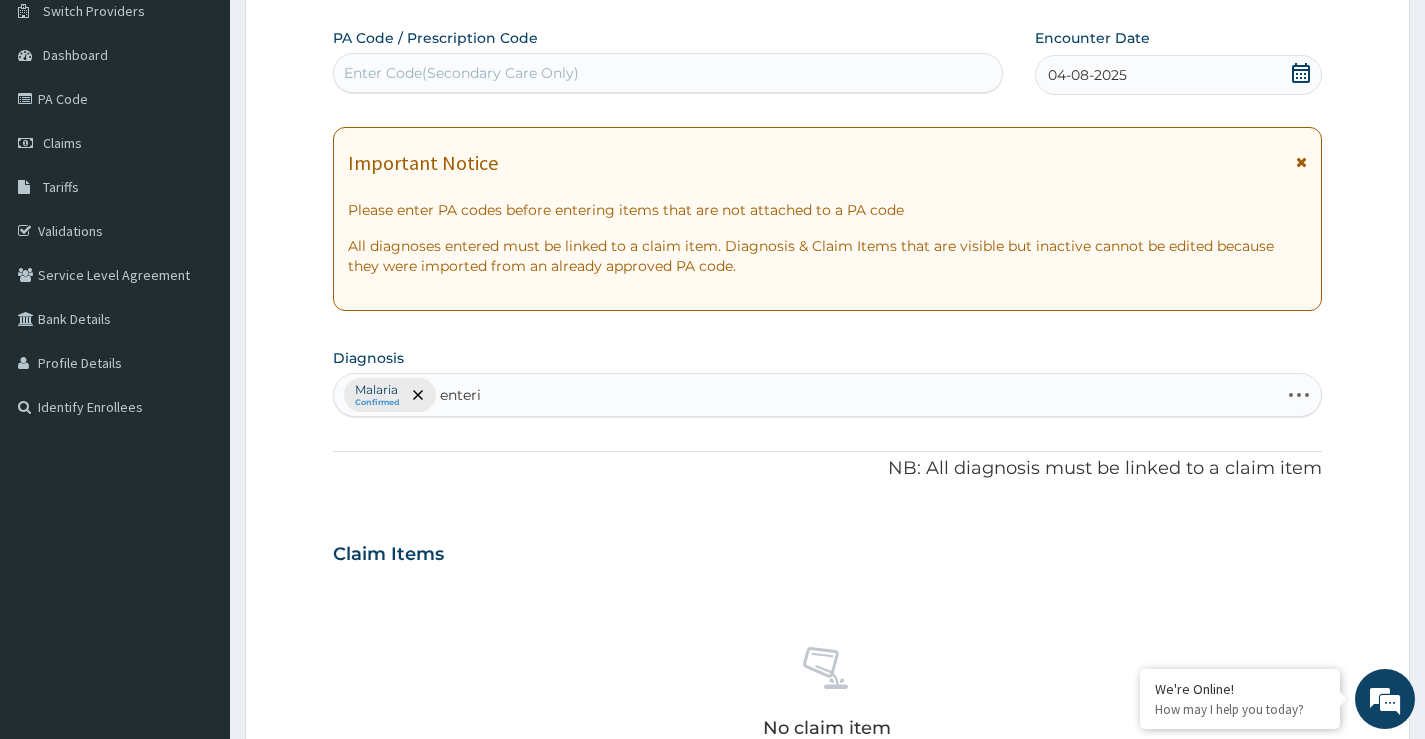 type on "enterit" 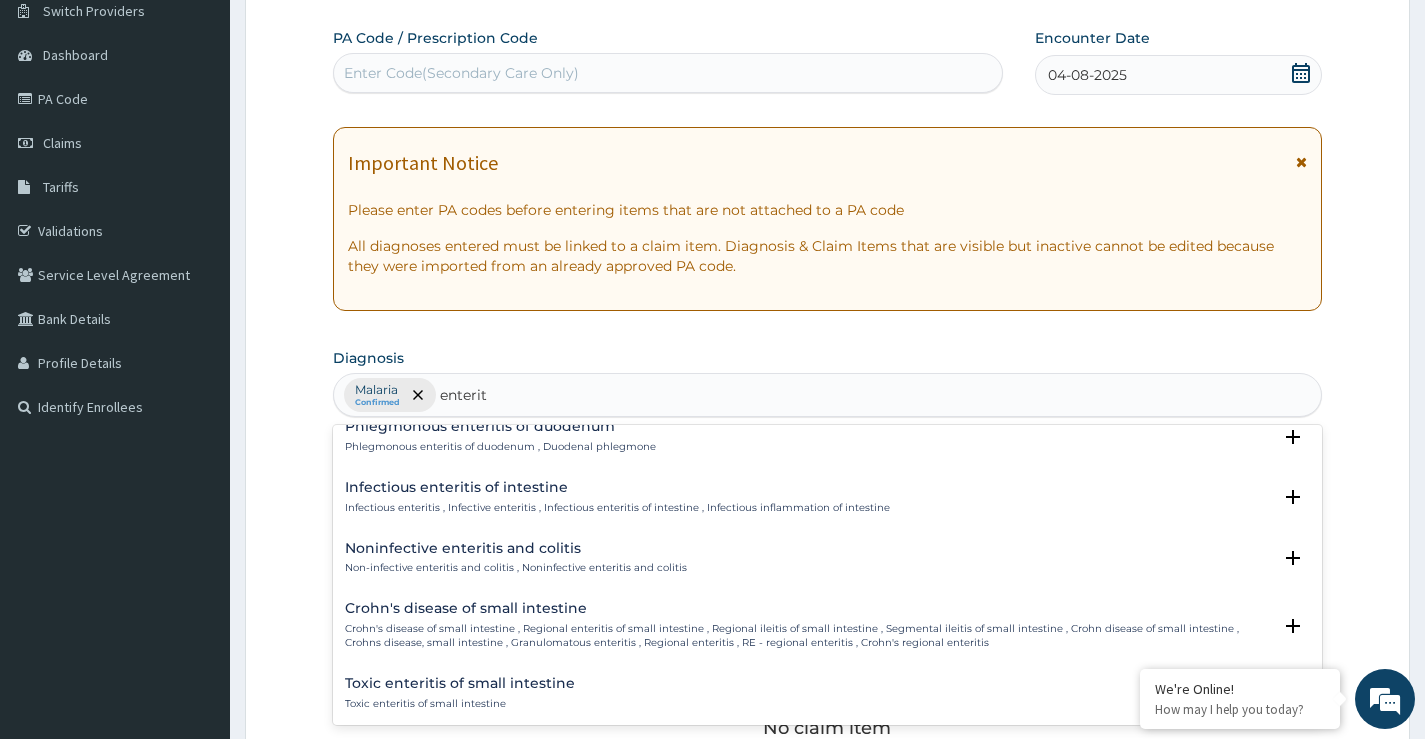 scroll, scrollTop: 1900, scrollLeft: 0, axis: vertical 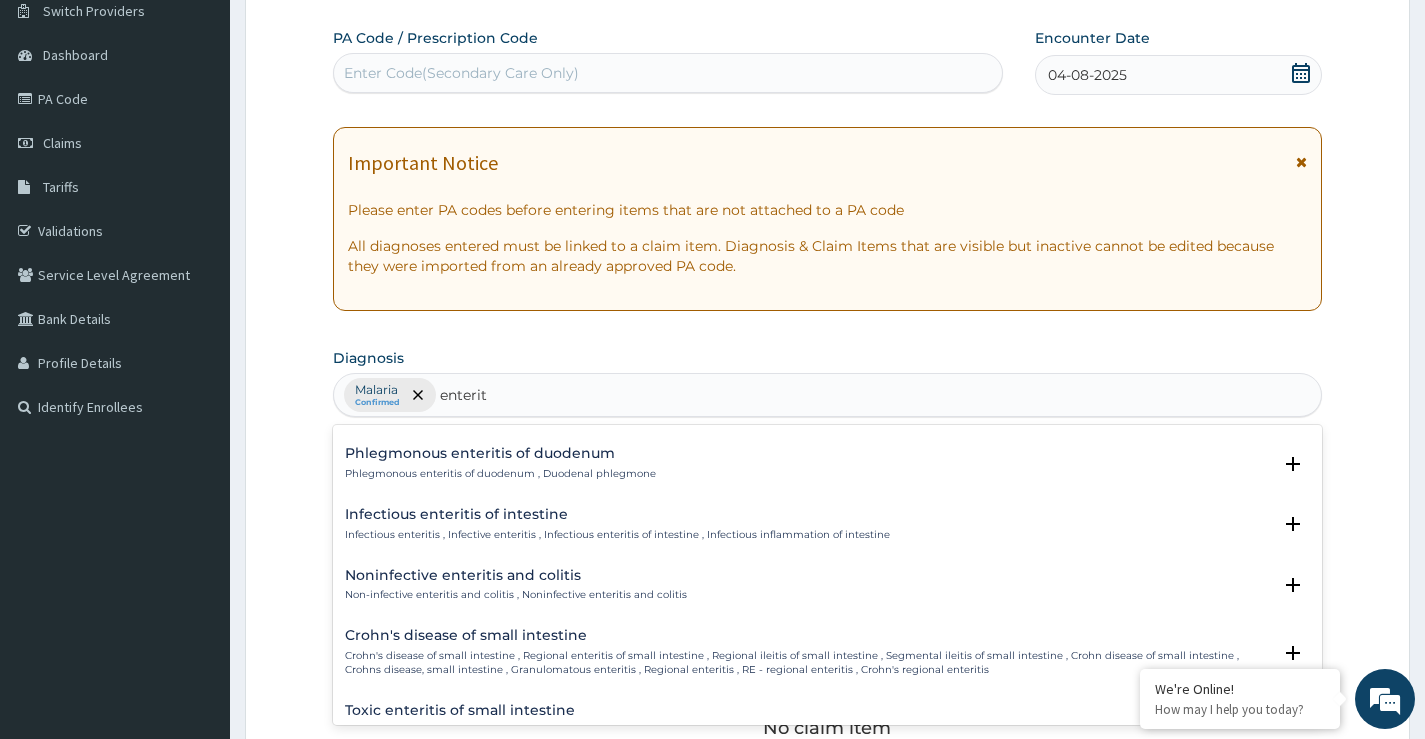 click on "Infectious enteritis , Infective enteritis , Infectious enteritis of intestine , Infectious inflammation of intestine" at bounding box center [617, 535] 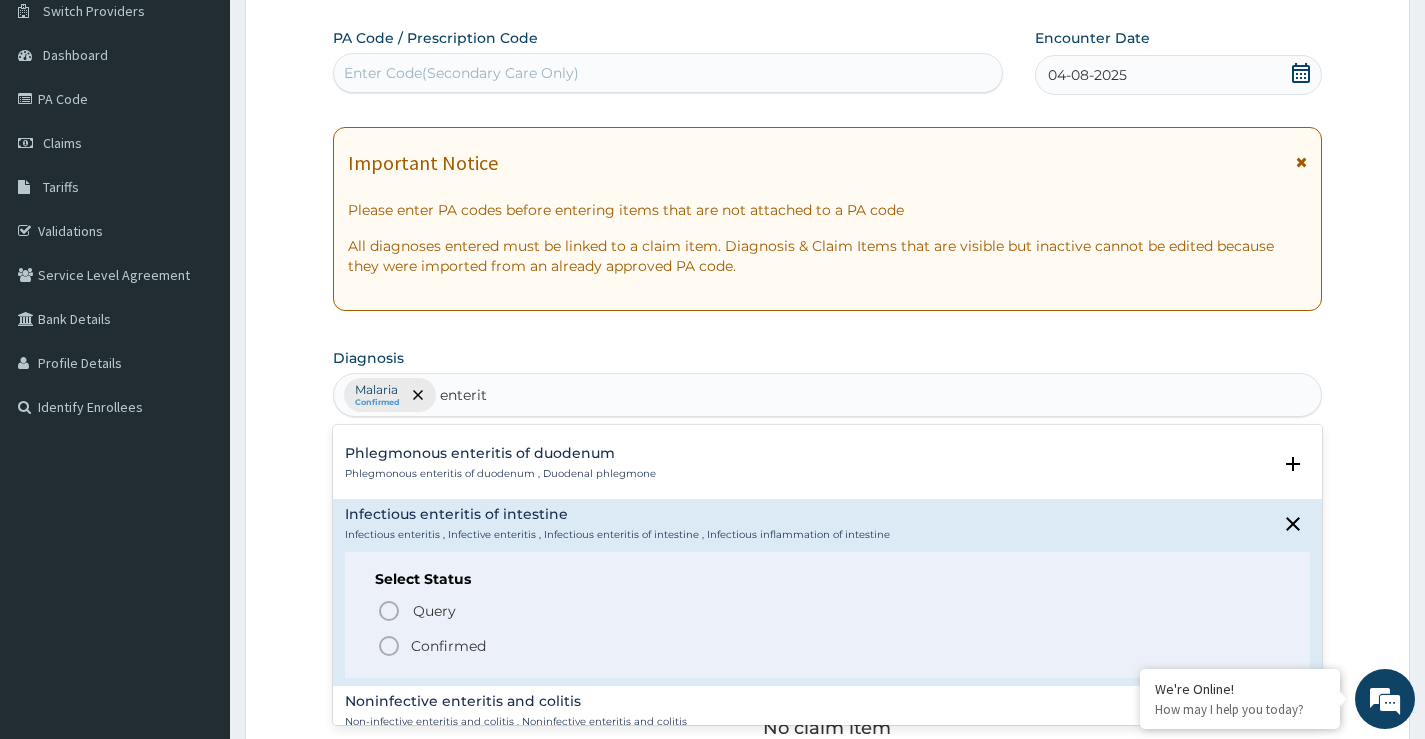 click 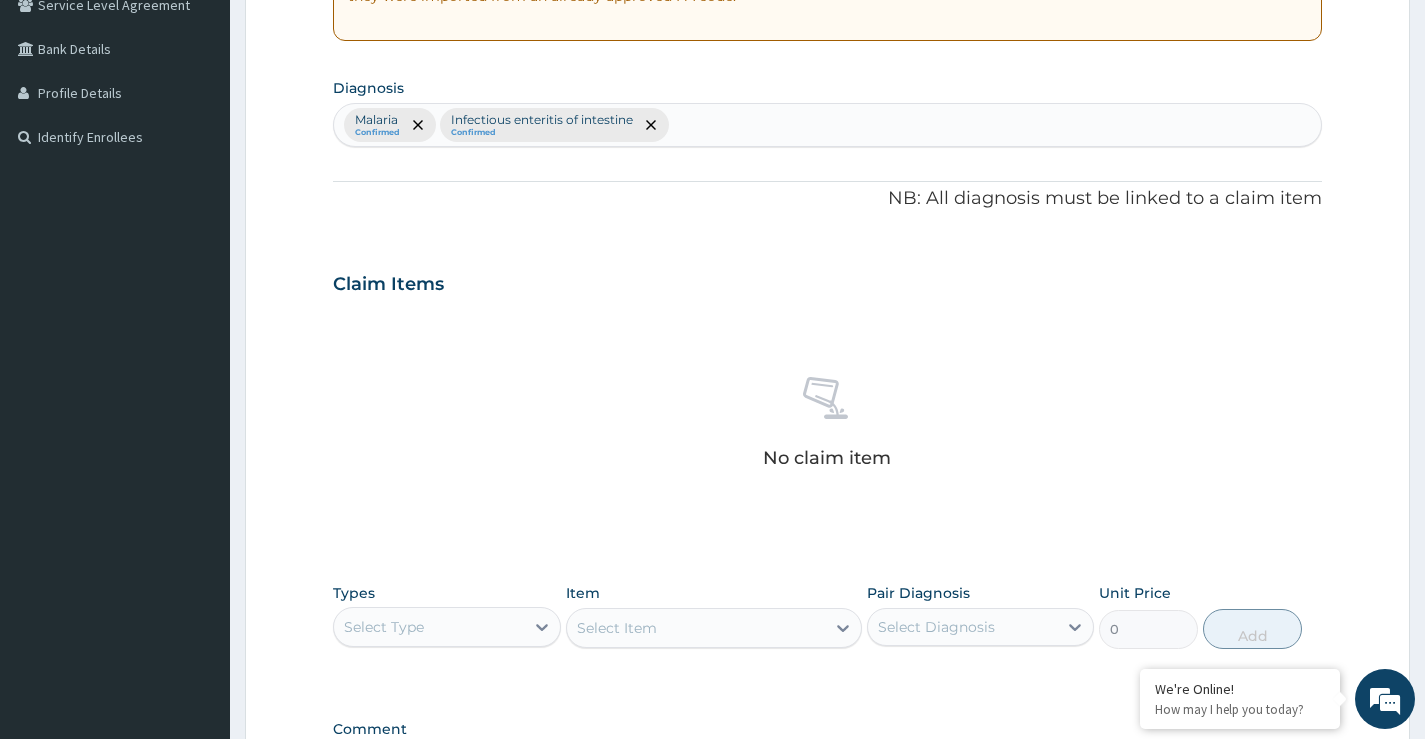 scroll, scrollTop: 663, scrollLeft: 0, axis: vertical 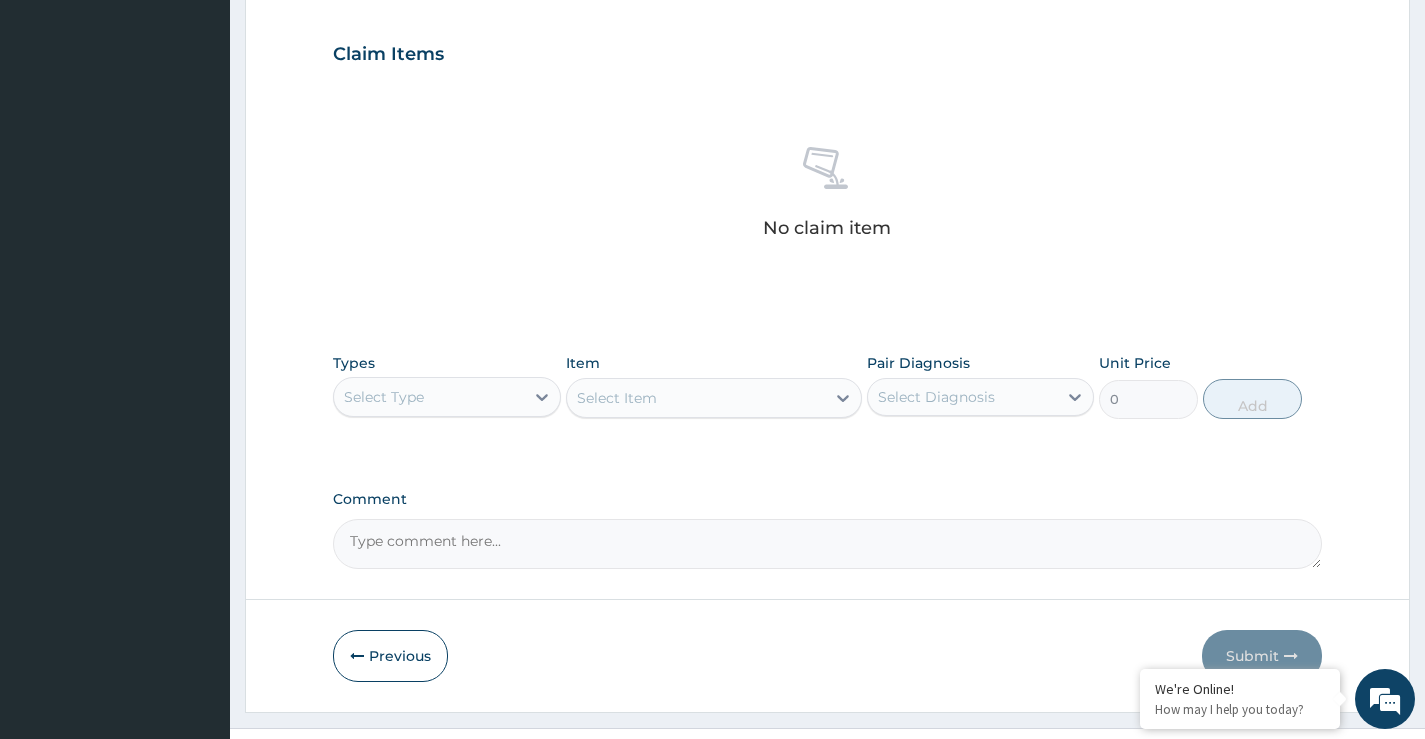click on "Select Type" at bounding box center [428, 397] 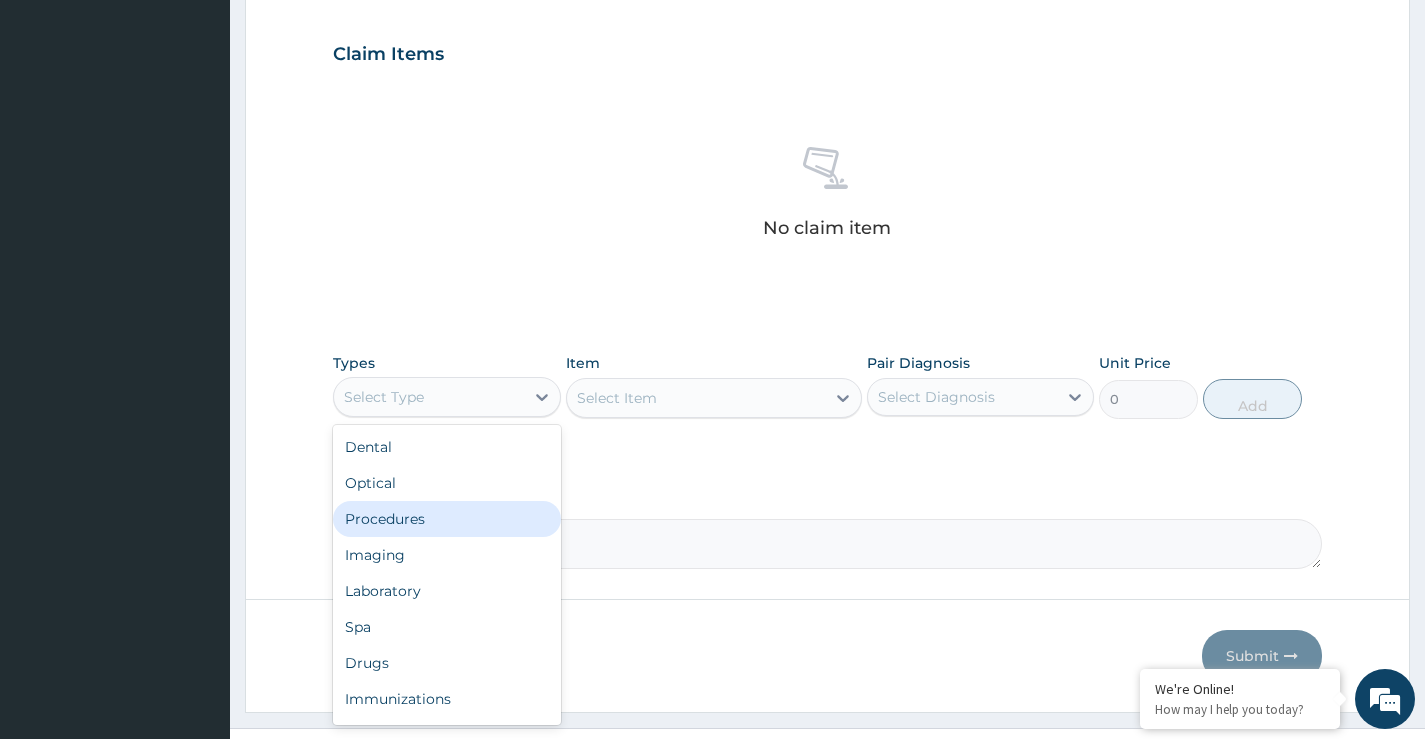 click on "Procedures" at bounding box center (446, 519) 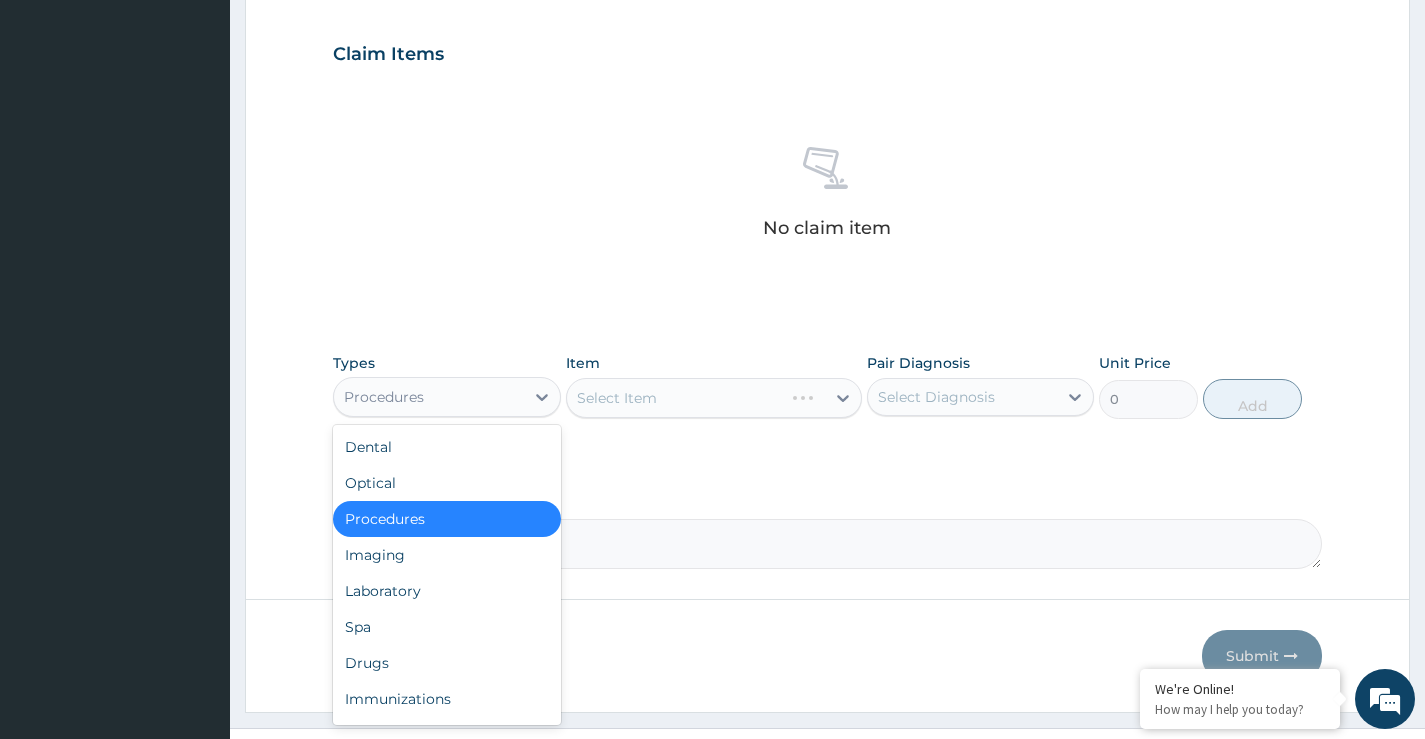 click on "Procedures" at bounding box center [428, 397] 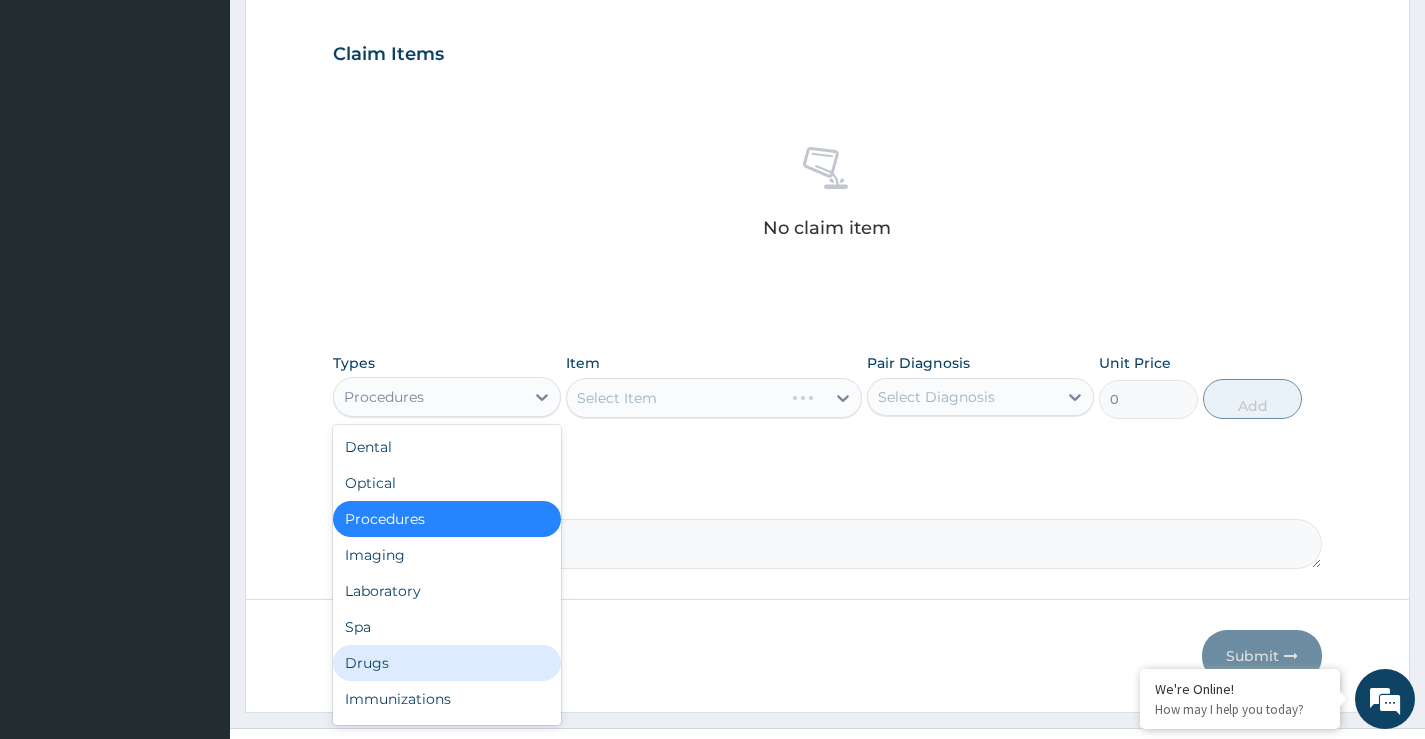 click on "Drugs" at bounding box center (446, 663) 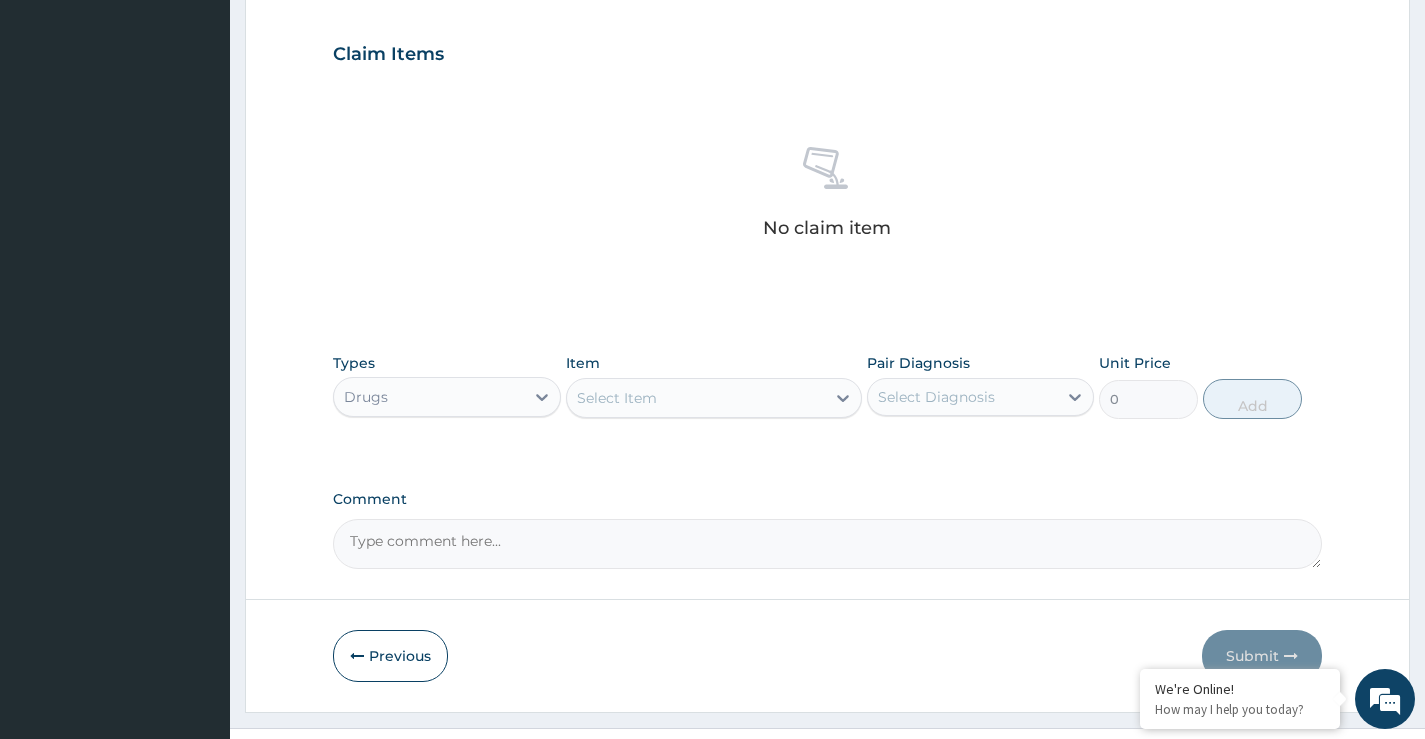 click on "Select Item" at bounding box center (696, 398) 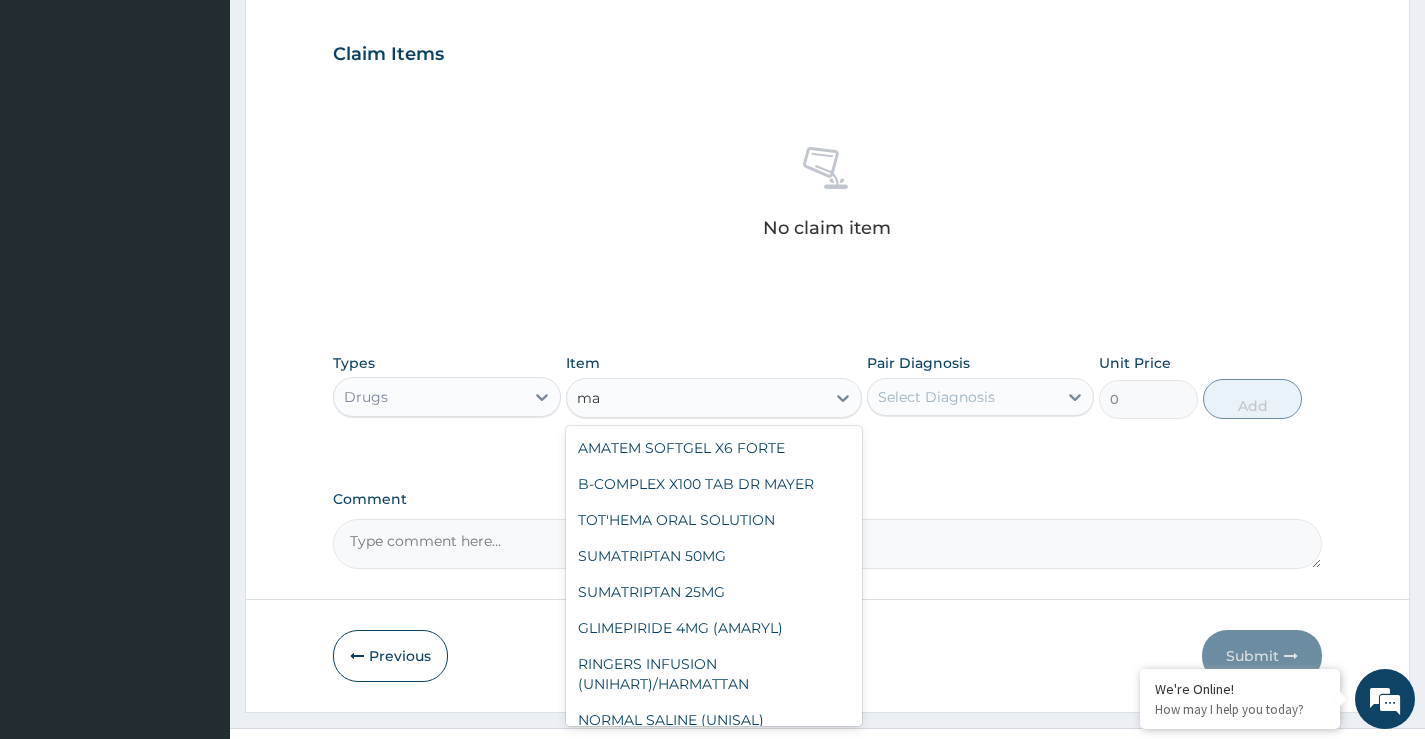 type on "m" 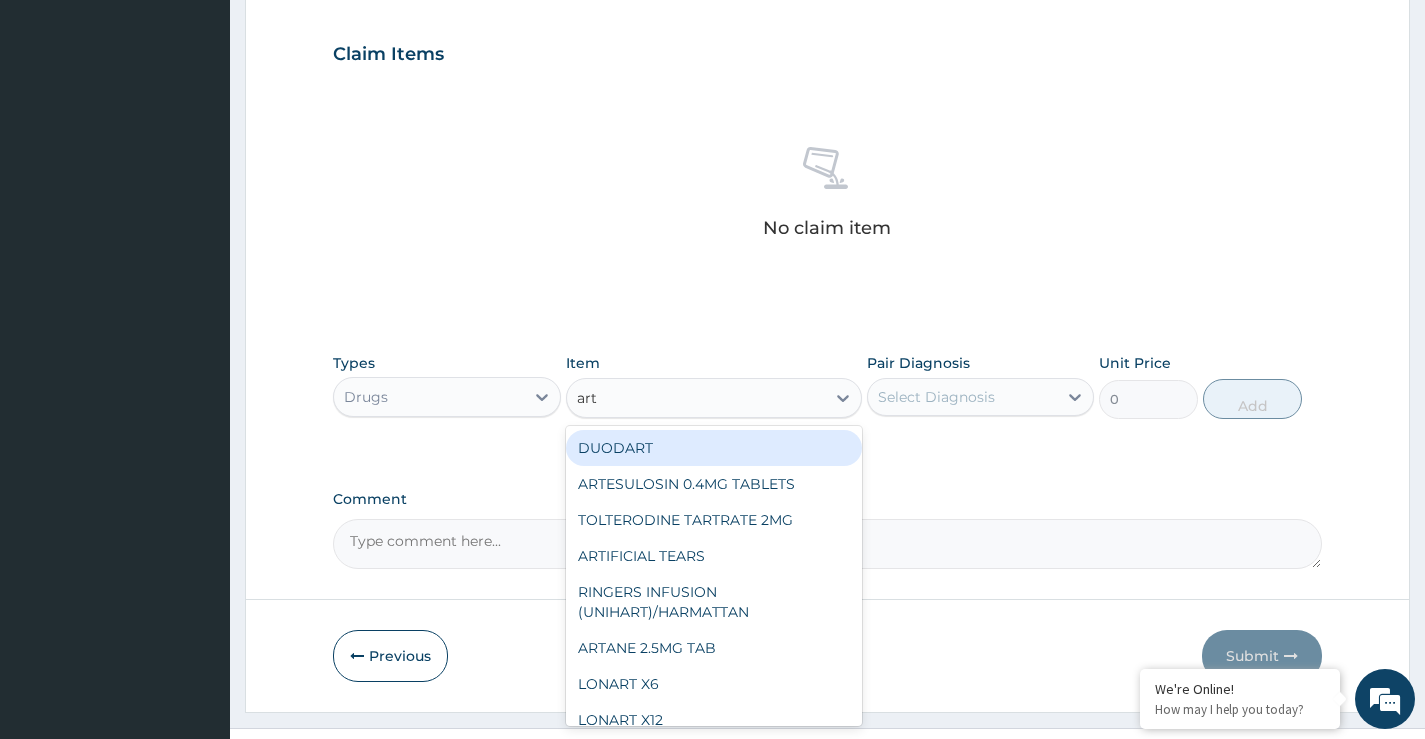type on "arte" 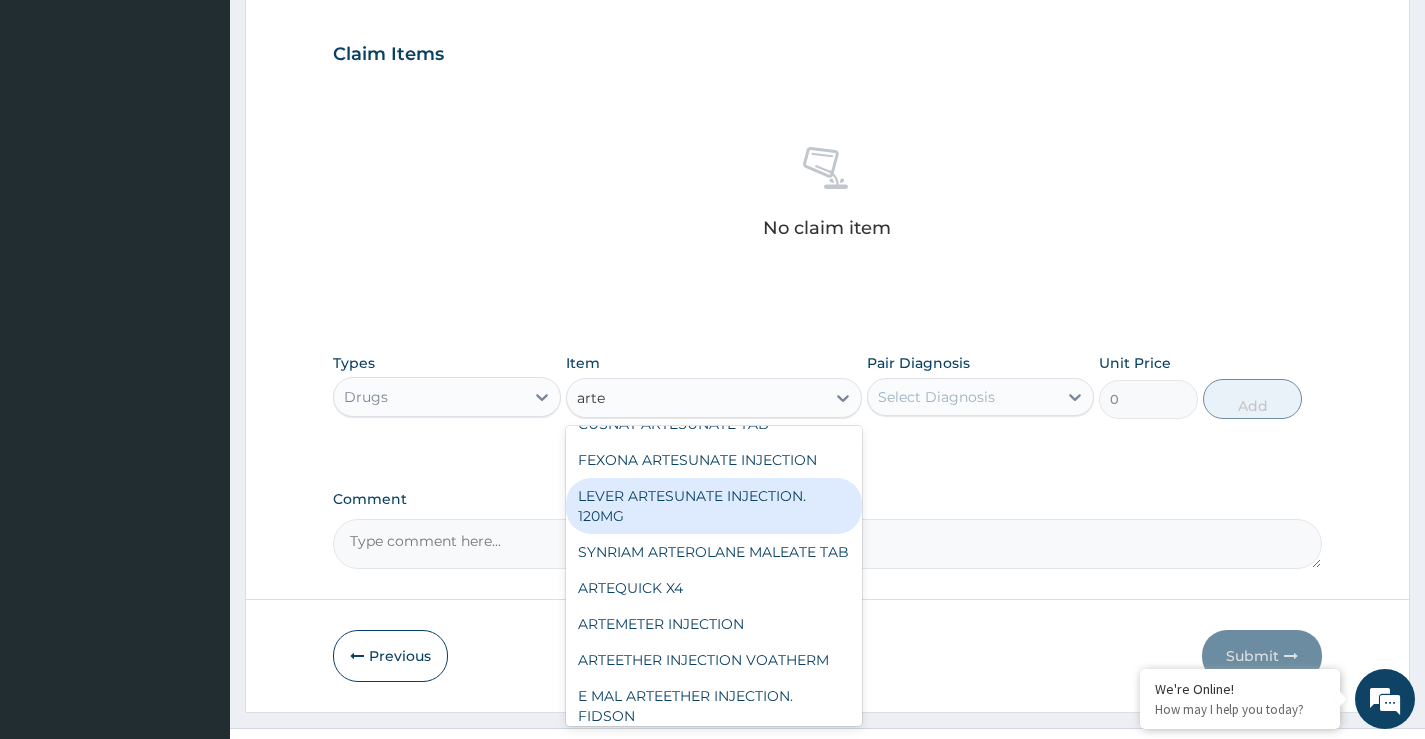 scroll, scrollTop: 200, scrollLeft: 0, axis: vertical 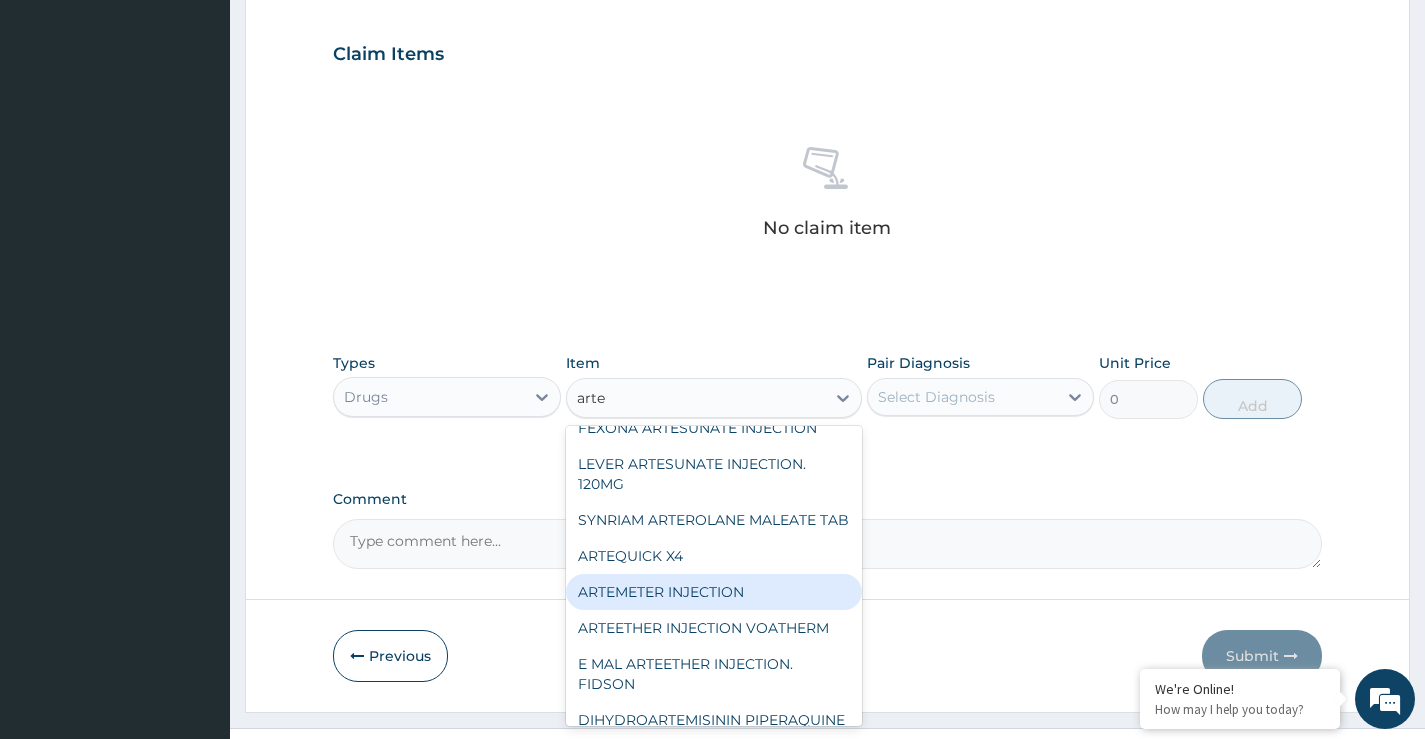 click on "ARTEMETER INJECTION" at bounding box center (714, 592) 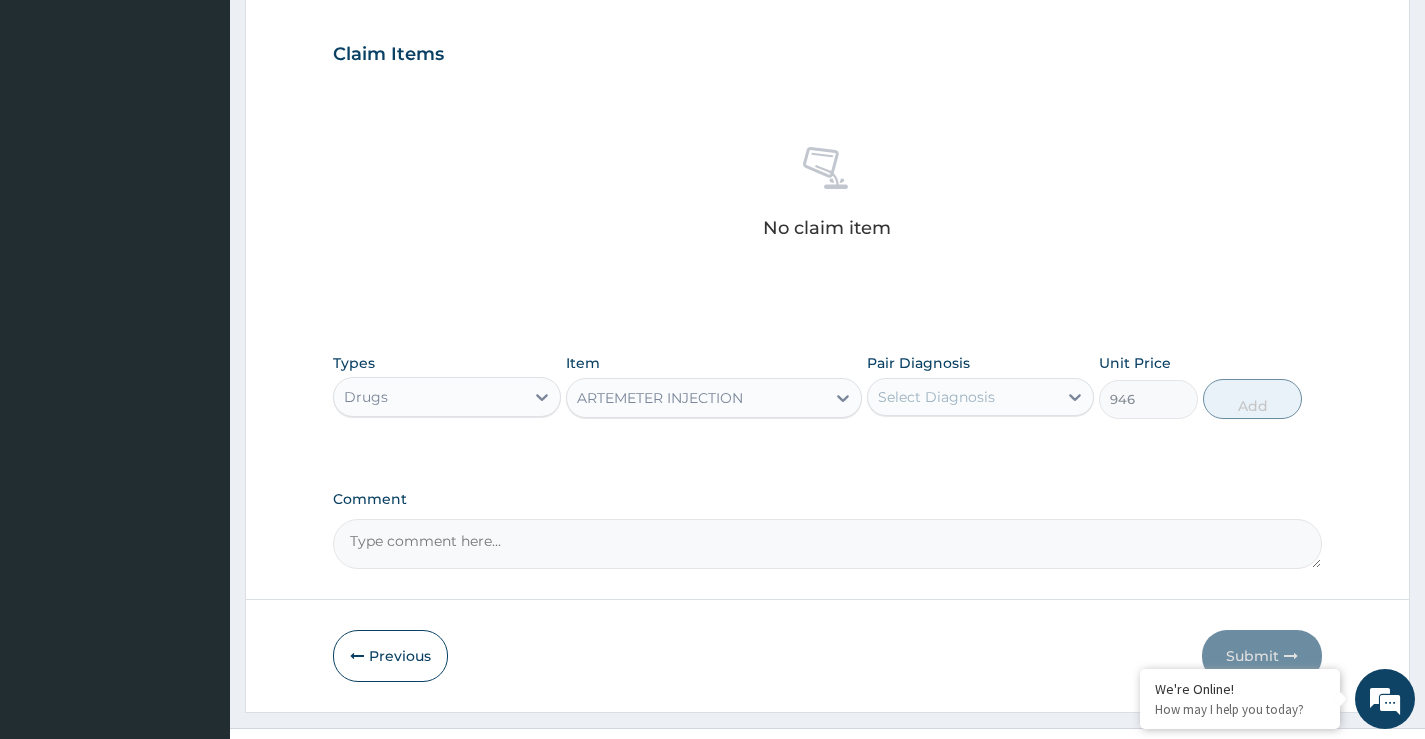 click on "Select Diagnosis" at bounding box center (936, 397) 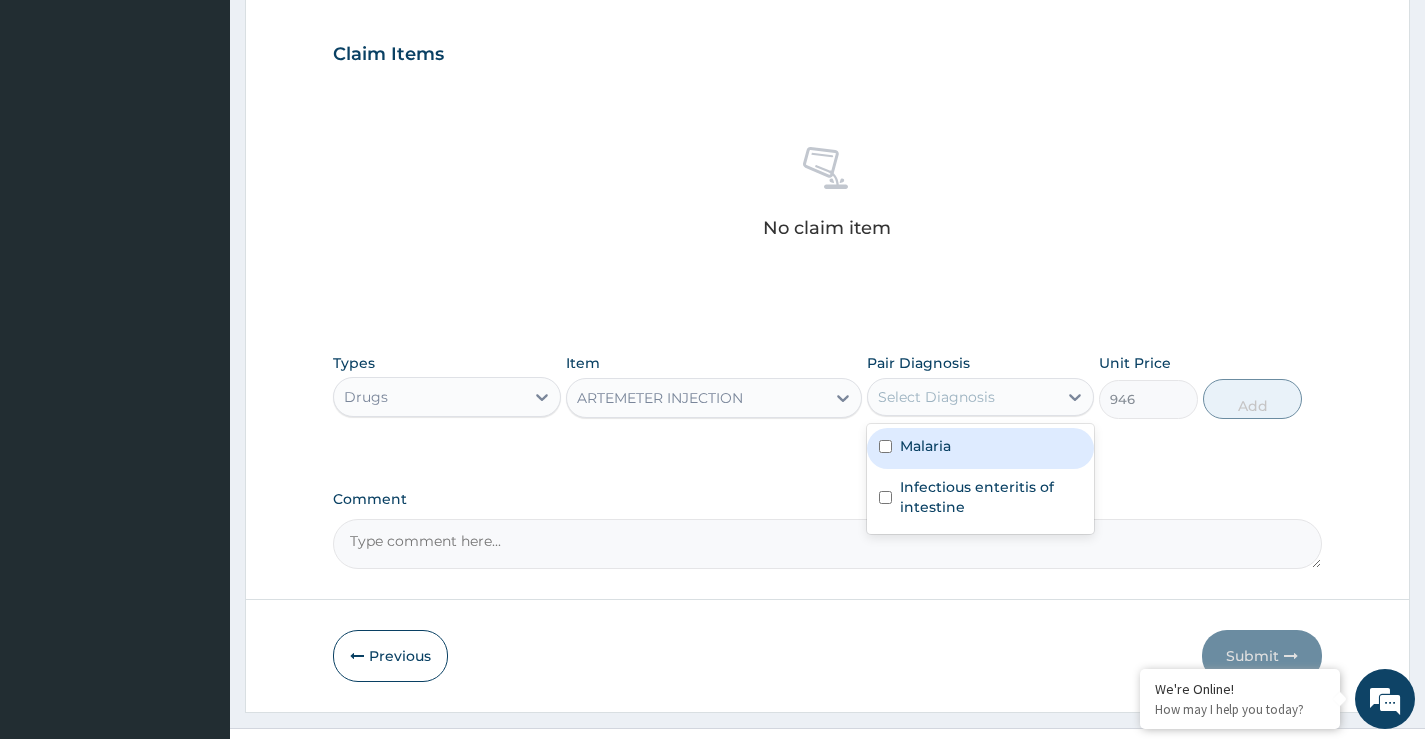 click on "Malaria" at bounding box center [980, 448] 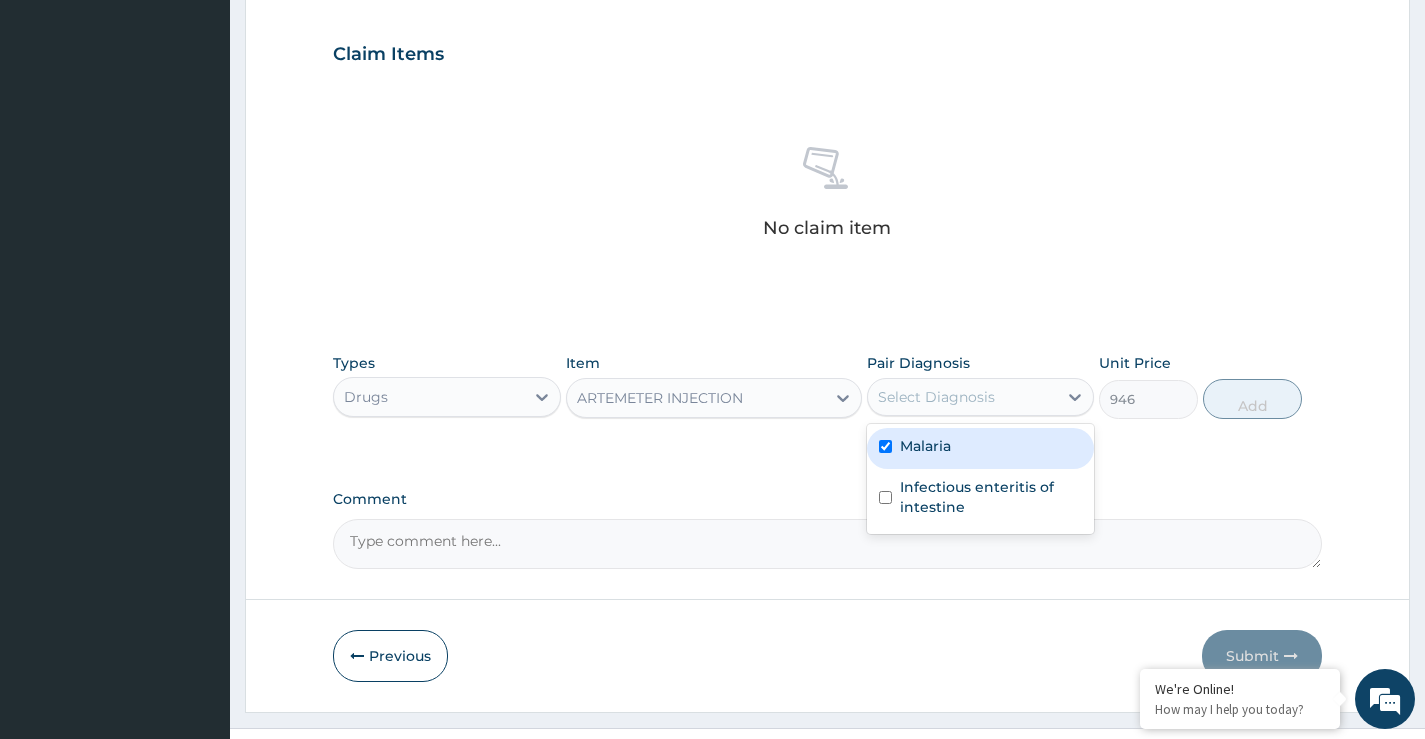 checkbox on "true" 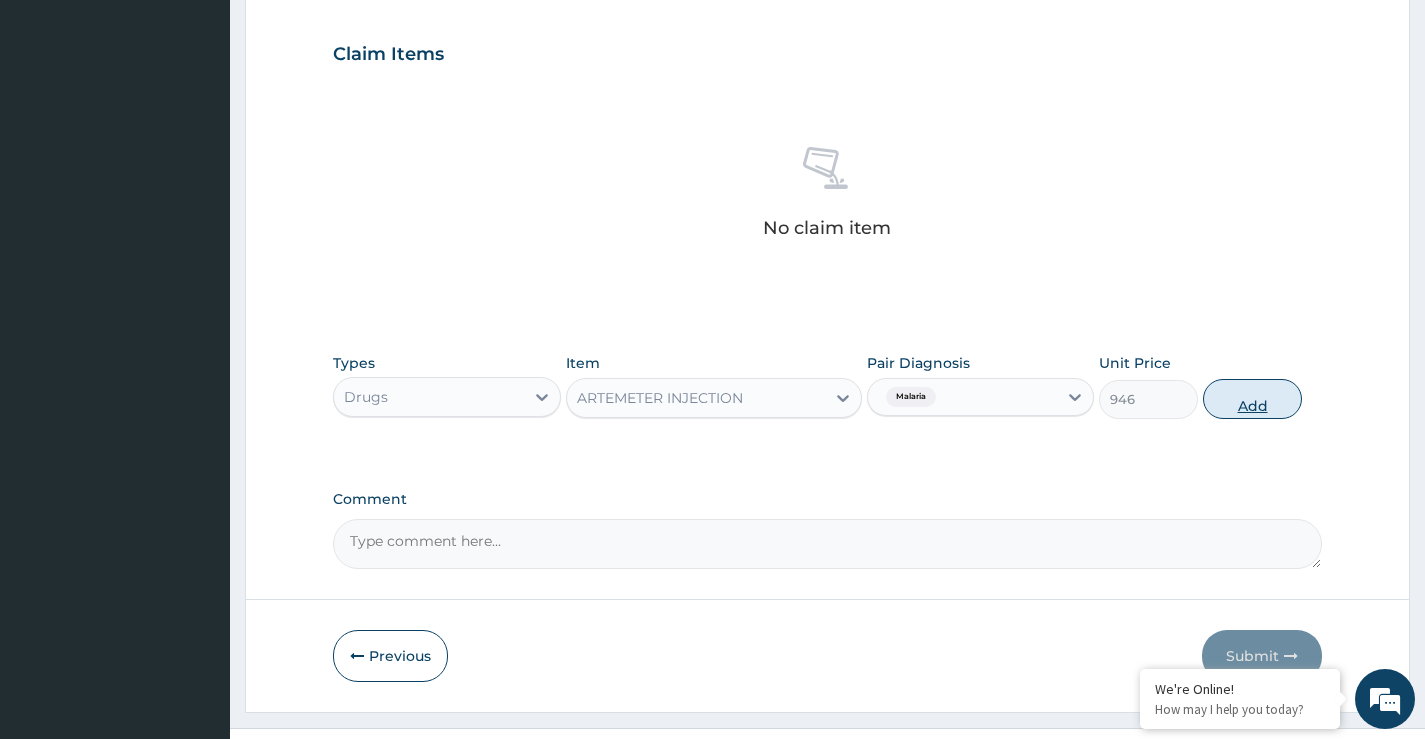 click on "Add" at bounding box center [1252, 399] 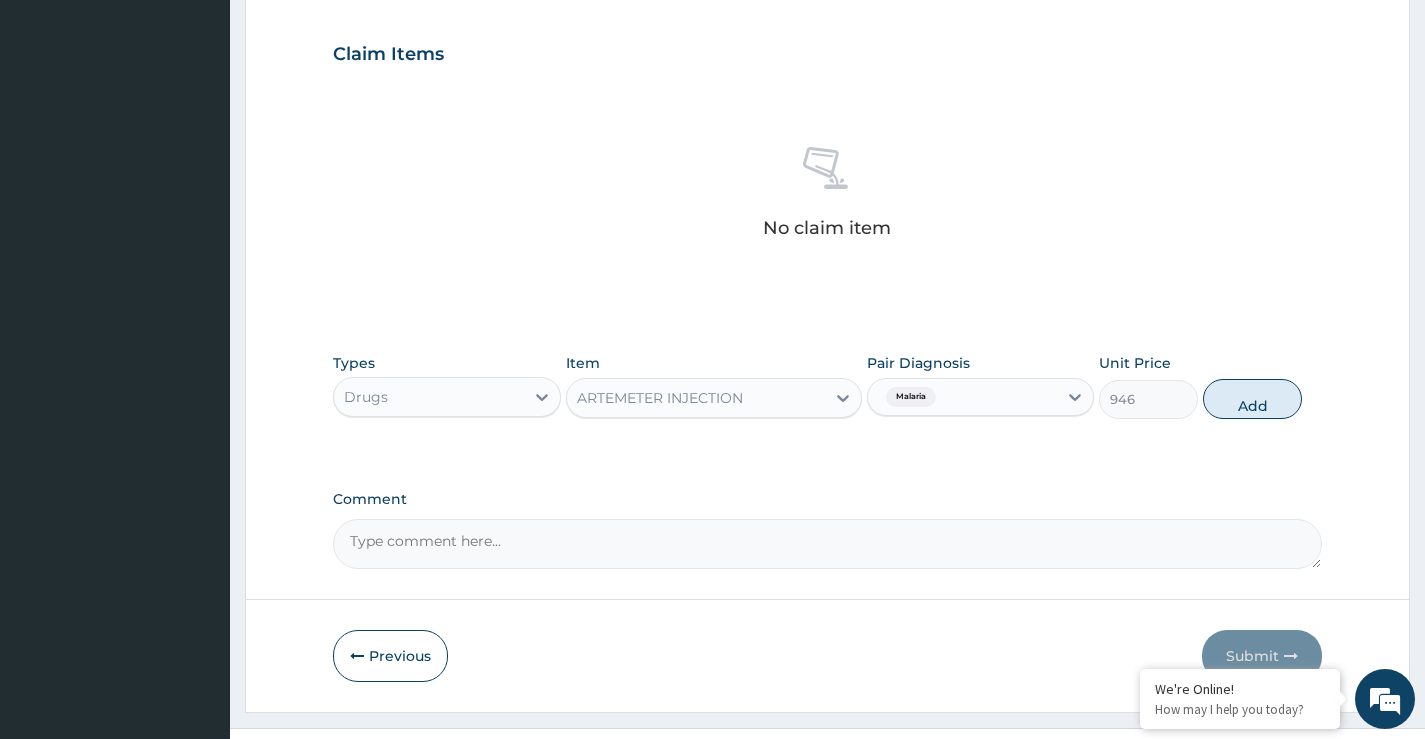 type on "0" 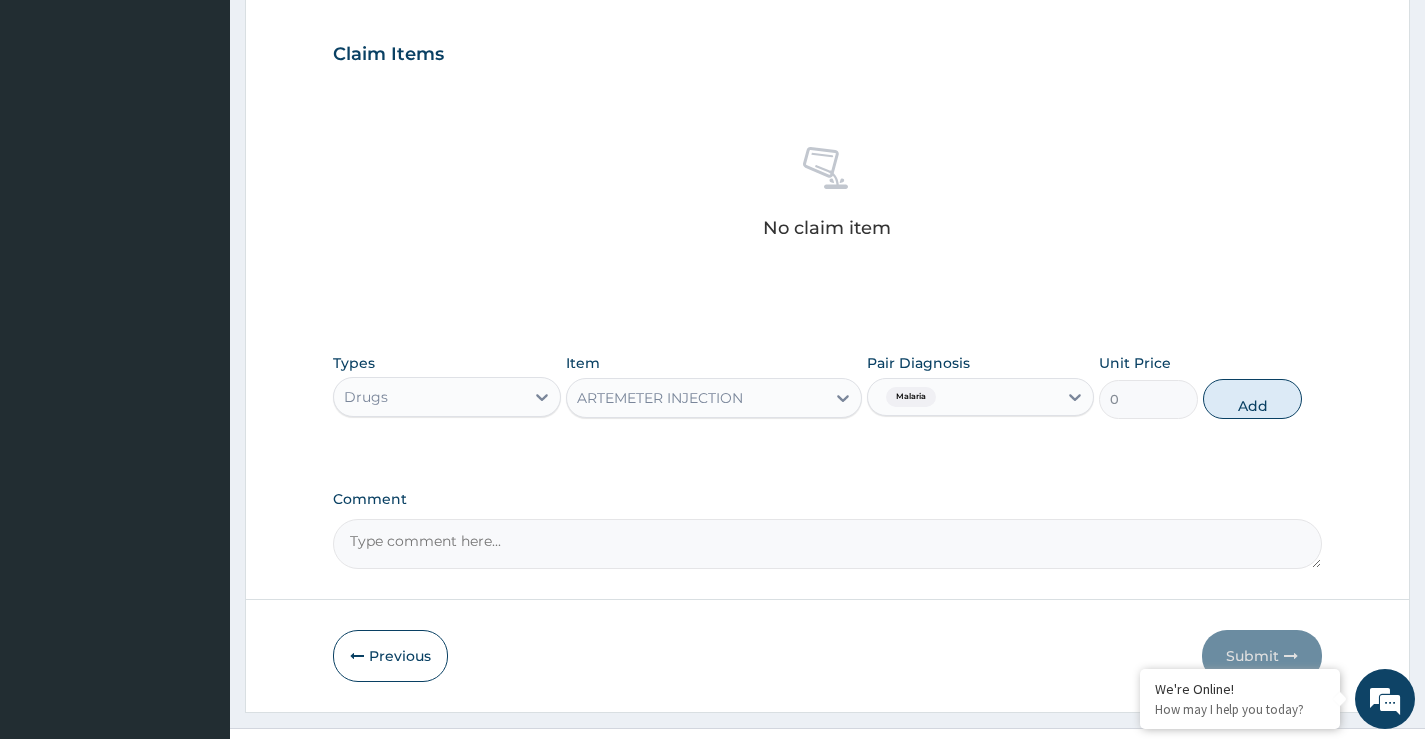 scroll, scrollTop: 623, scrollLeft: 0, axis: vertical 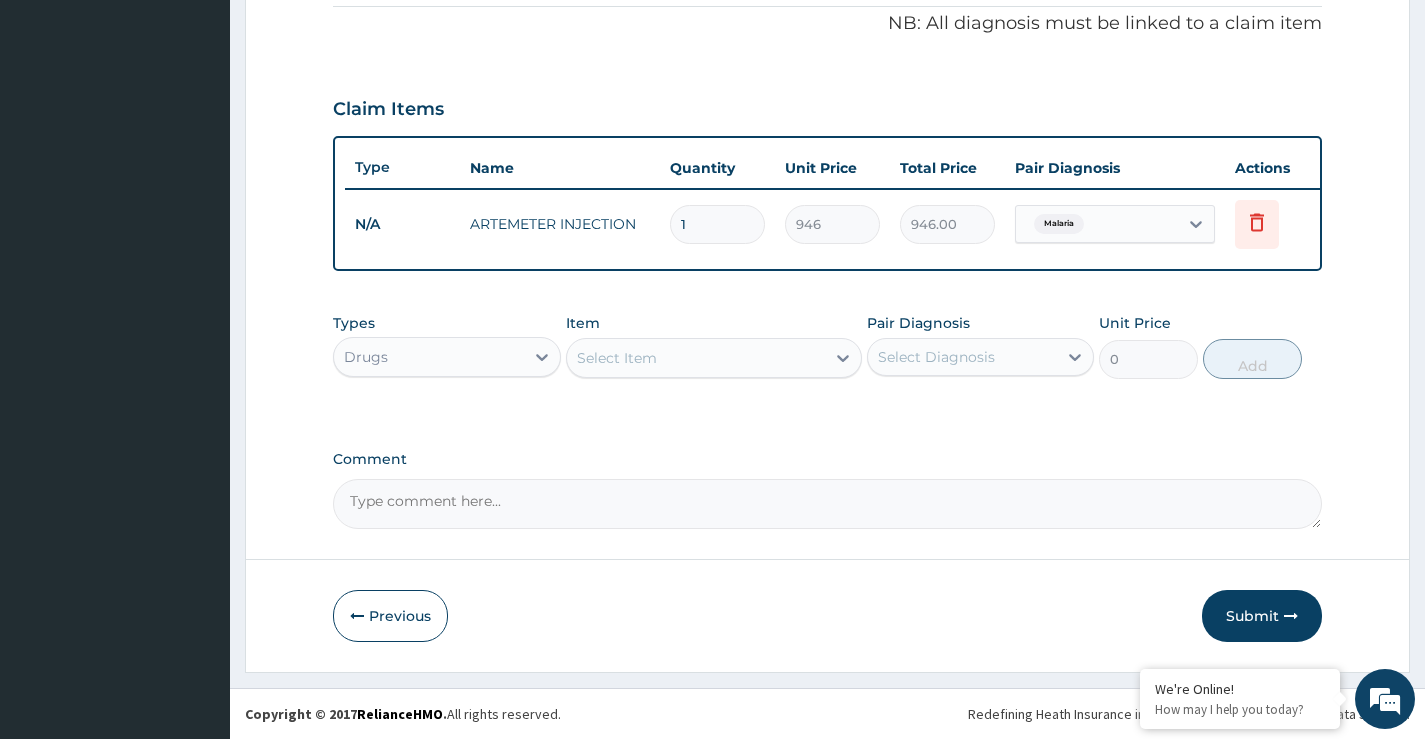 click on "1" at bounding box center [717, 224] 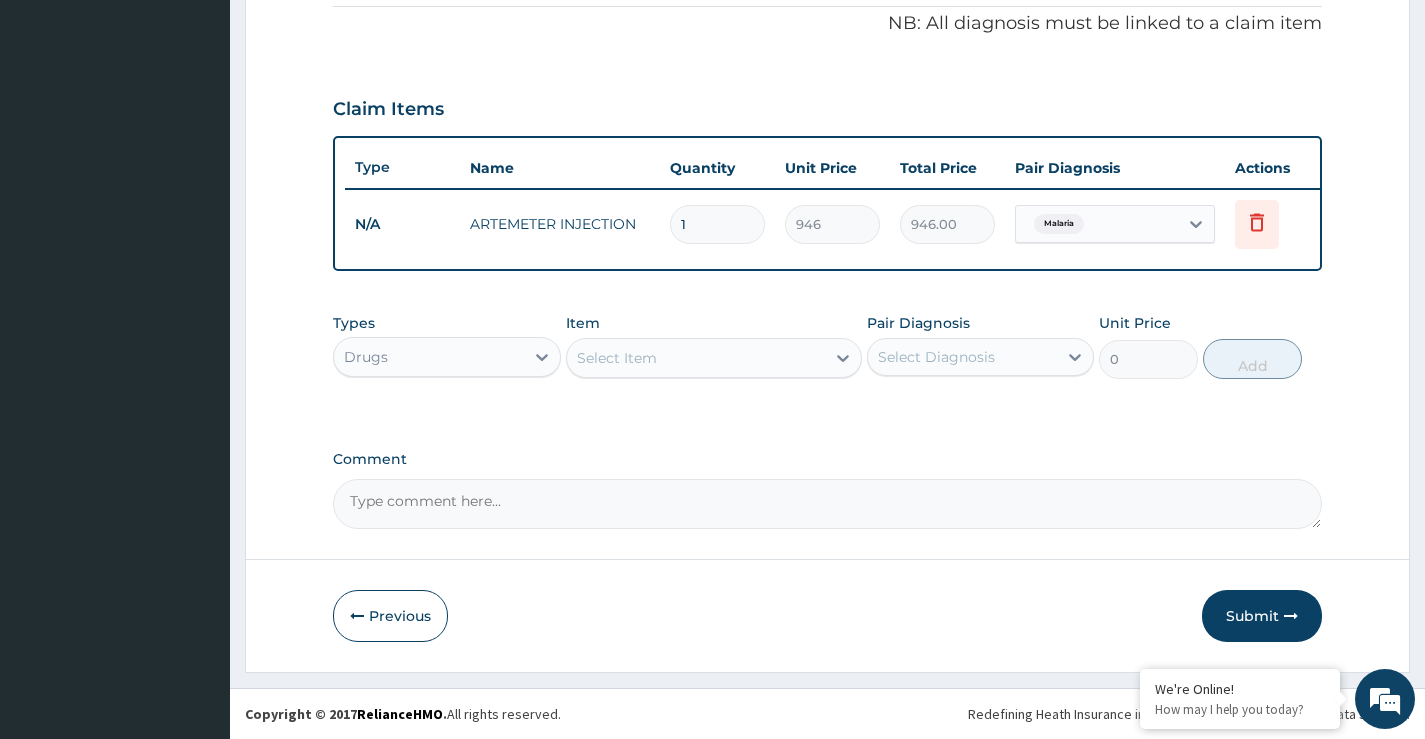 type 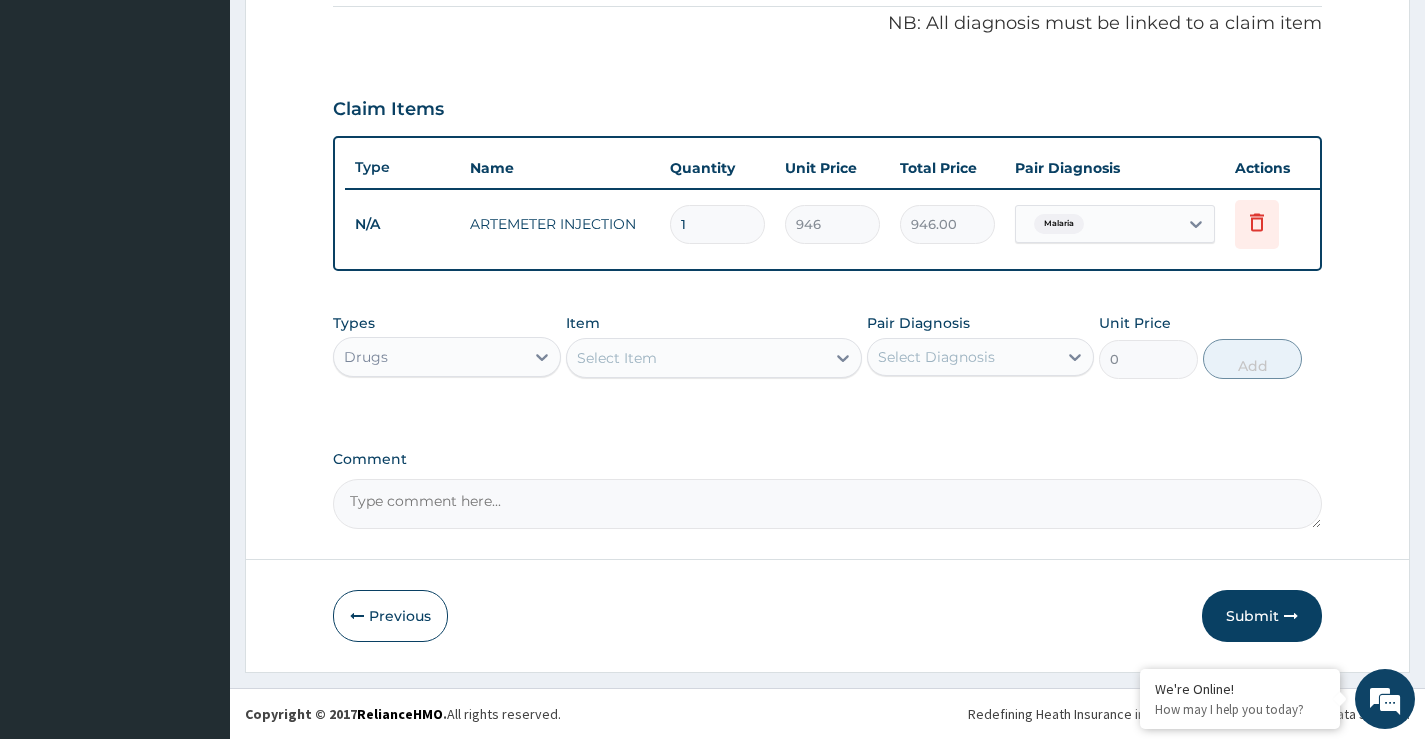 type on "0.00" 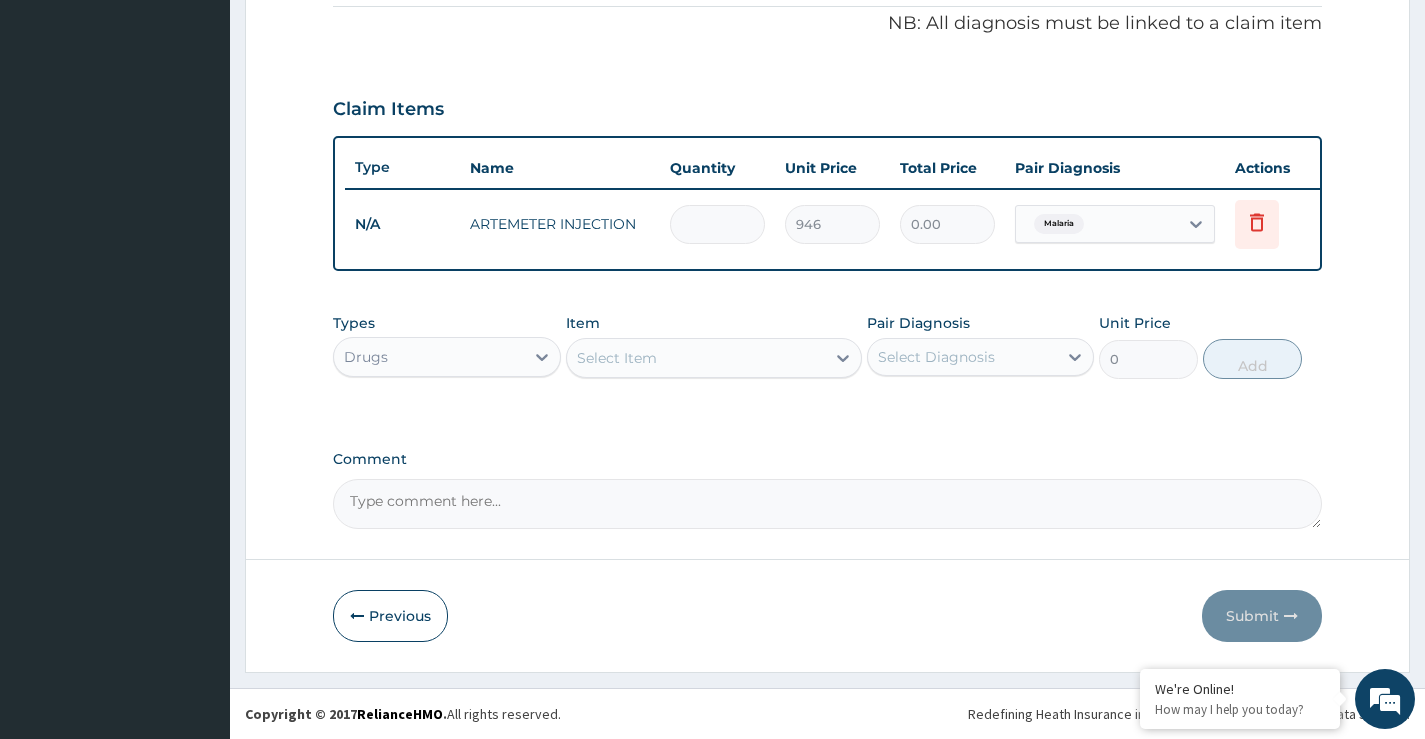 type on "2" 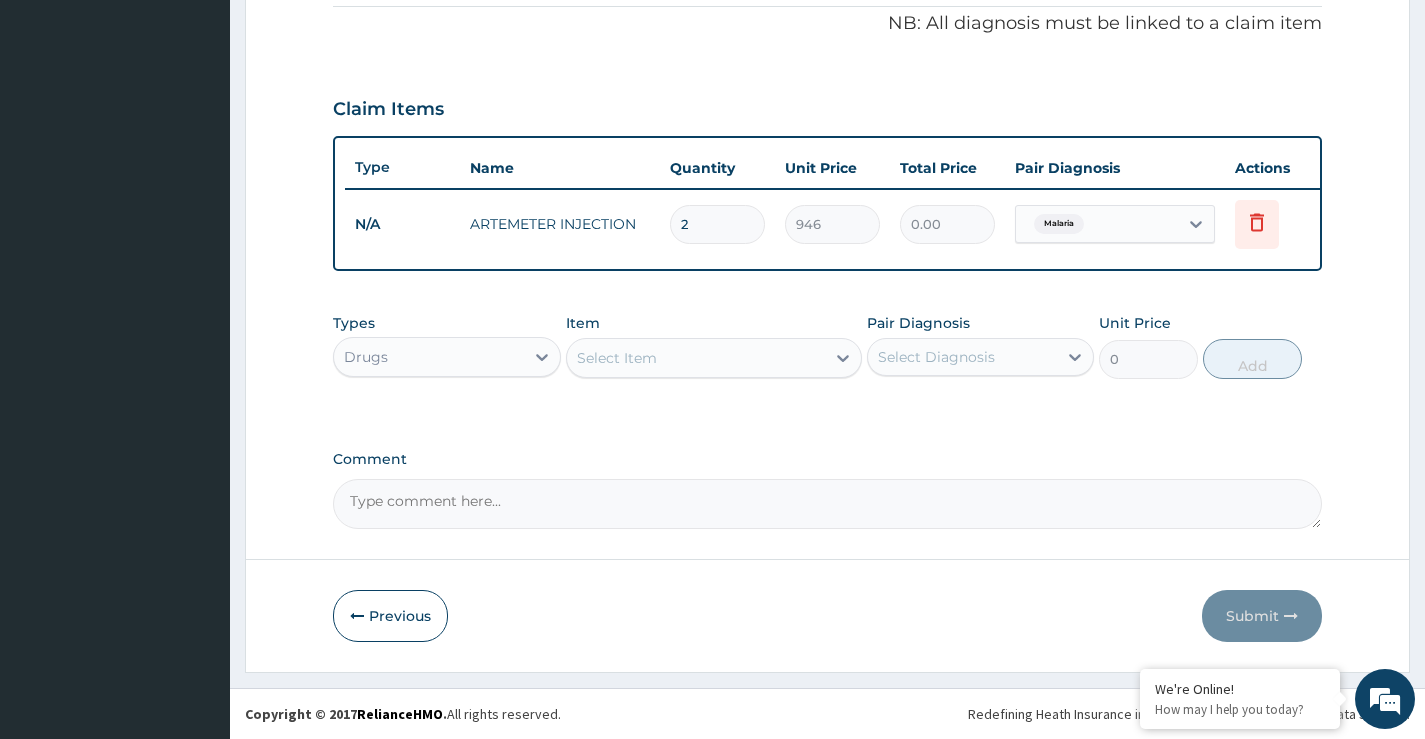 type on "1892.00" 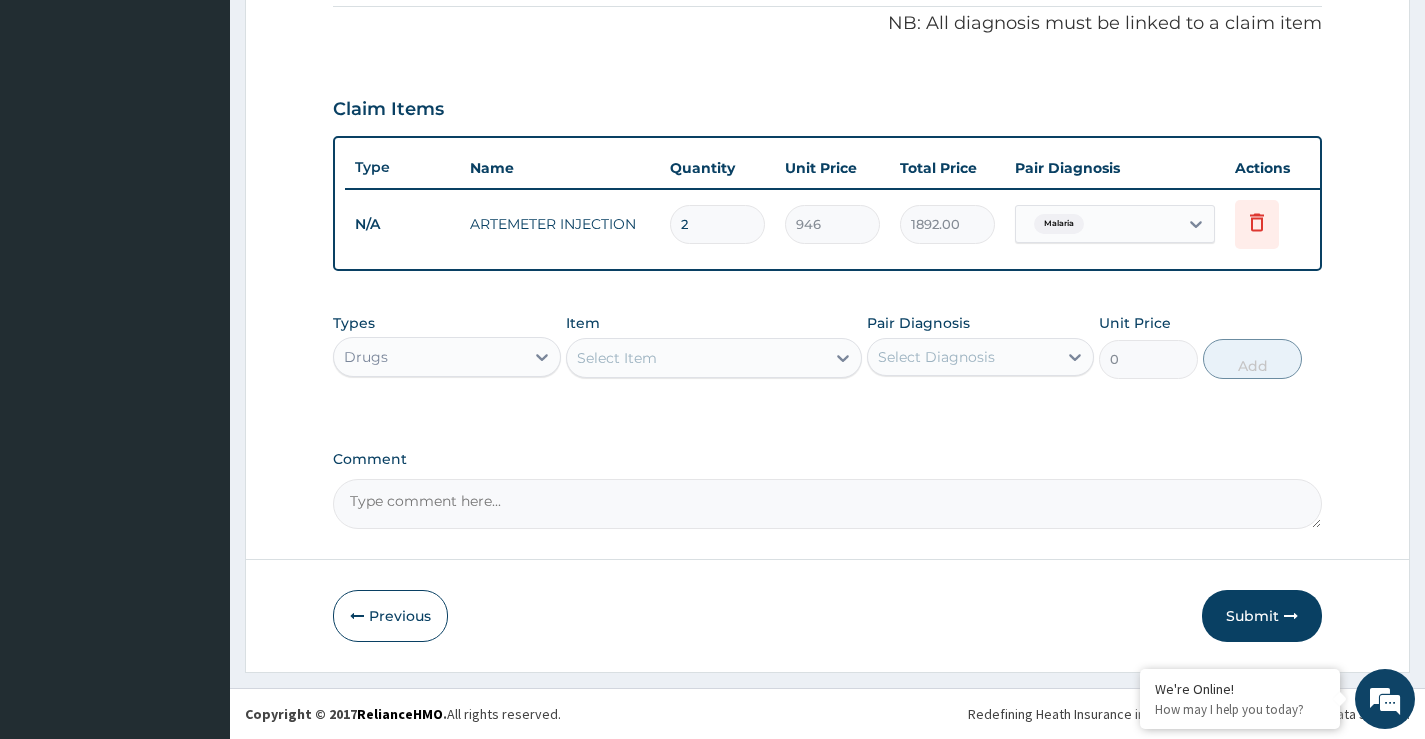 type on "2" 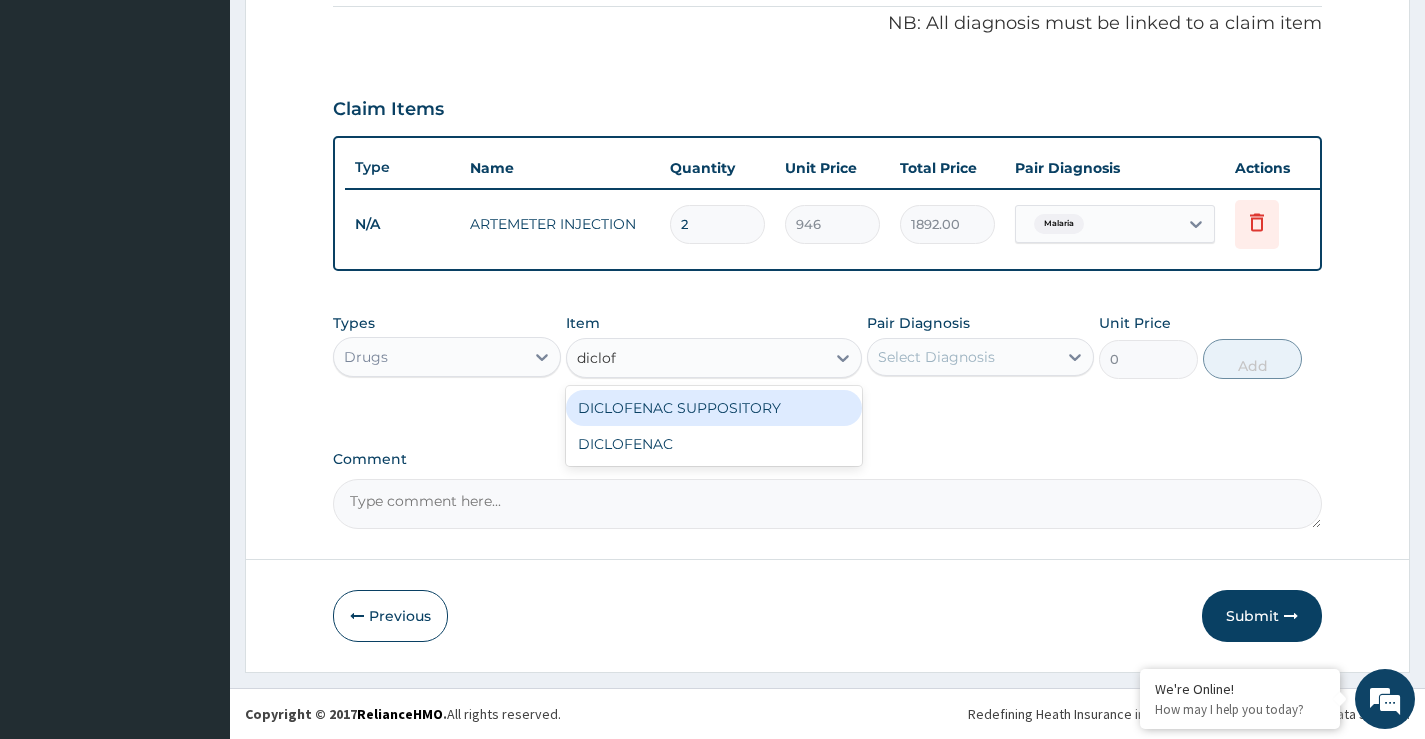 type on "diclofe" 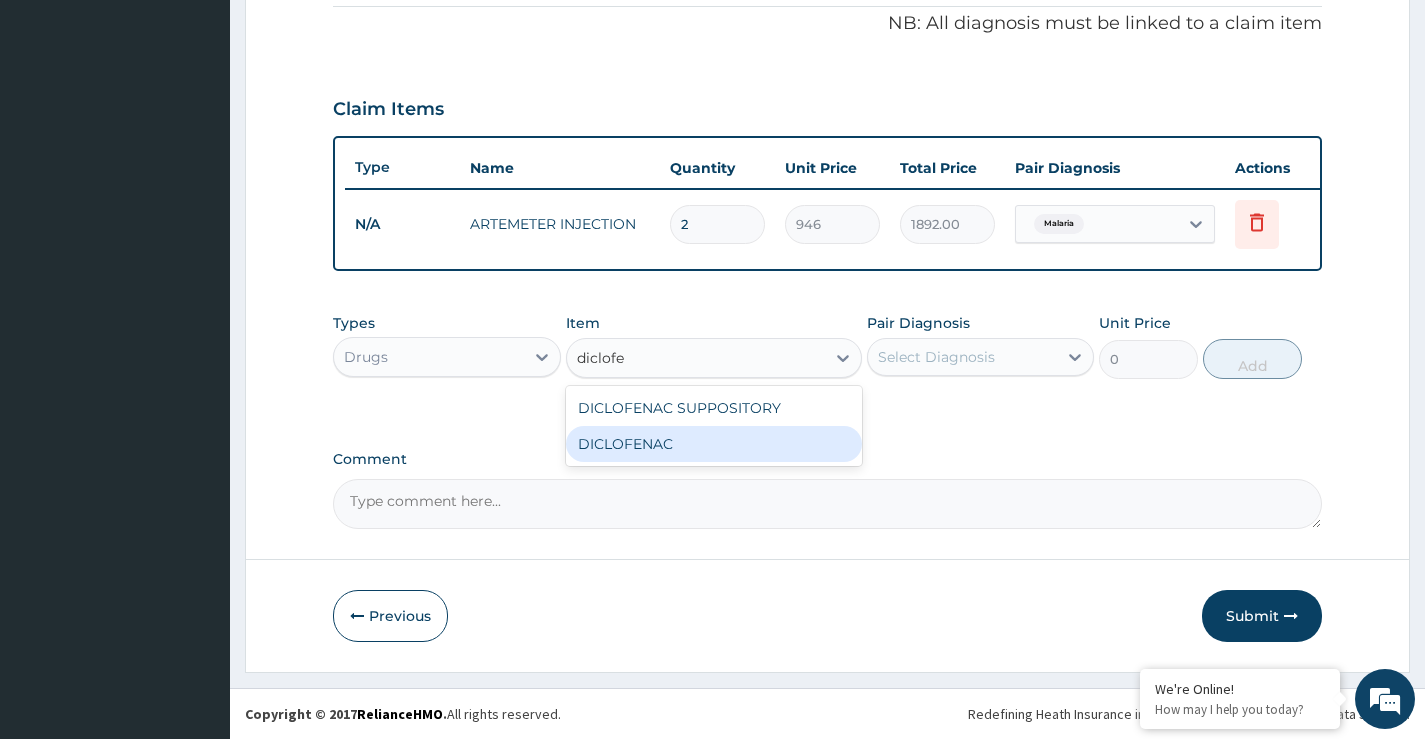 click on "DICLOFENAC" at bounding box center [714, 444] 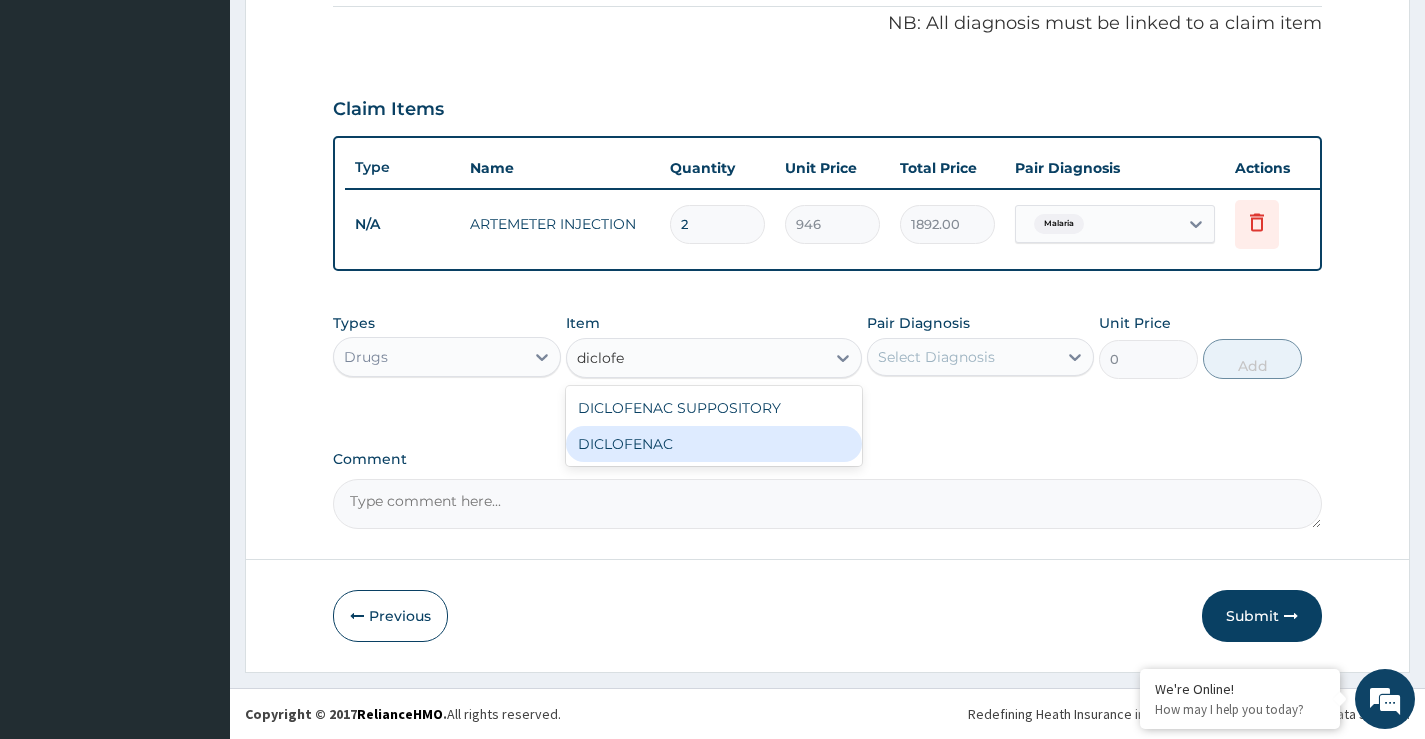 type 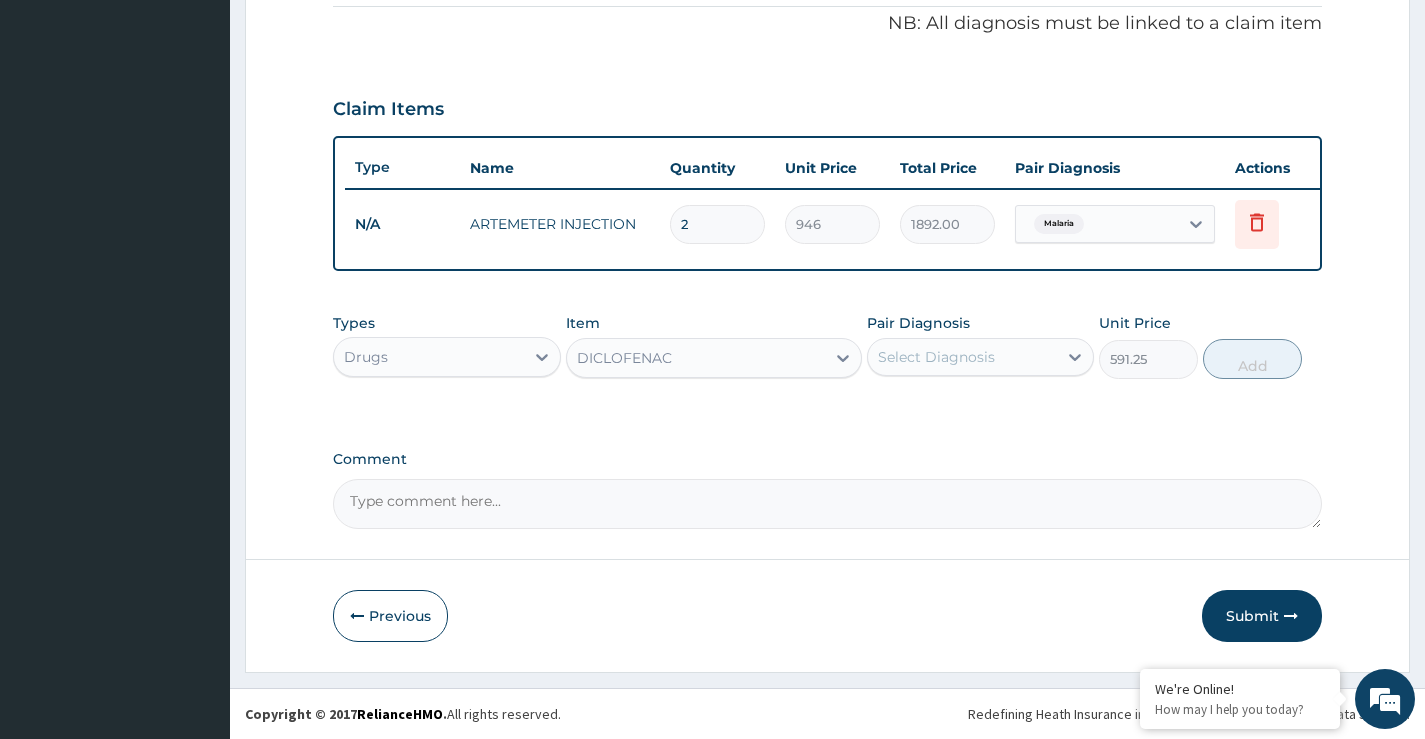 click on "Select Diagnosis" at bounding box center [962, 357] 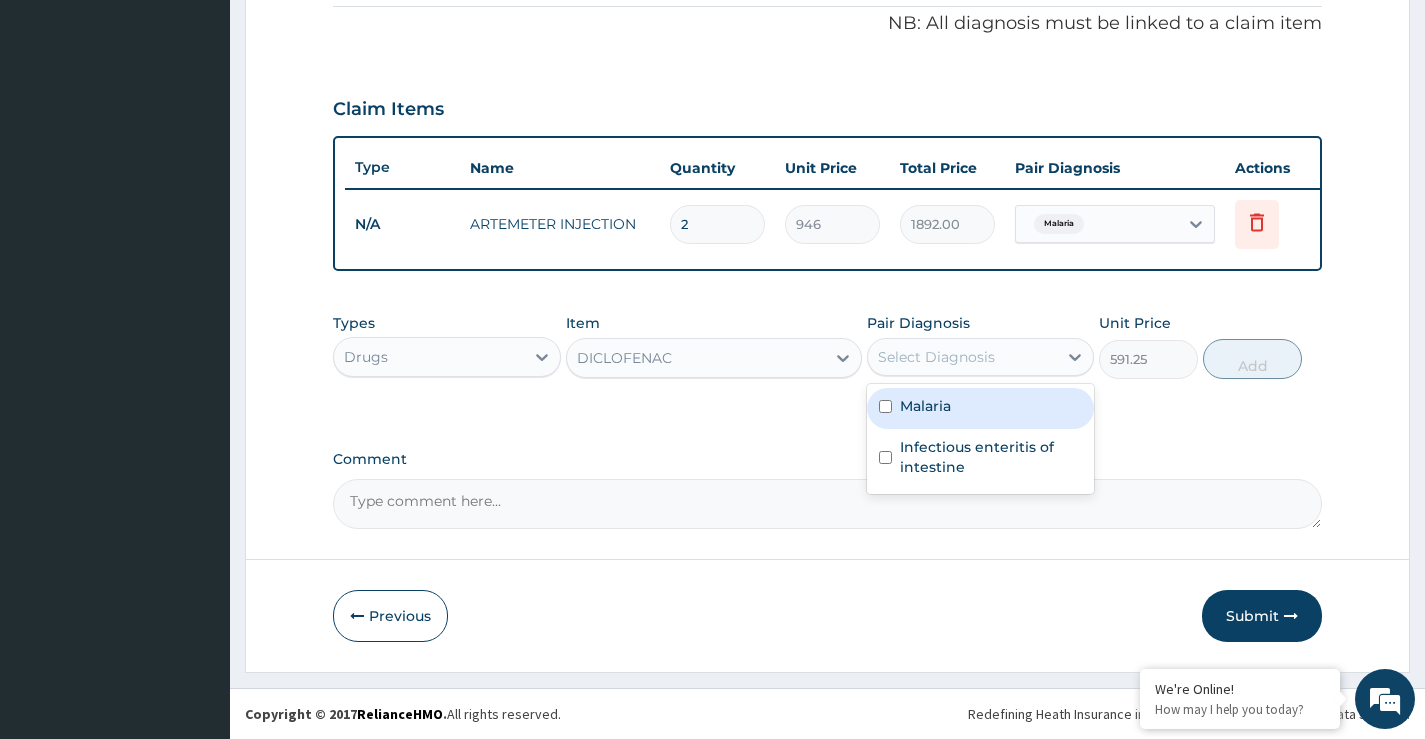 click on "Malaria" at bounding box center (980, 408) 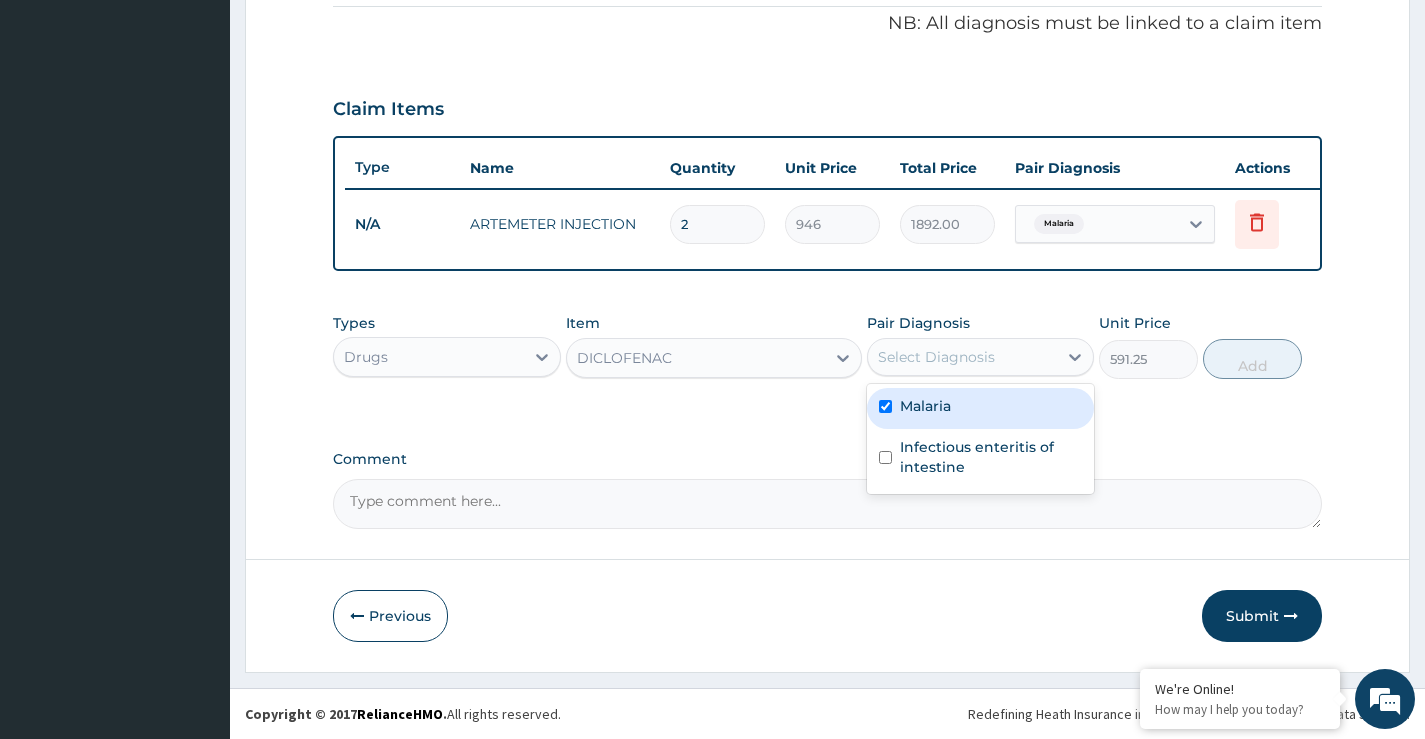 checkbox on "true" 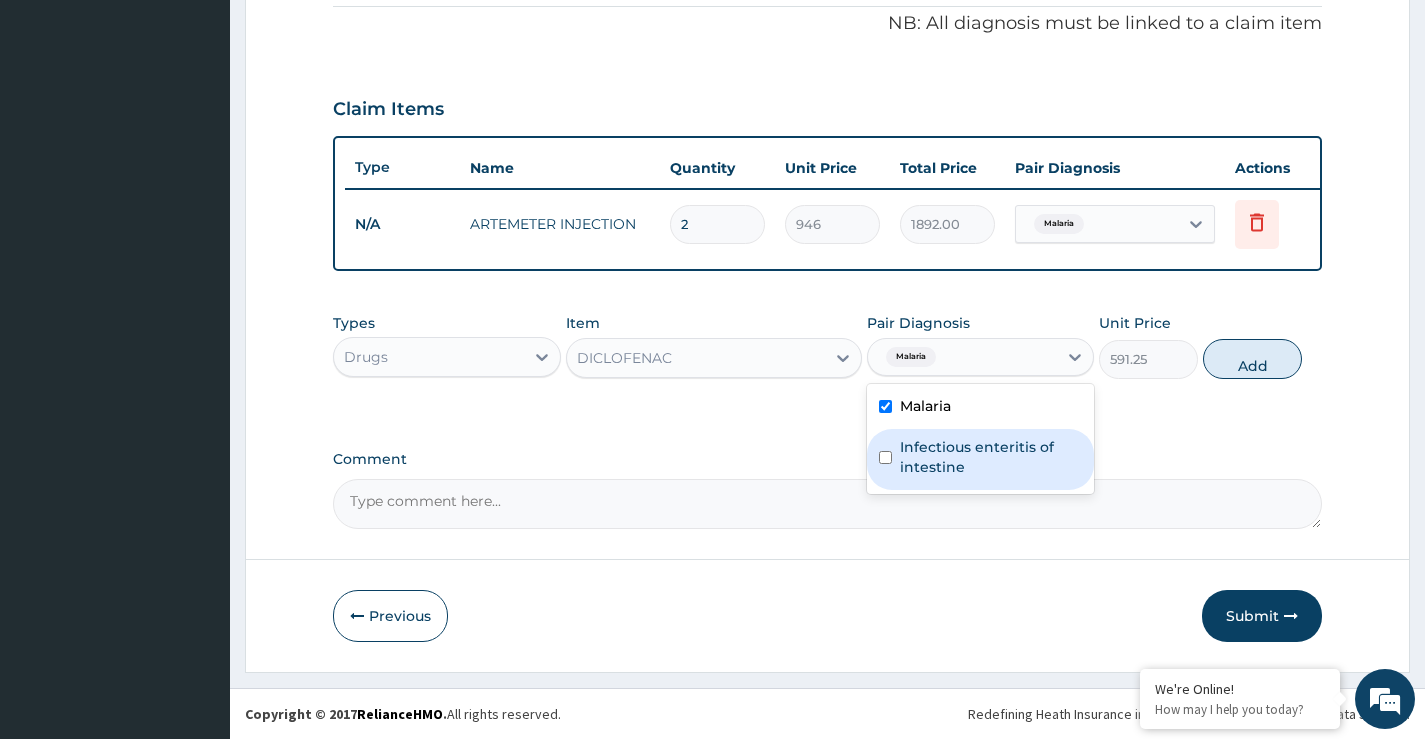 click on "Infectious enteritis of intestine" at bounding box center (991, 457) 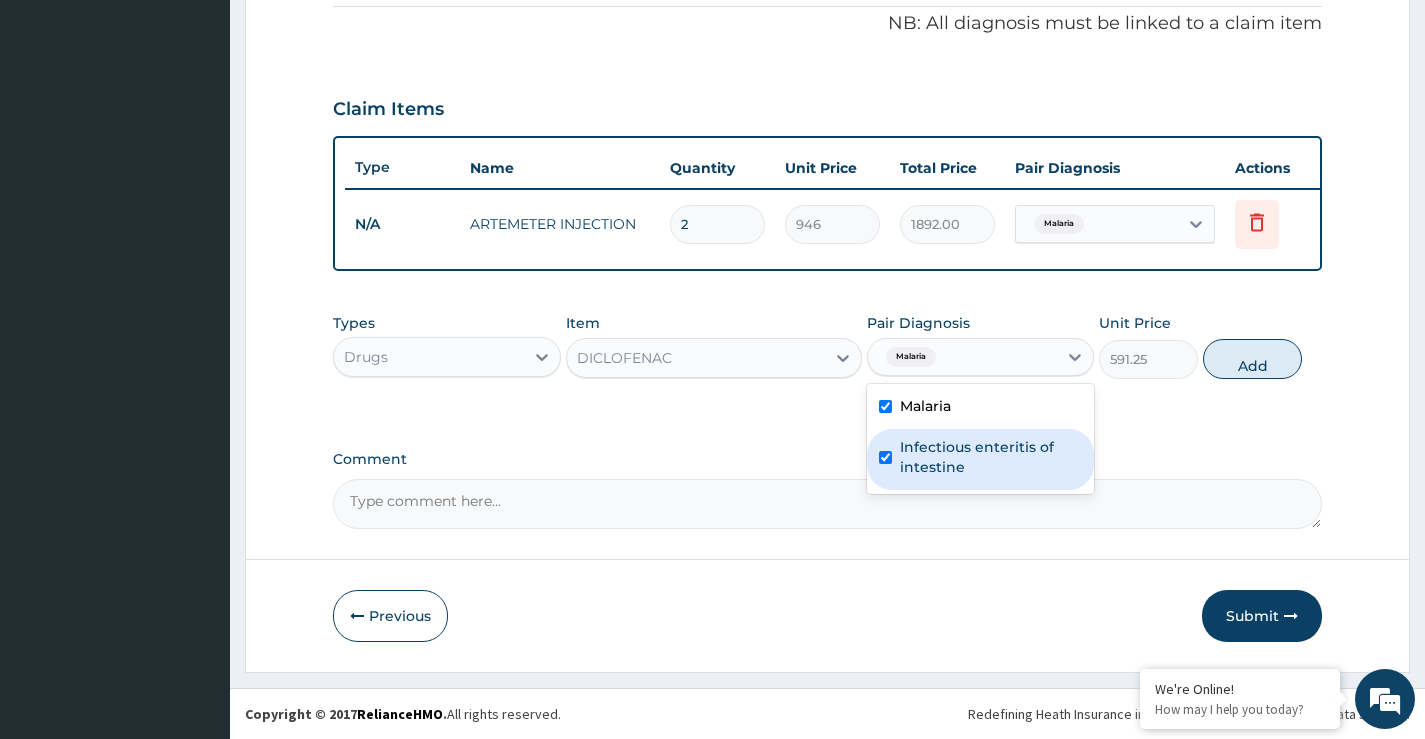 checkbox on "true" 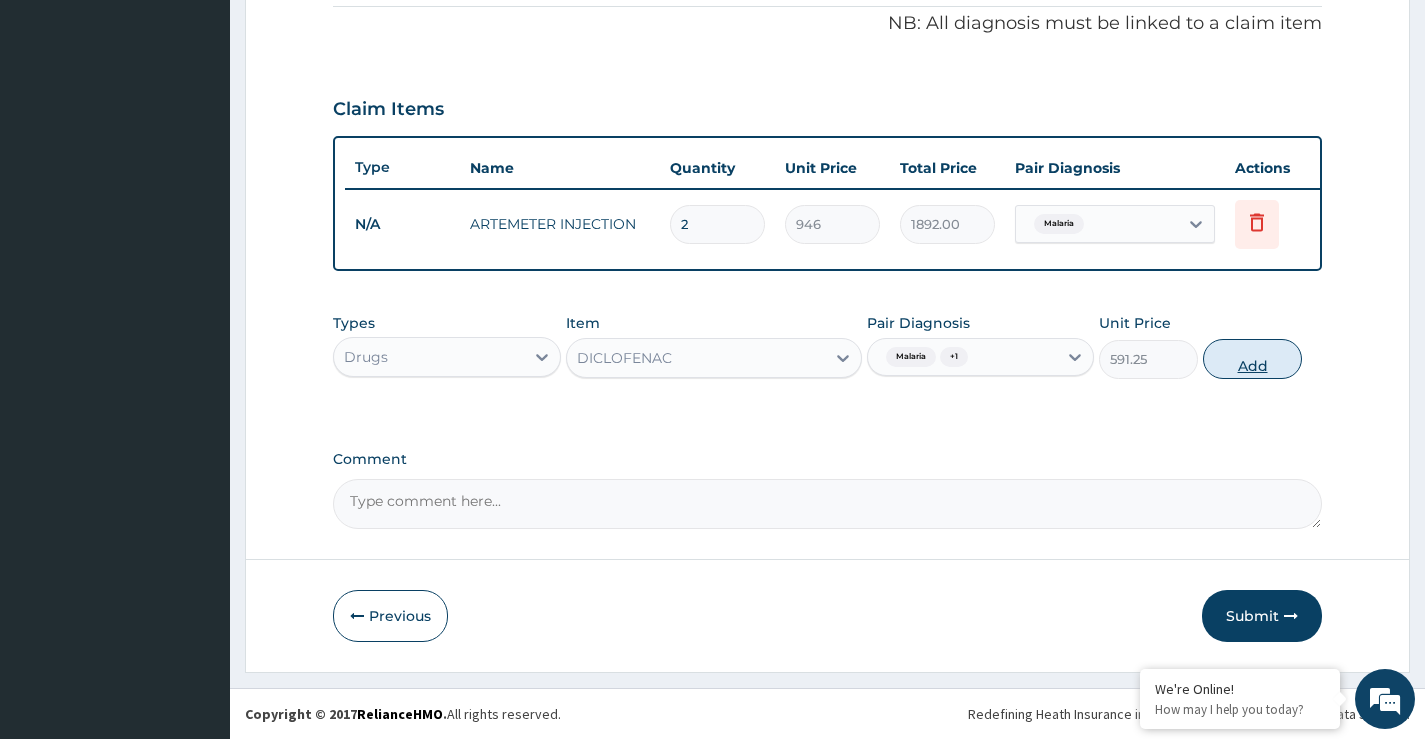 click on "Add" at bounding box center [1252, 359] 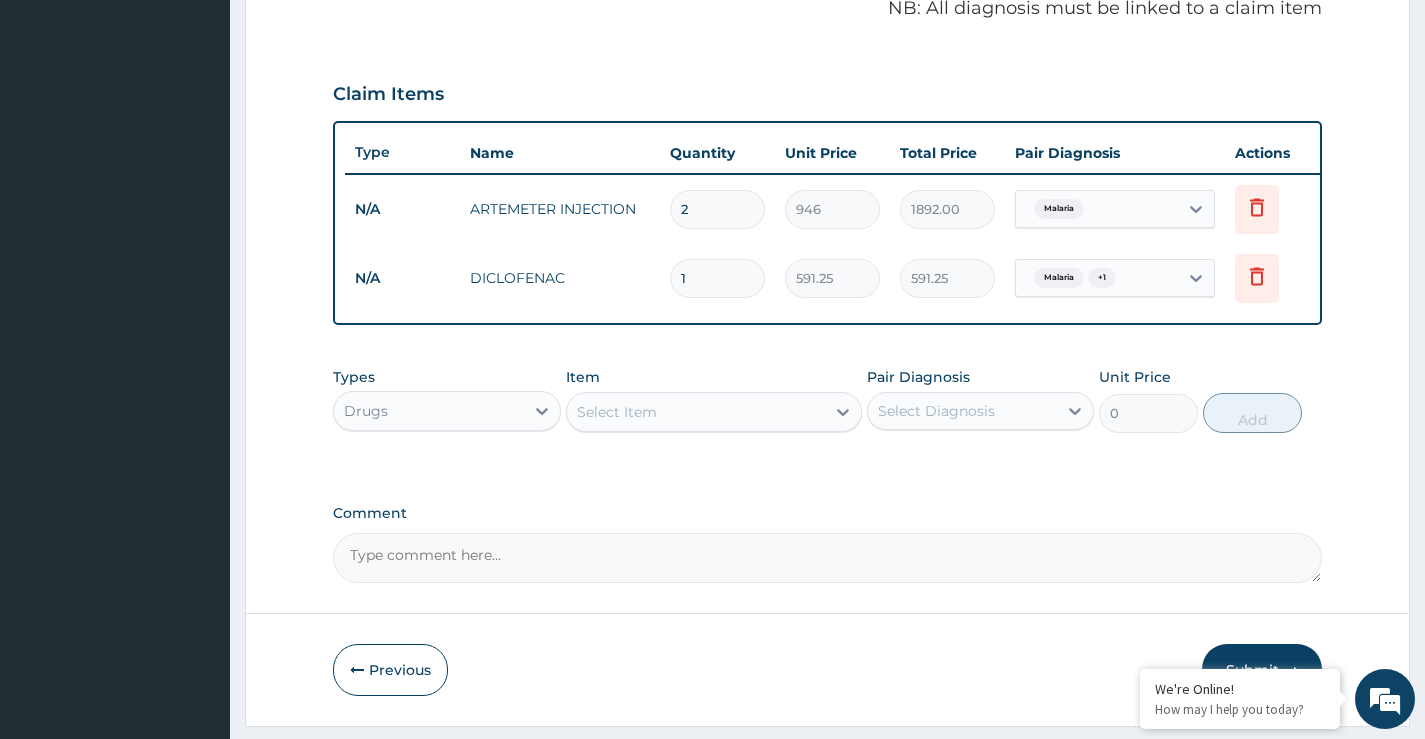 click on "Select Item" at bounding box center [714, 412] 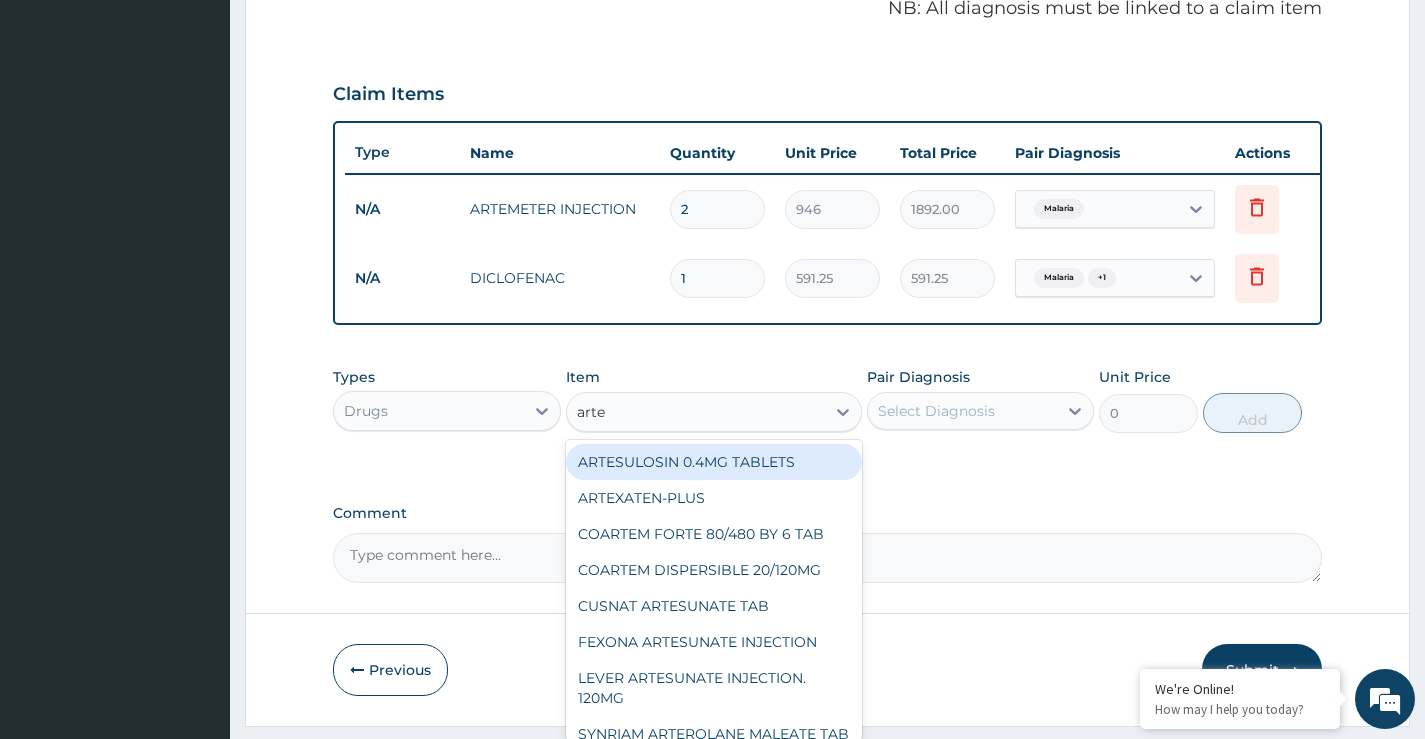 type on "artem" 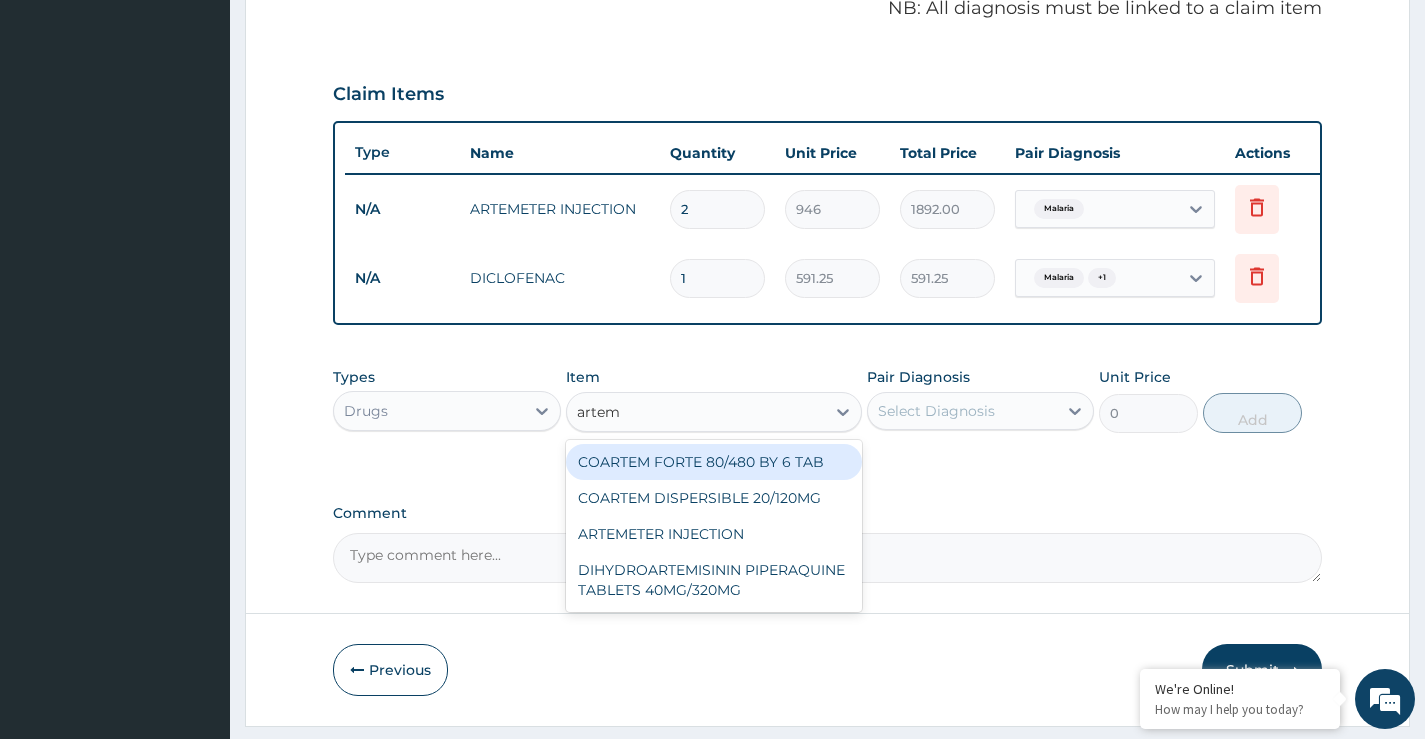 click on "COARTEM FORTE 80/480 BY 6 TAB" at bounding box center [714, 462] 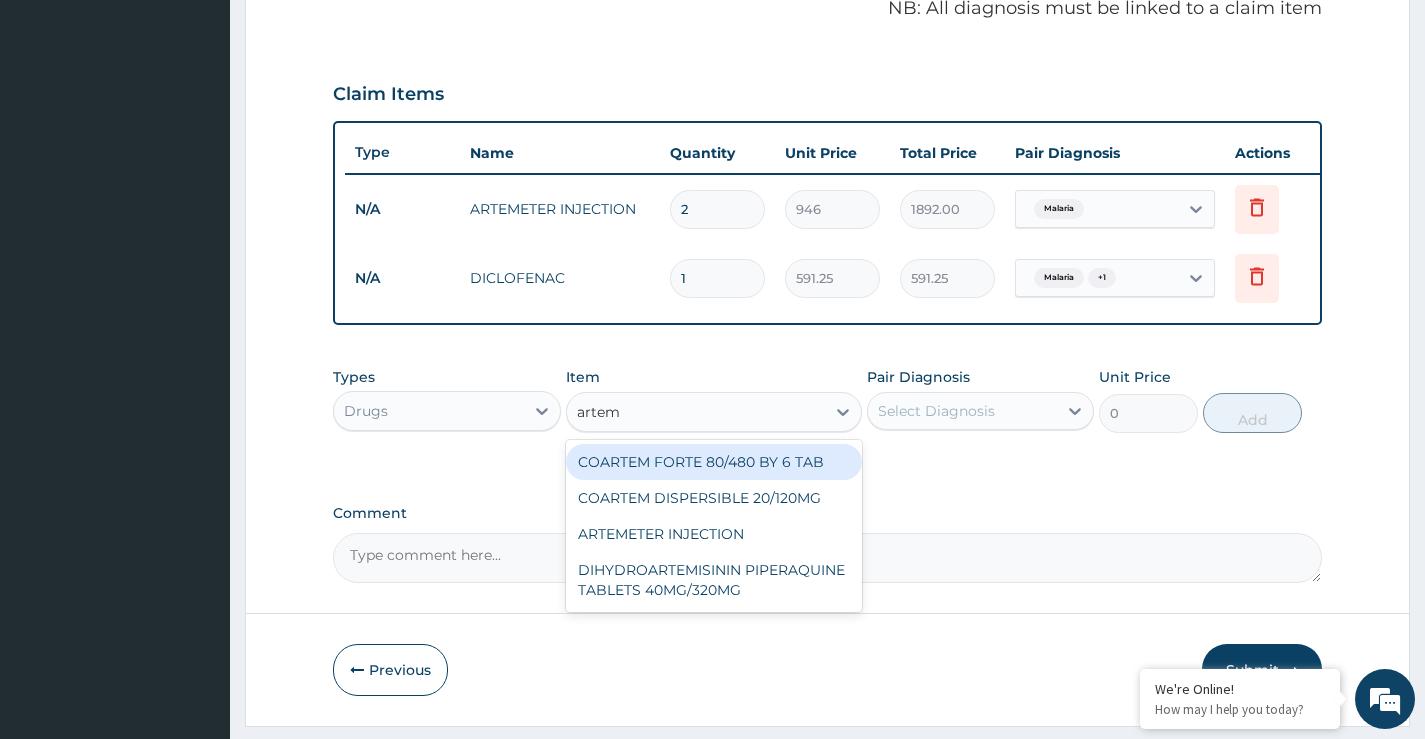 type 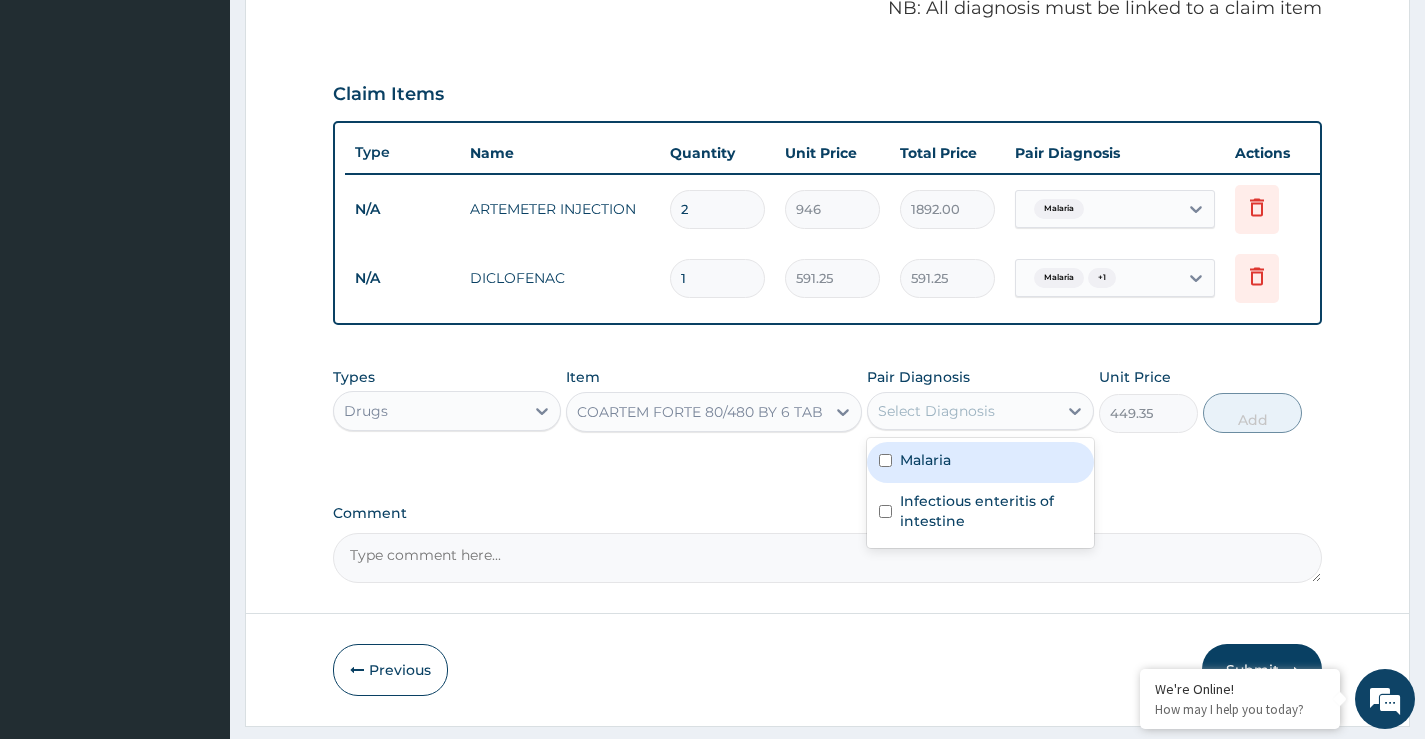click on "Select Diagnosis" at bounding box center (936, 411) 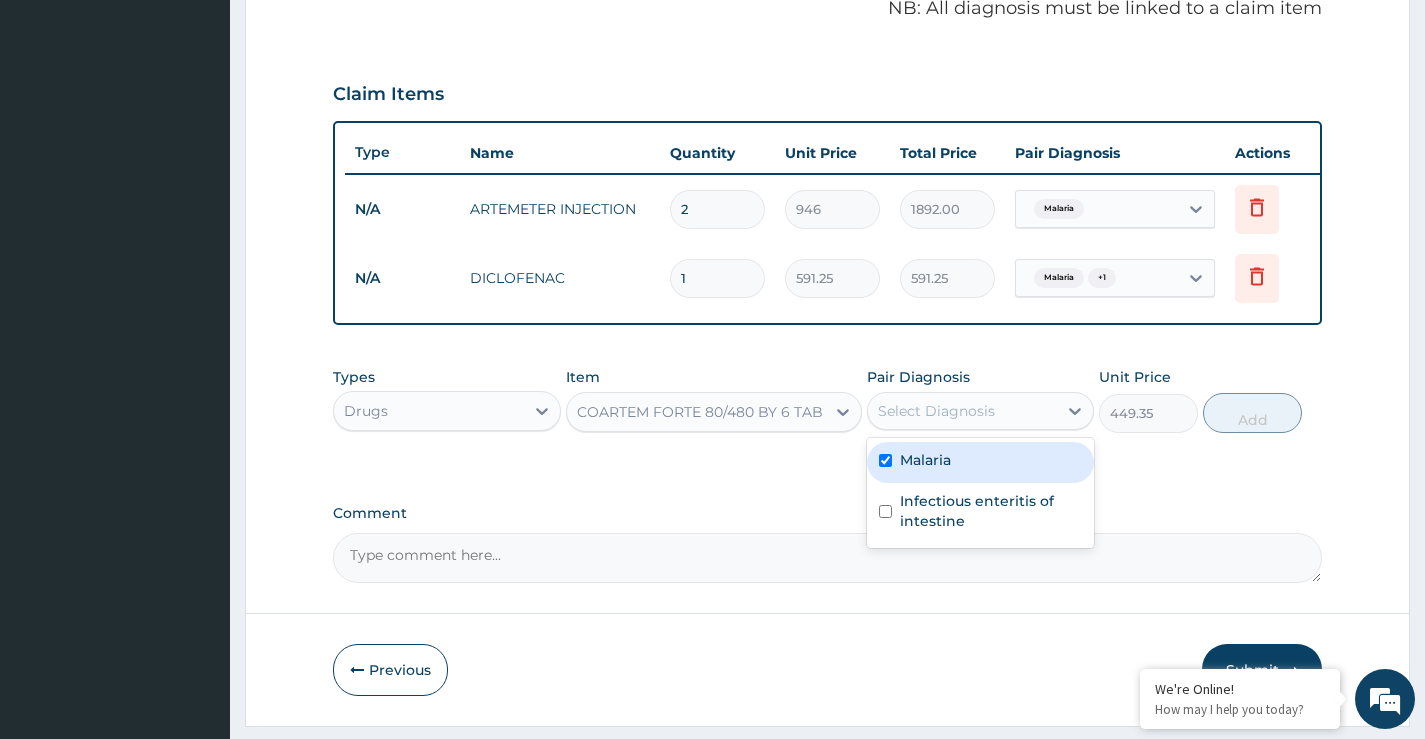 checkbox on "true" 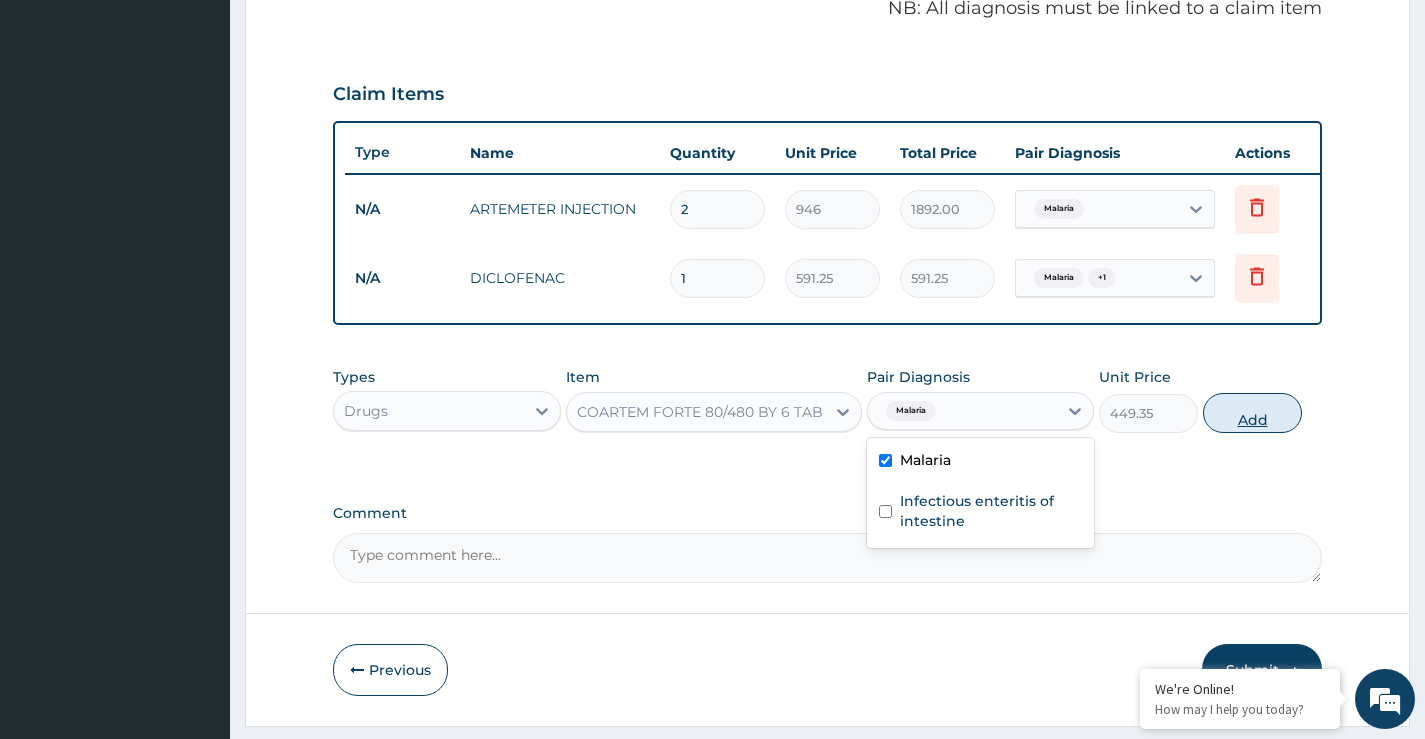 click on "Add" at bounding box center [1252, 413] 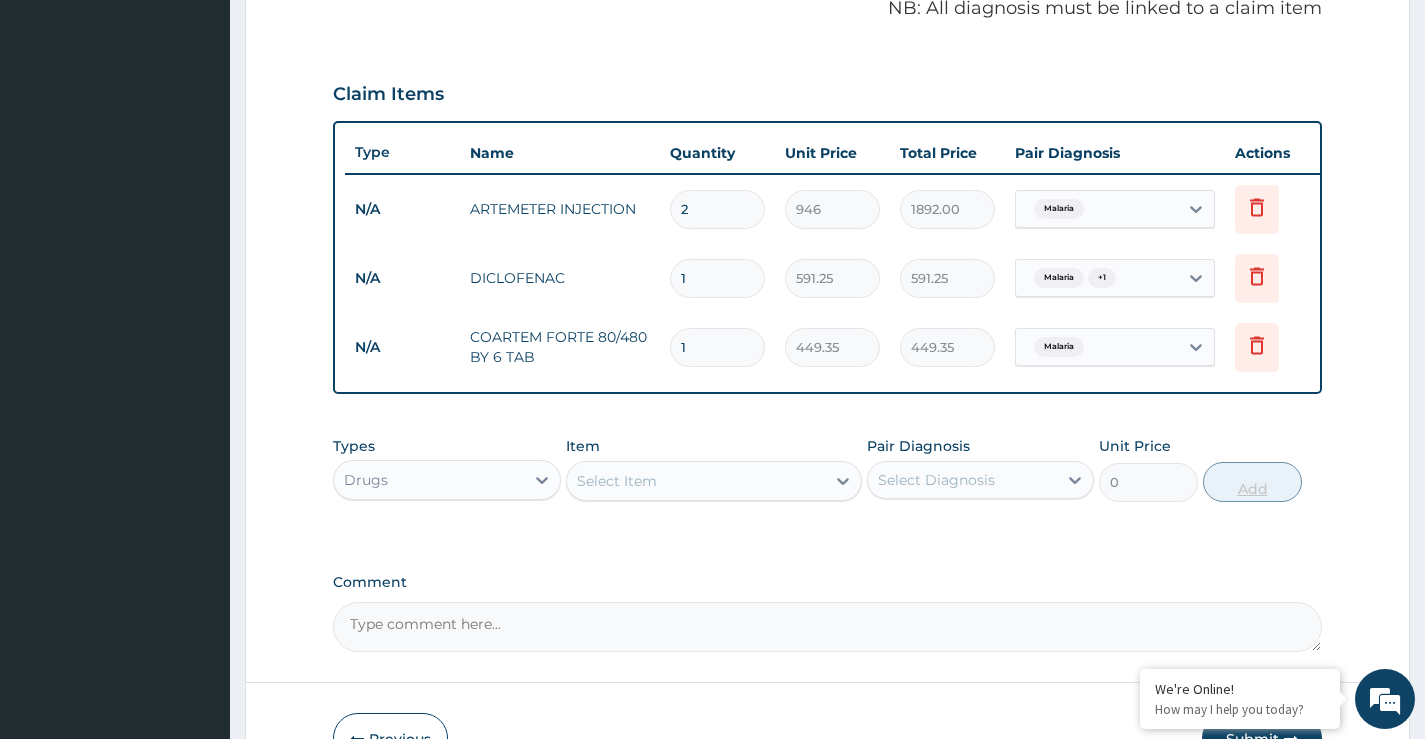 type 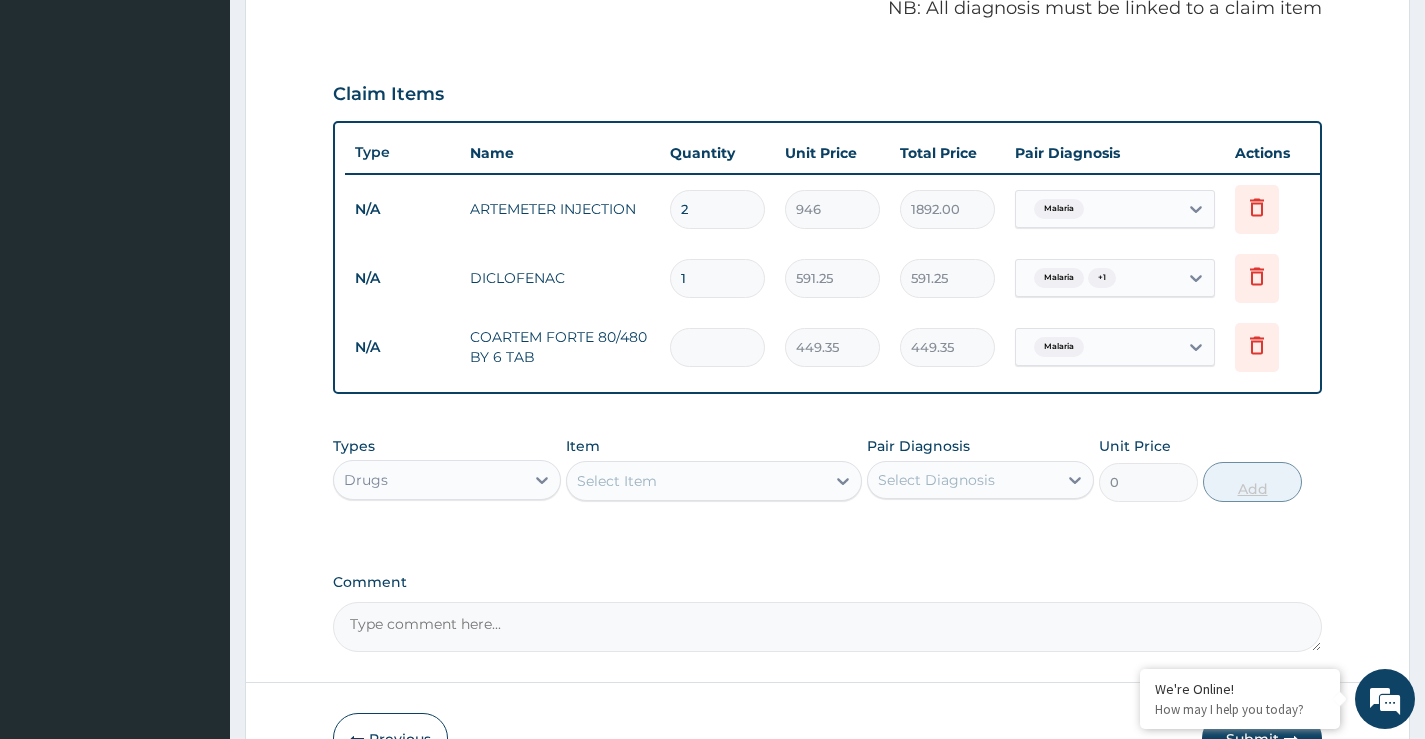 type on "0.00" 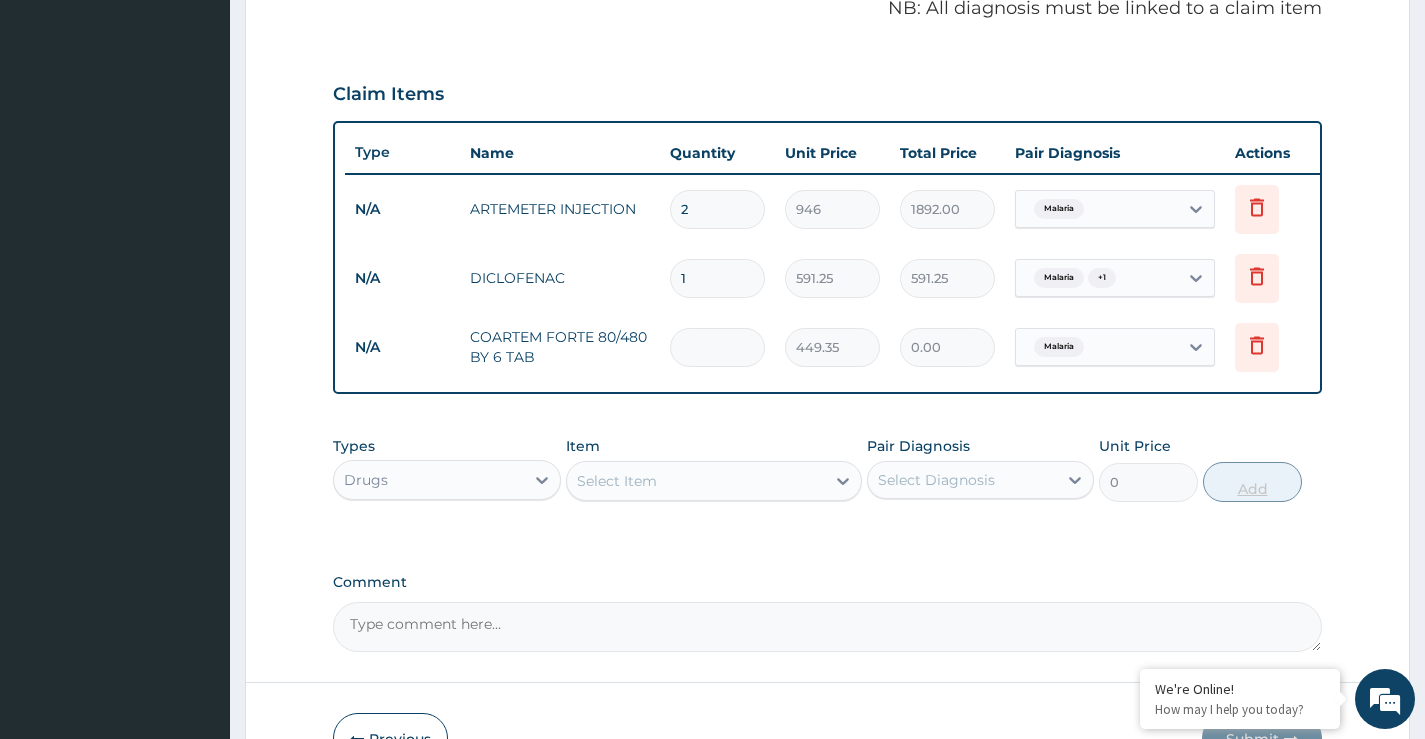 type on "6" 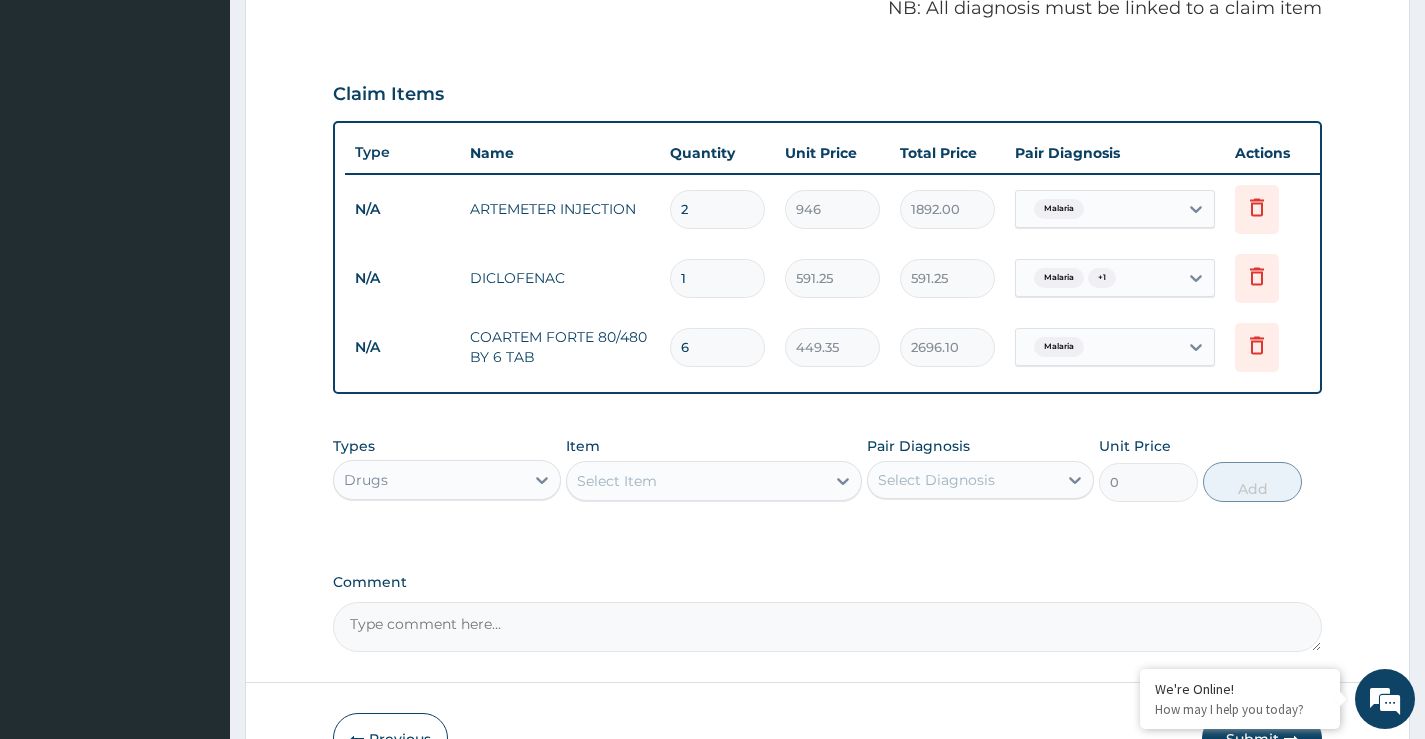 type on "6" 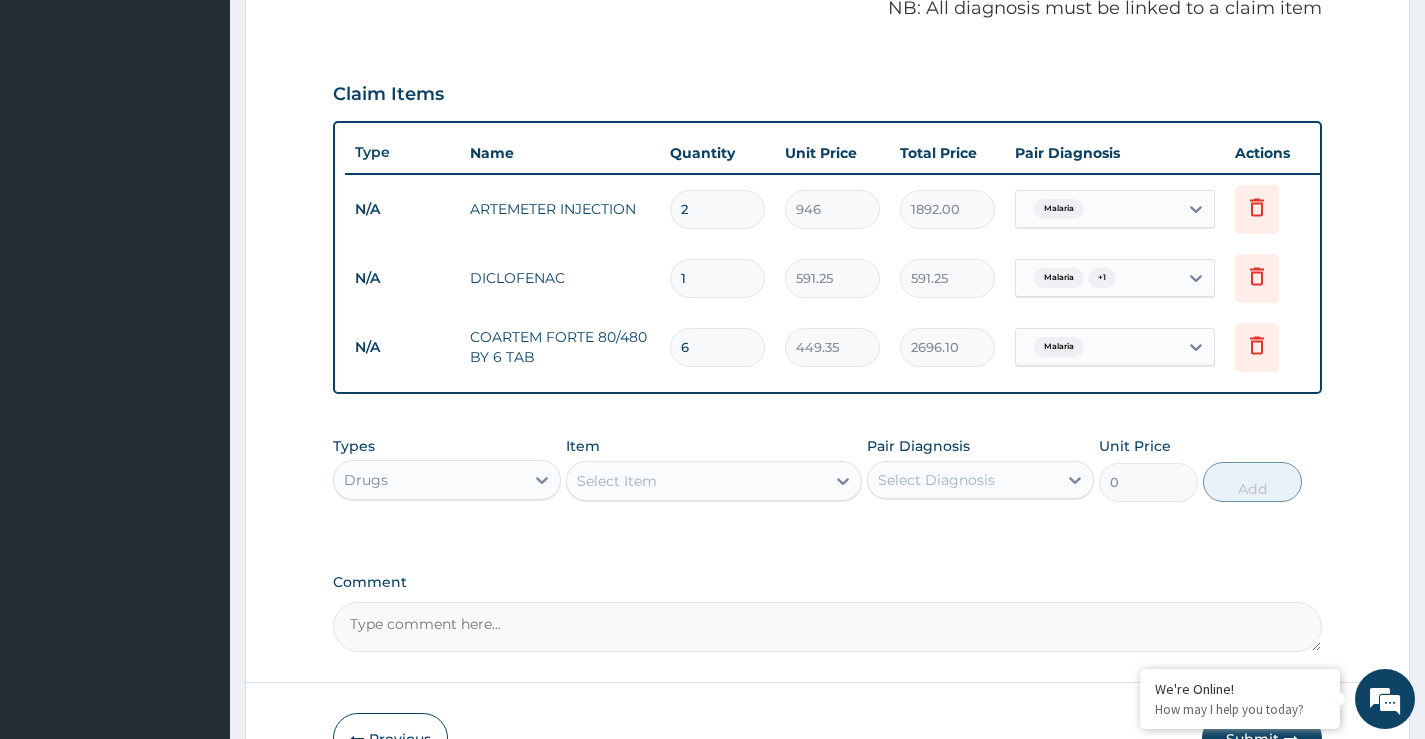 click on "Comment" at bounding box center (827, 582) 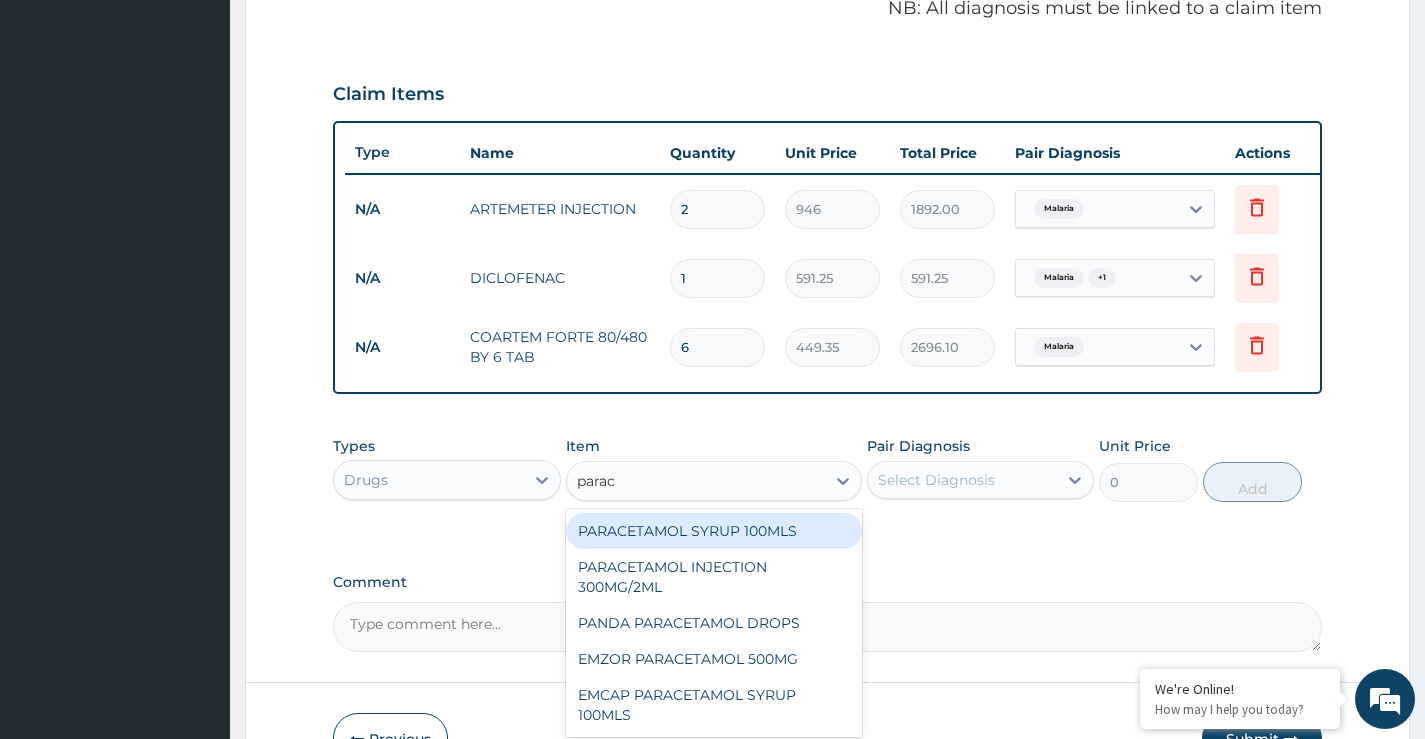 type on "parace" 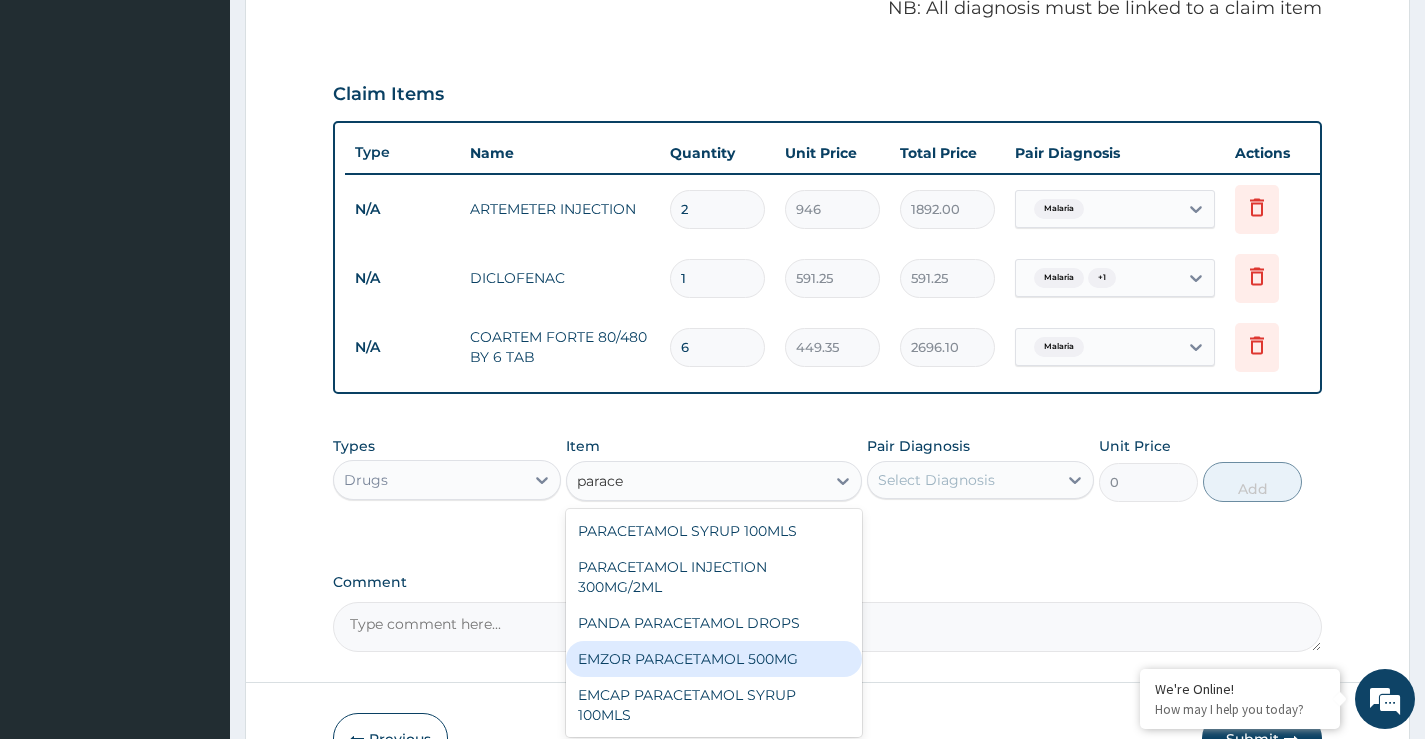 click on "EMZOR PARACETAMOL 500MG" at bounding box center [714, 659] 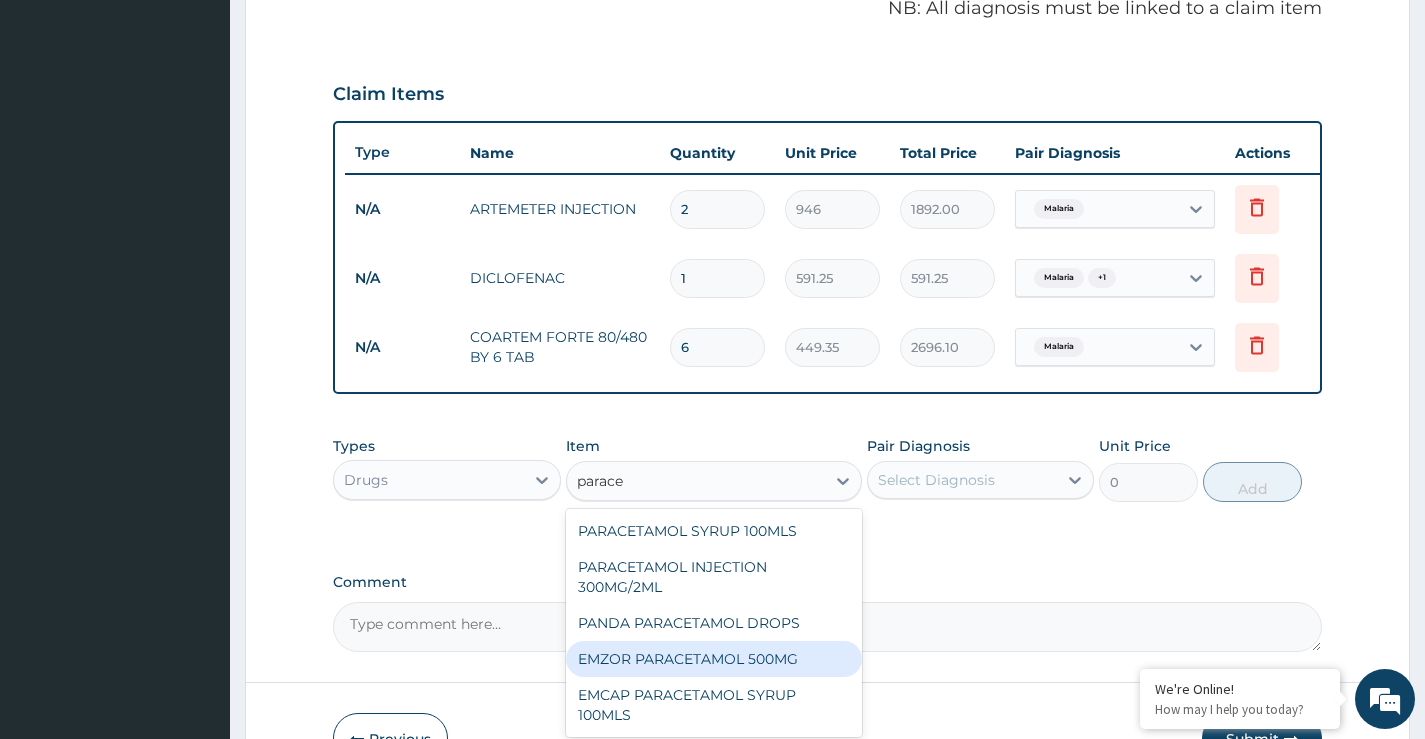 type 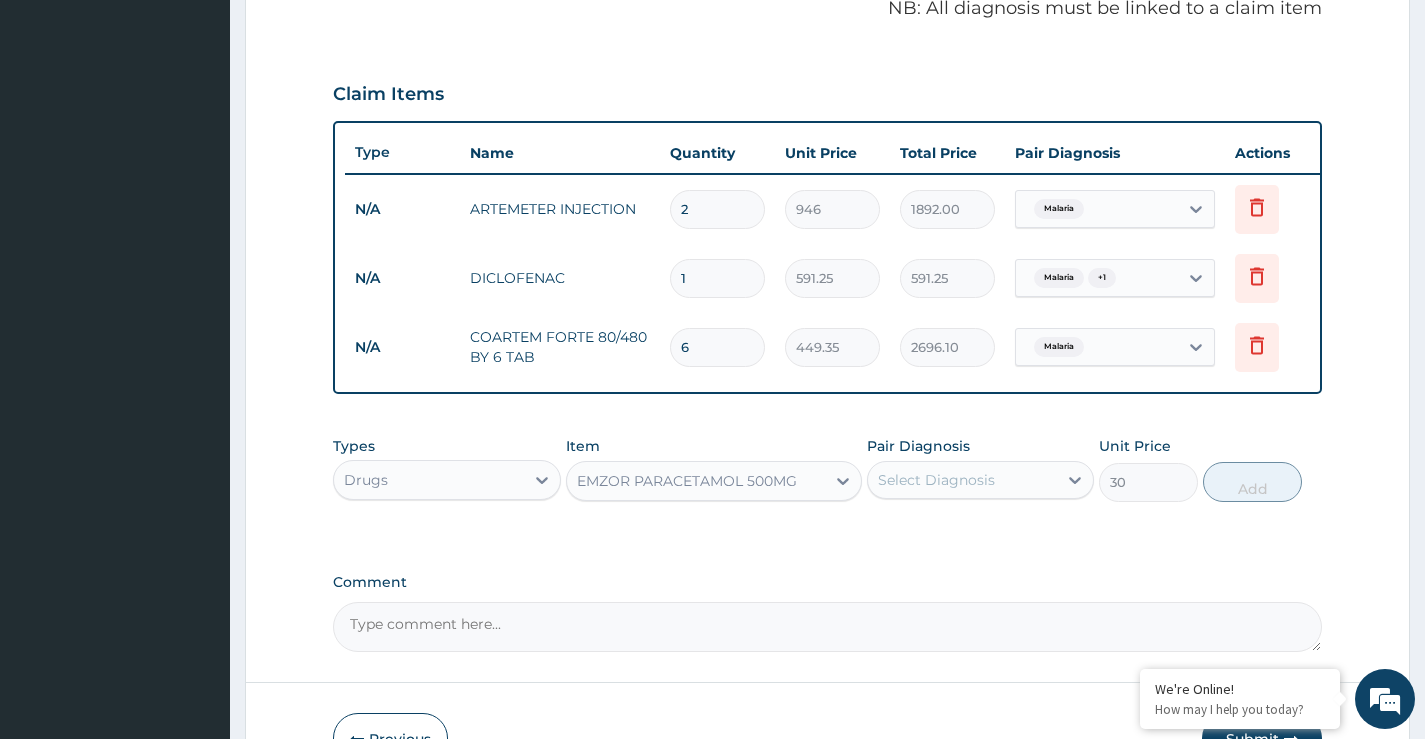 click on "Select Diagnosis" at bounding box center (936, 480) 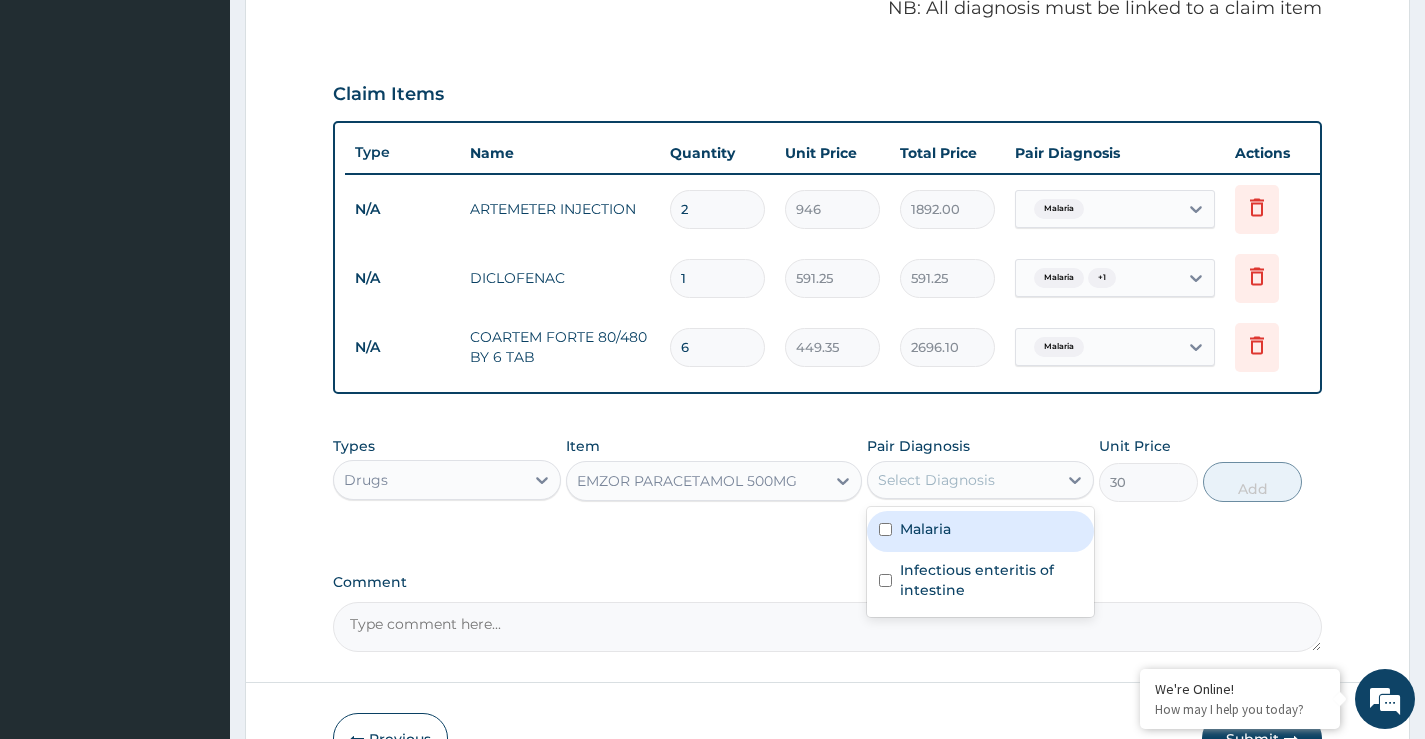 click on "Malaria" at bounding box center [980, 531] 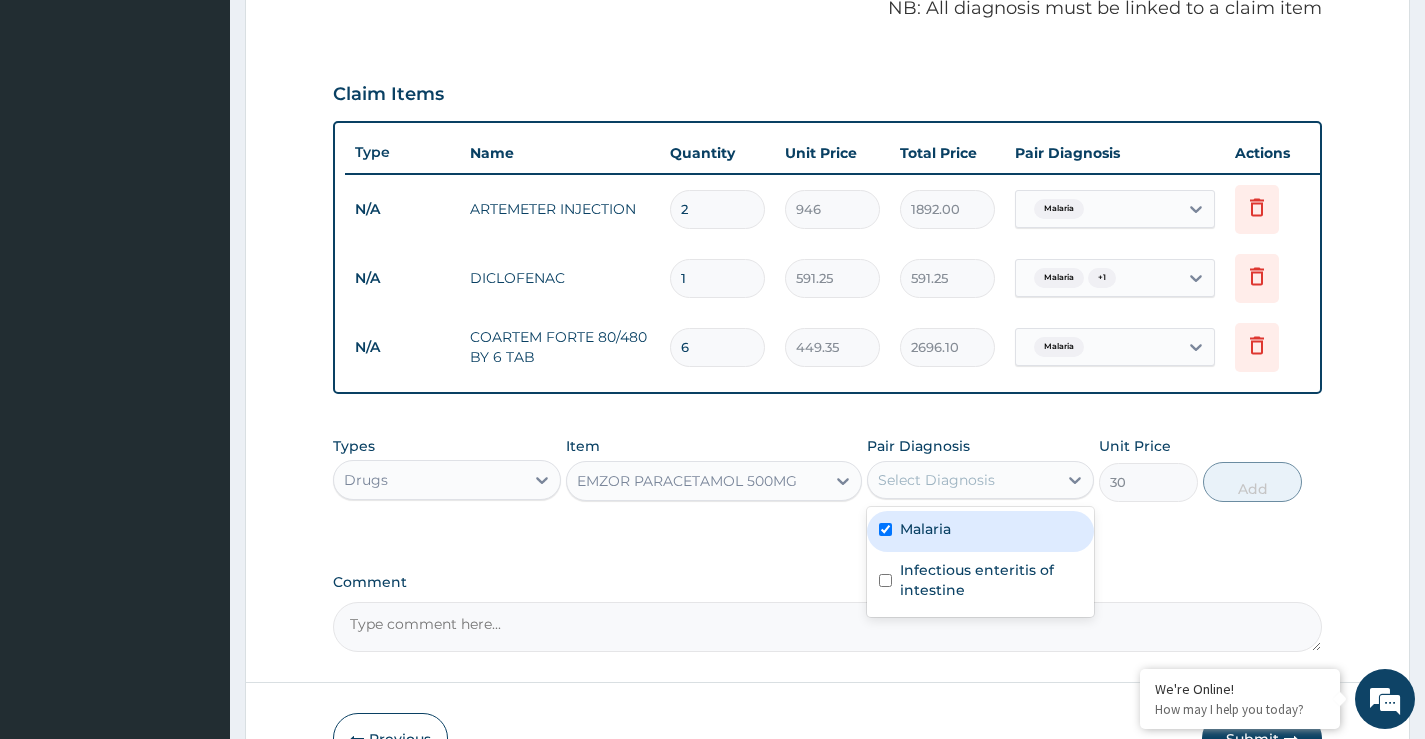 checkbox on "true" 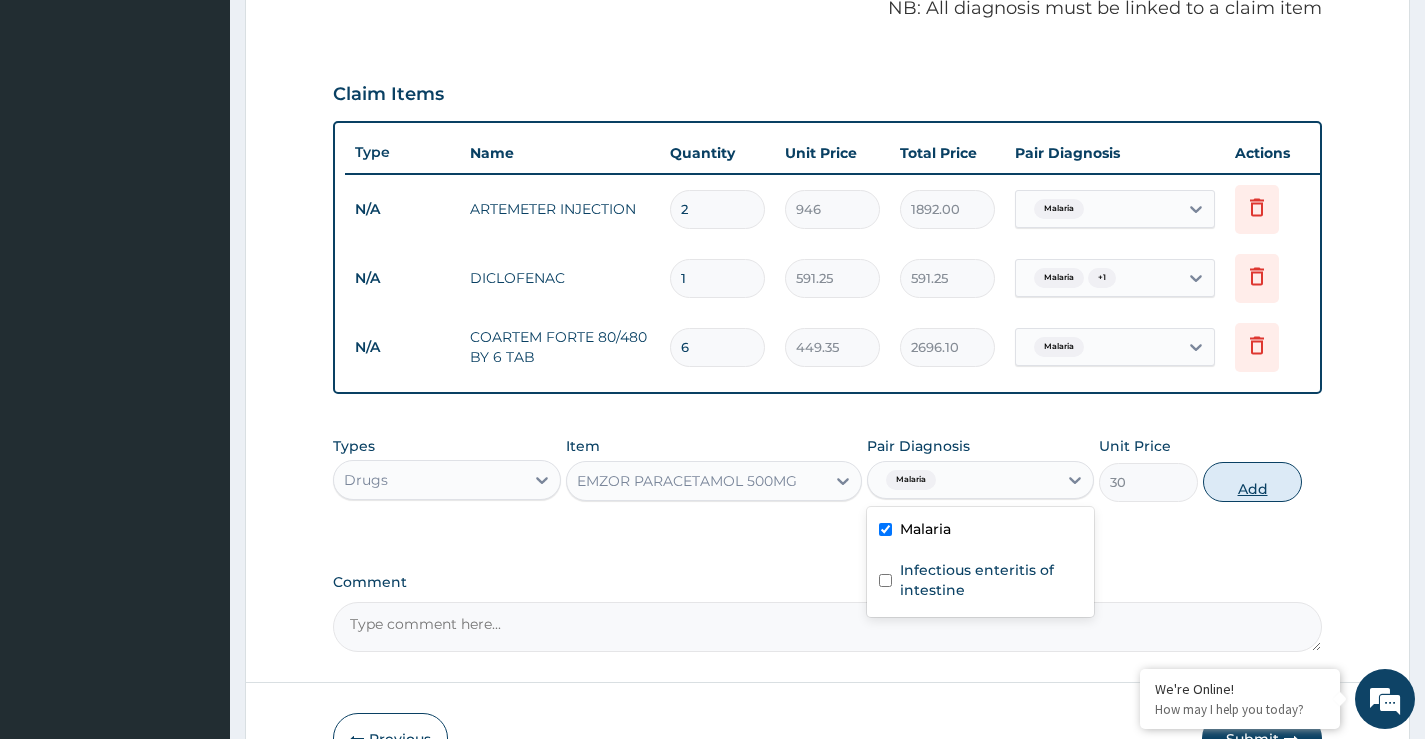 click on "Add" at bounding box center (1252, 482) 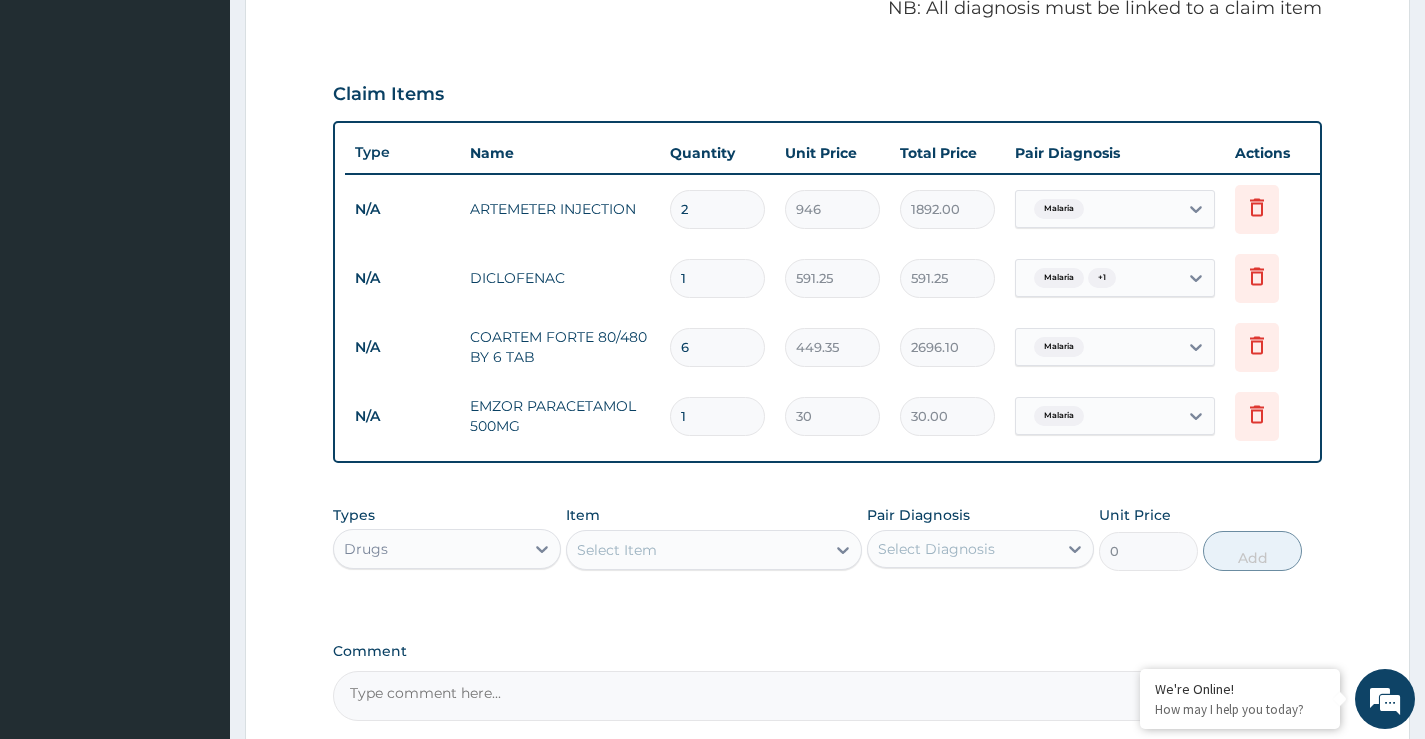 type on "18" 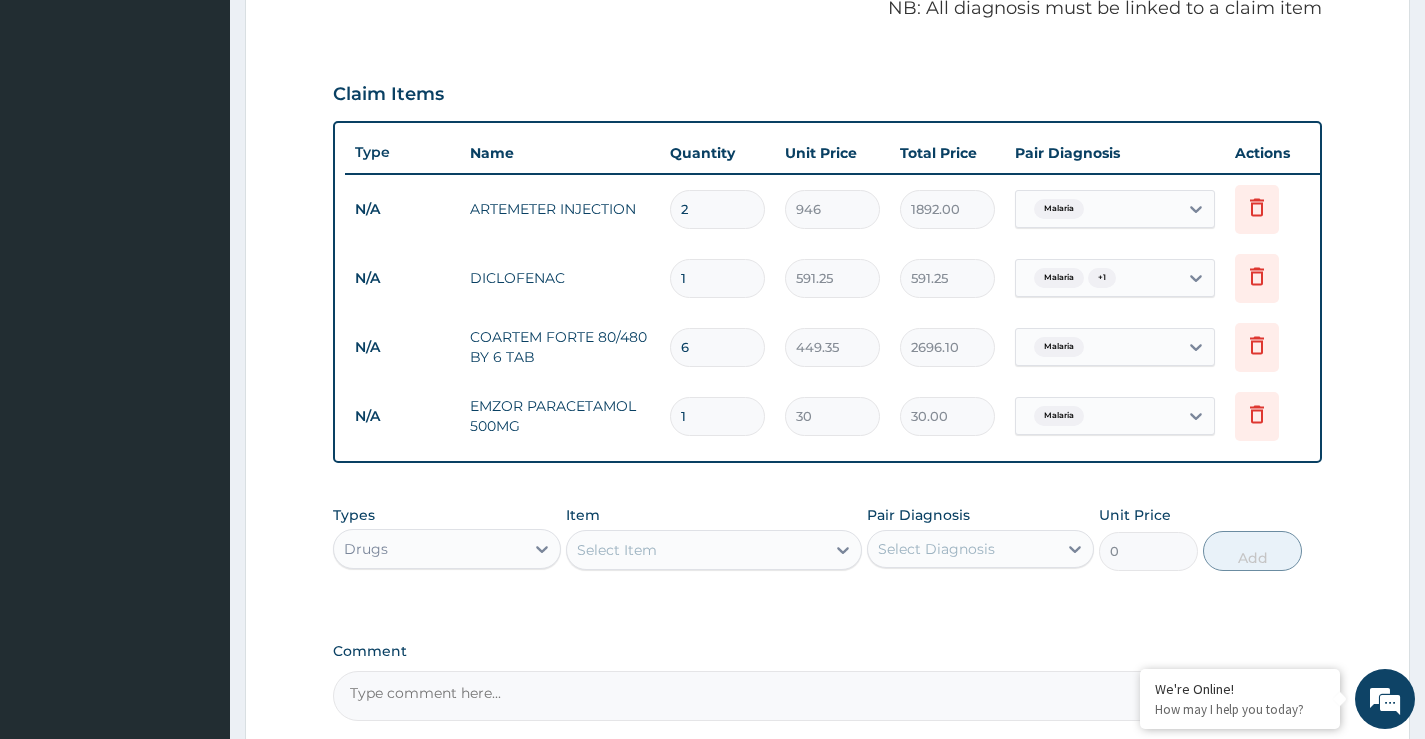 type on "540.00" 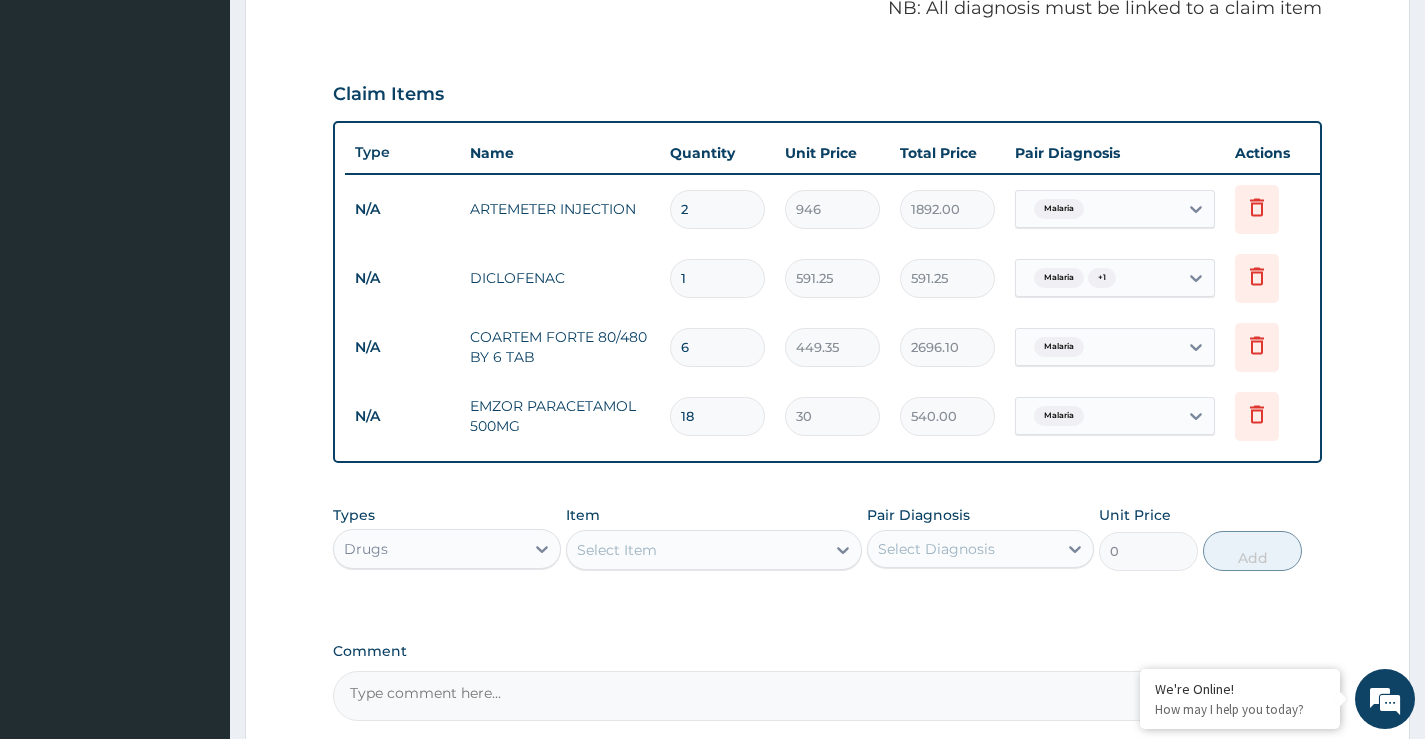 type on "18" 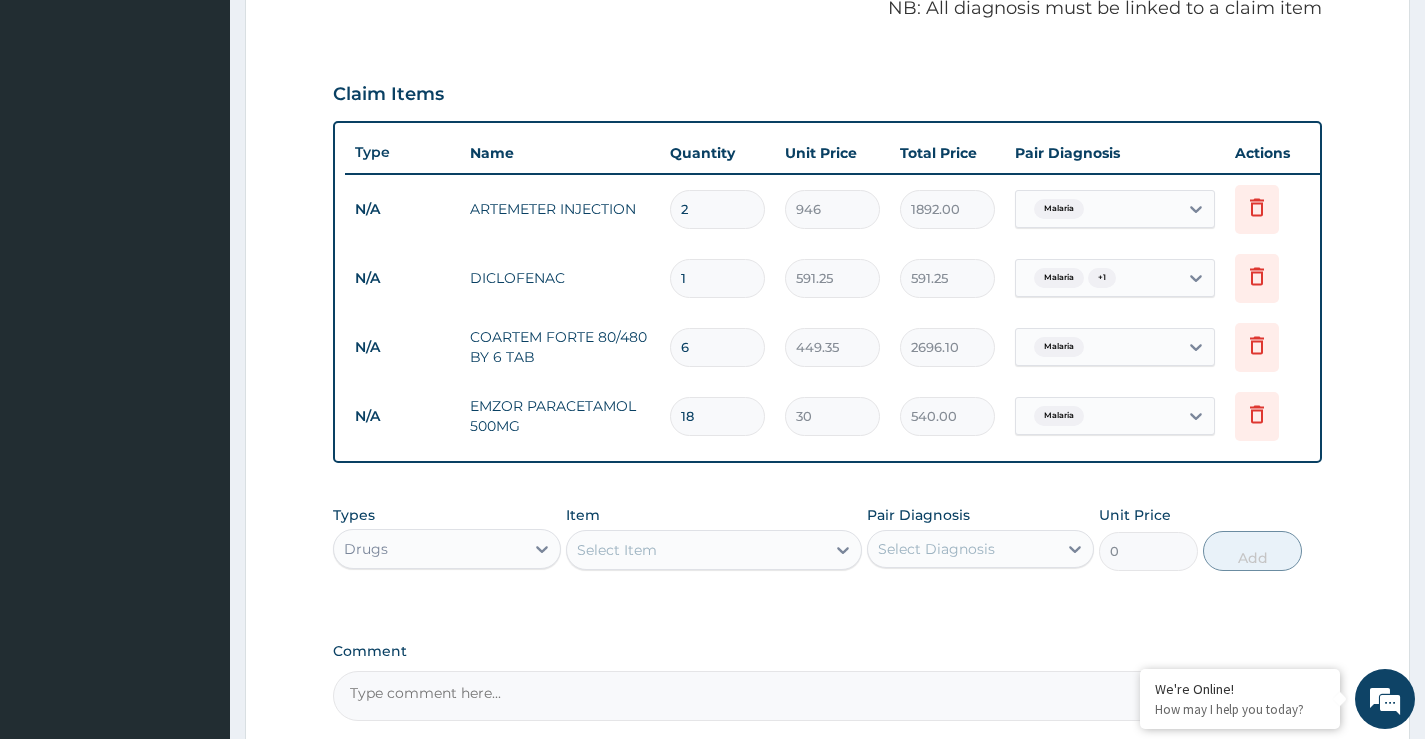 click on "Select Item" at bounding box center [617, 550] 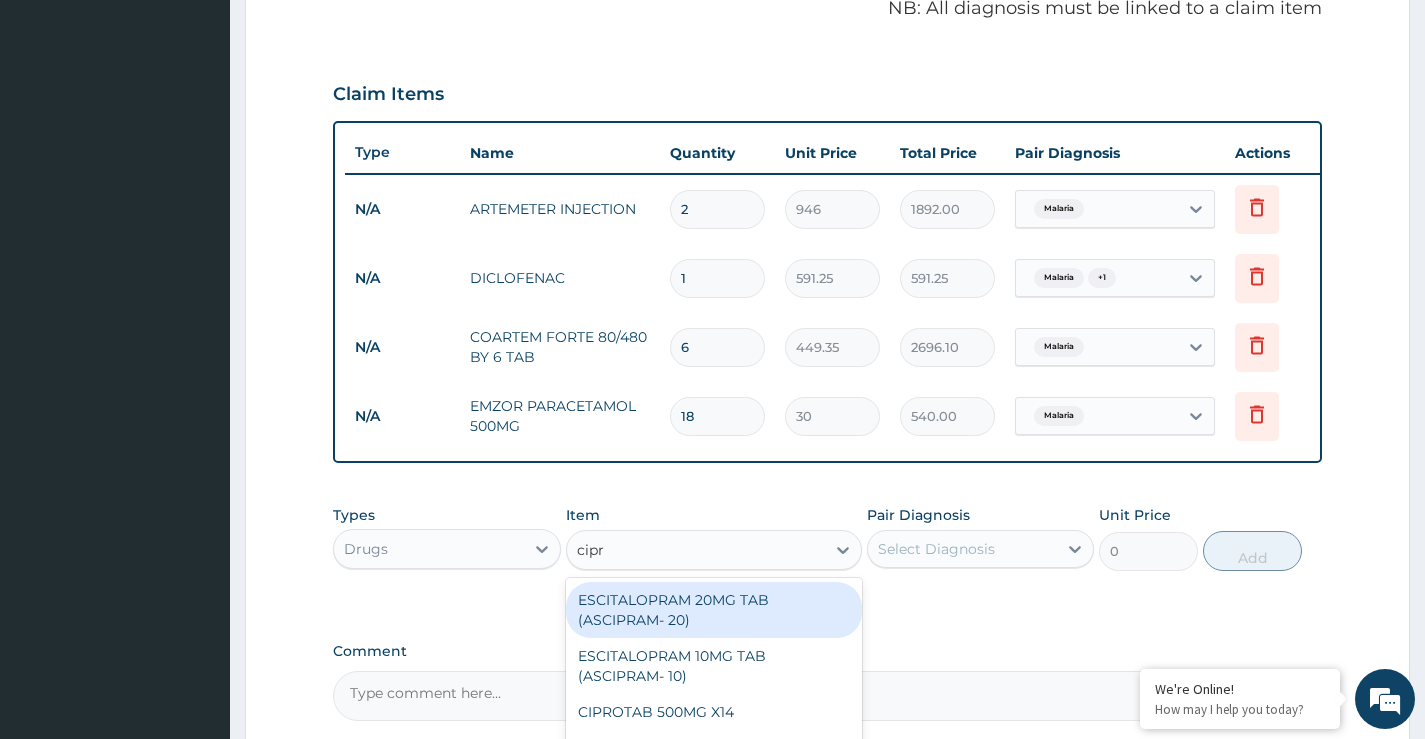 type on "cipro" 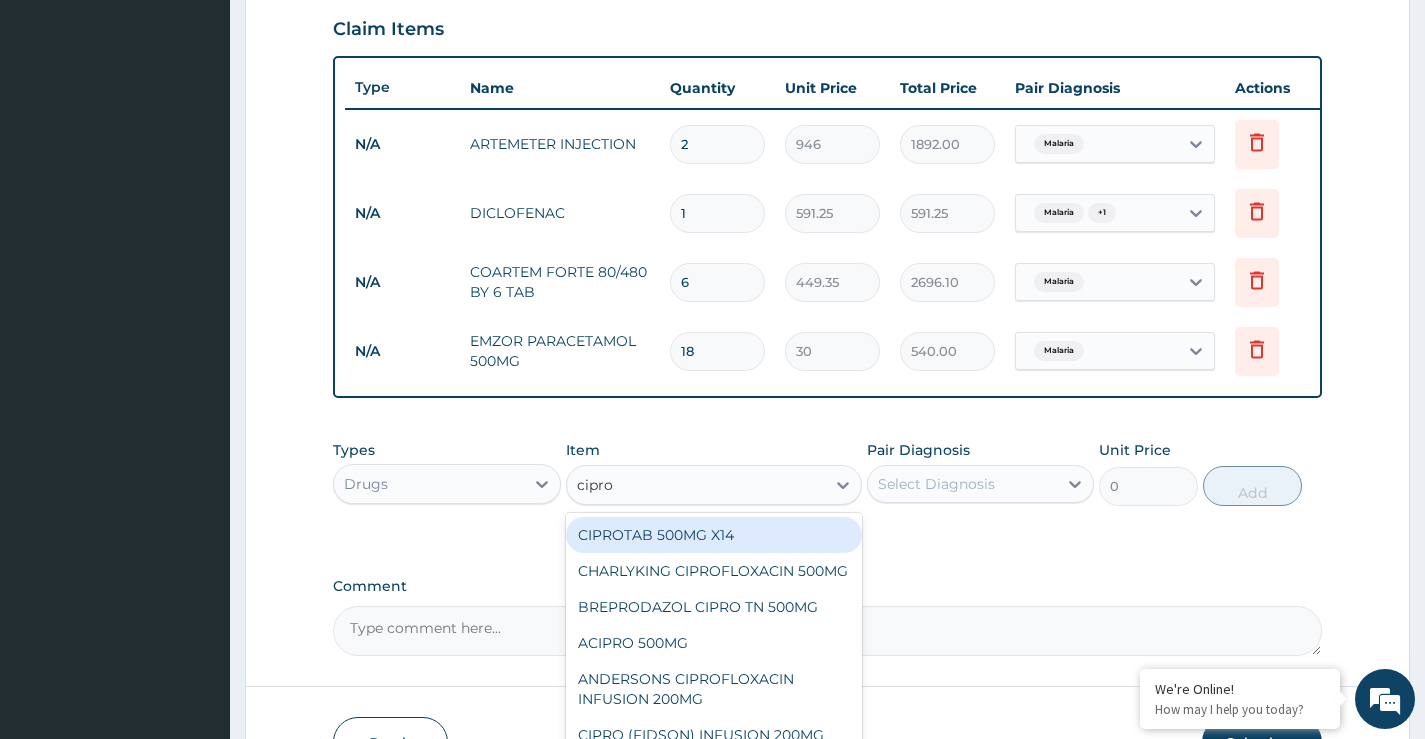 scroll, scrollTop: 723, scrollLeft: 0, axis: vertical 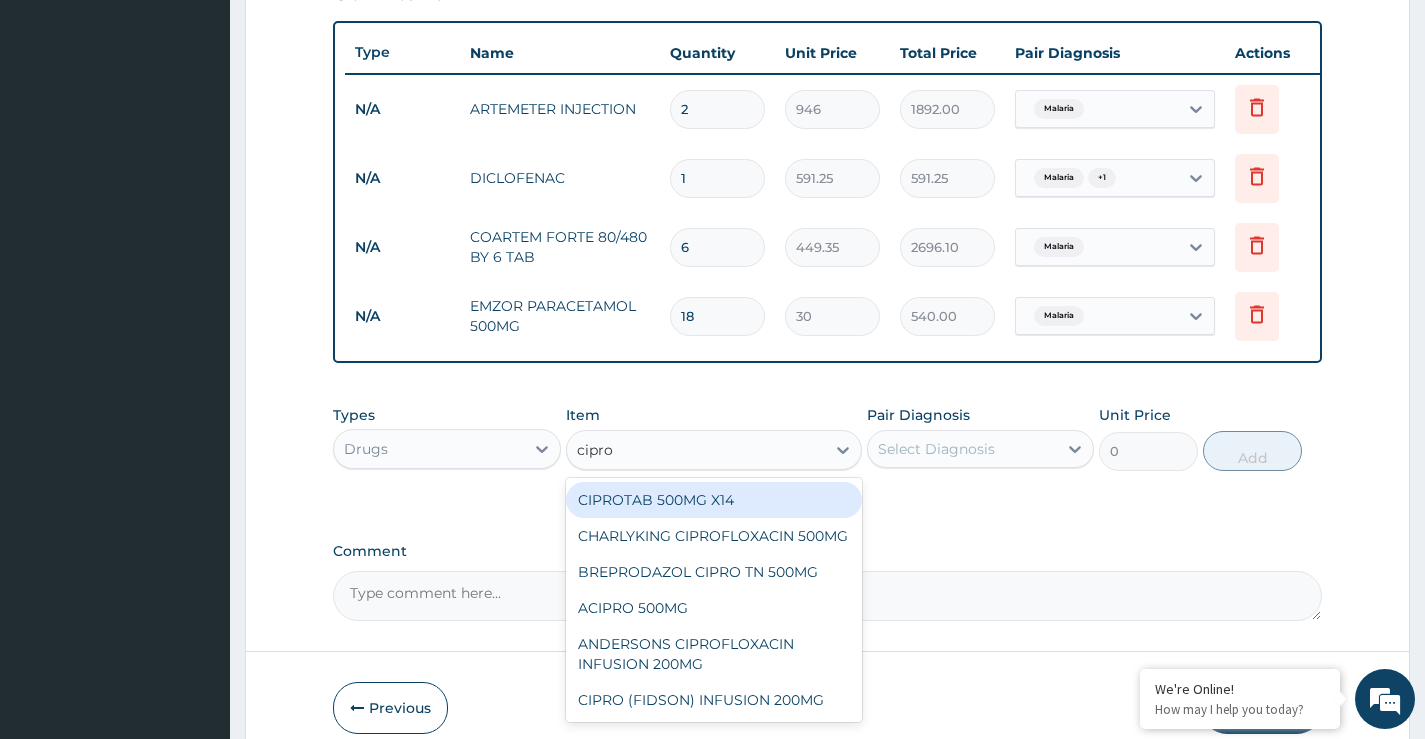click on "CIPROTAB 500MG X14" at bounding box center [714, 500] 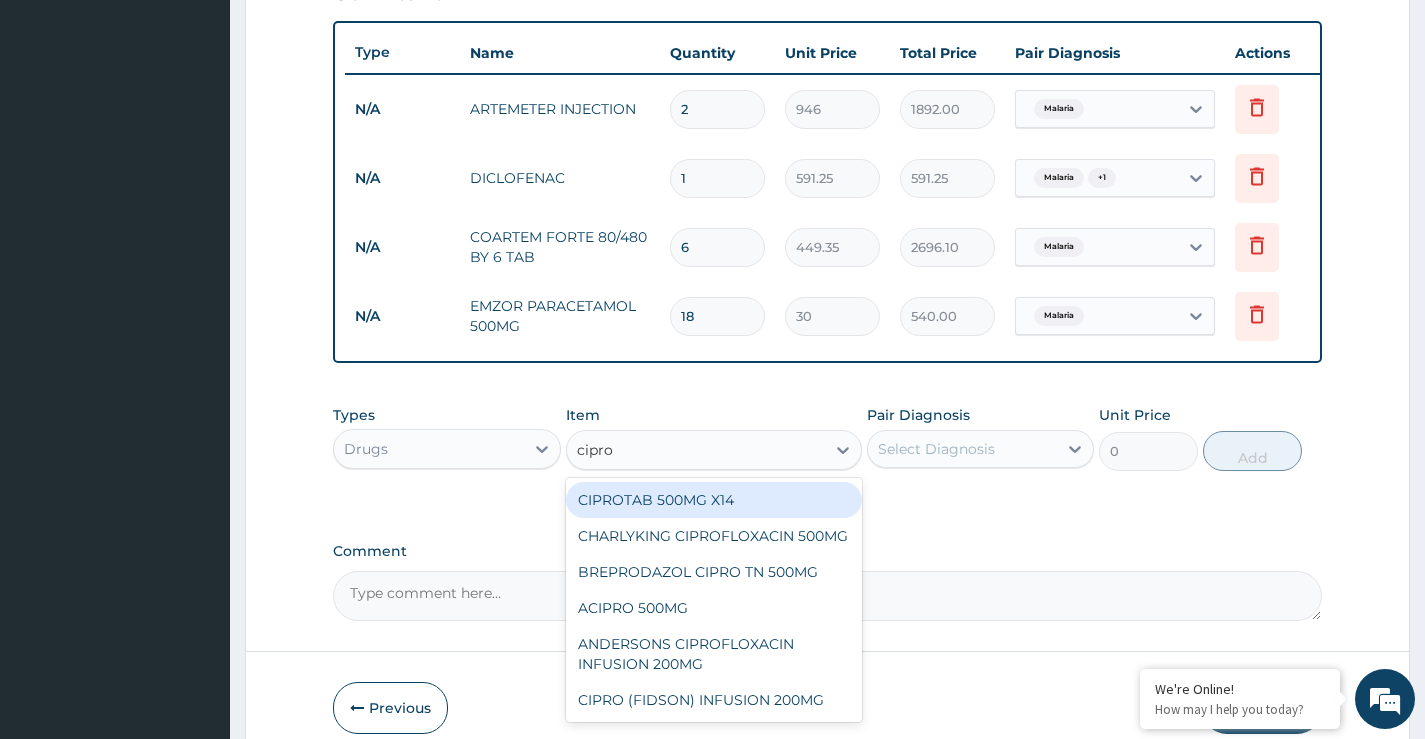 type 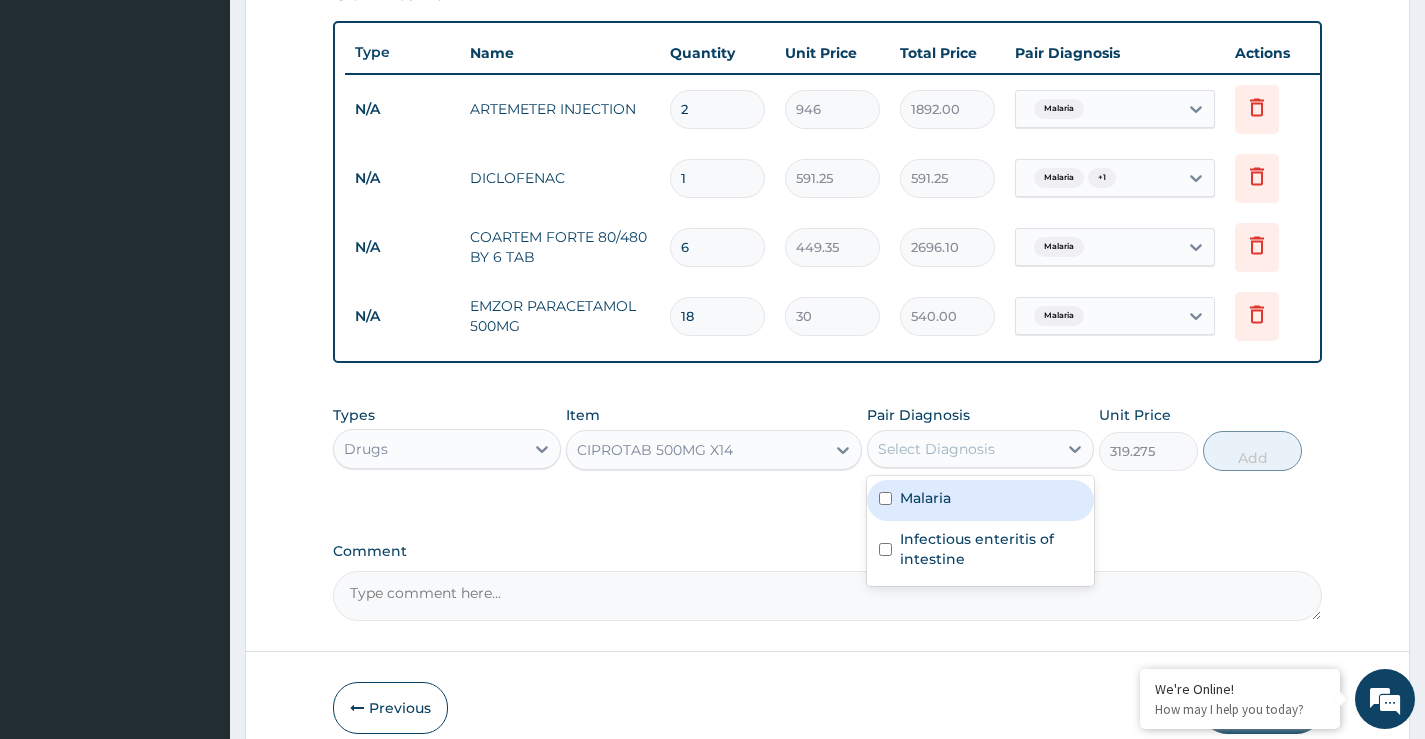 click on "Select Diagnosis" at bounding box center [962, 449] 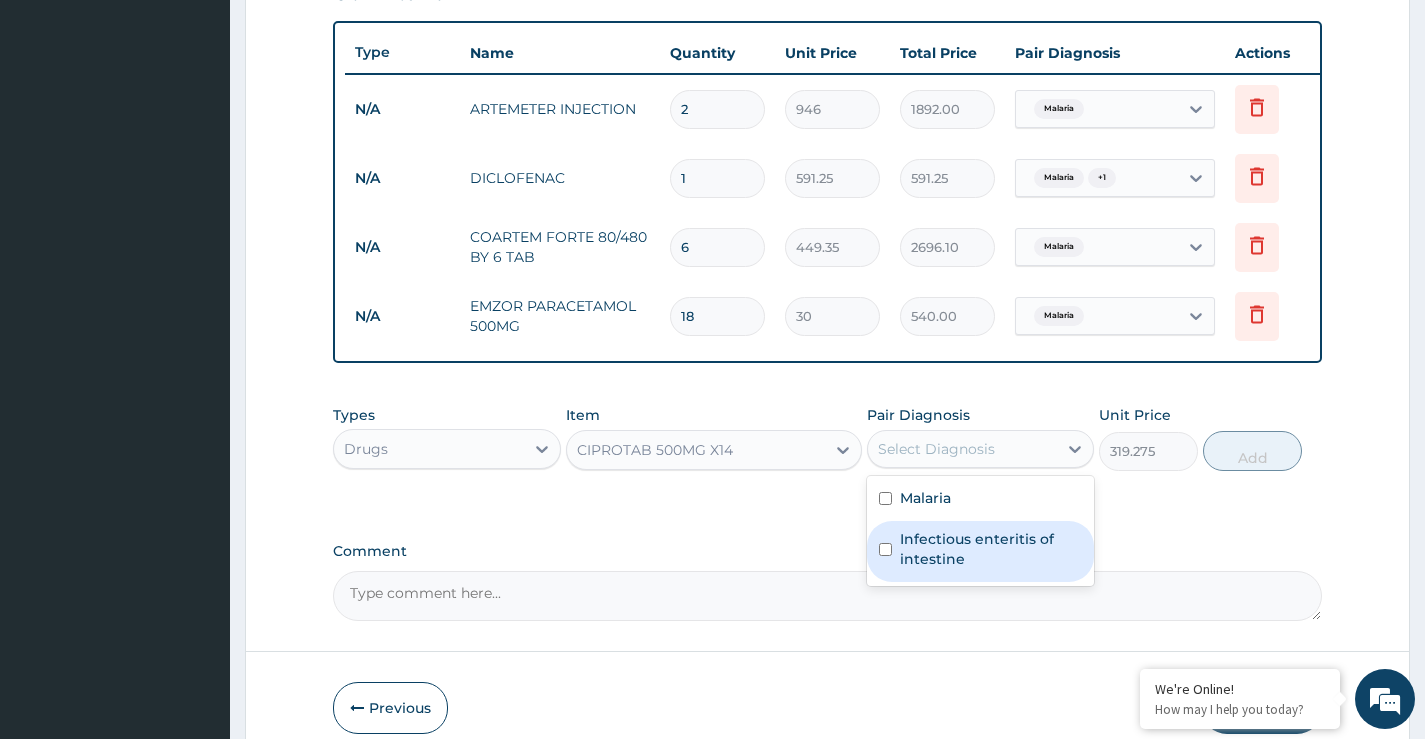 drag, startPoint x: 916, startPoint y: 554, endPoint x: 967, endPoint y: 543, distance: 52.17279 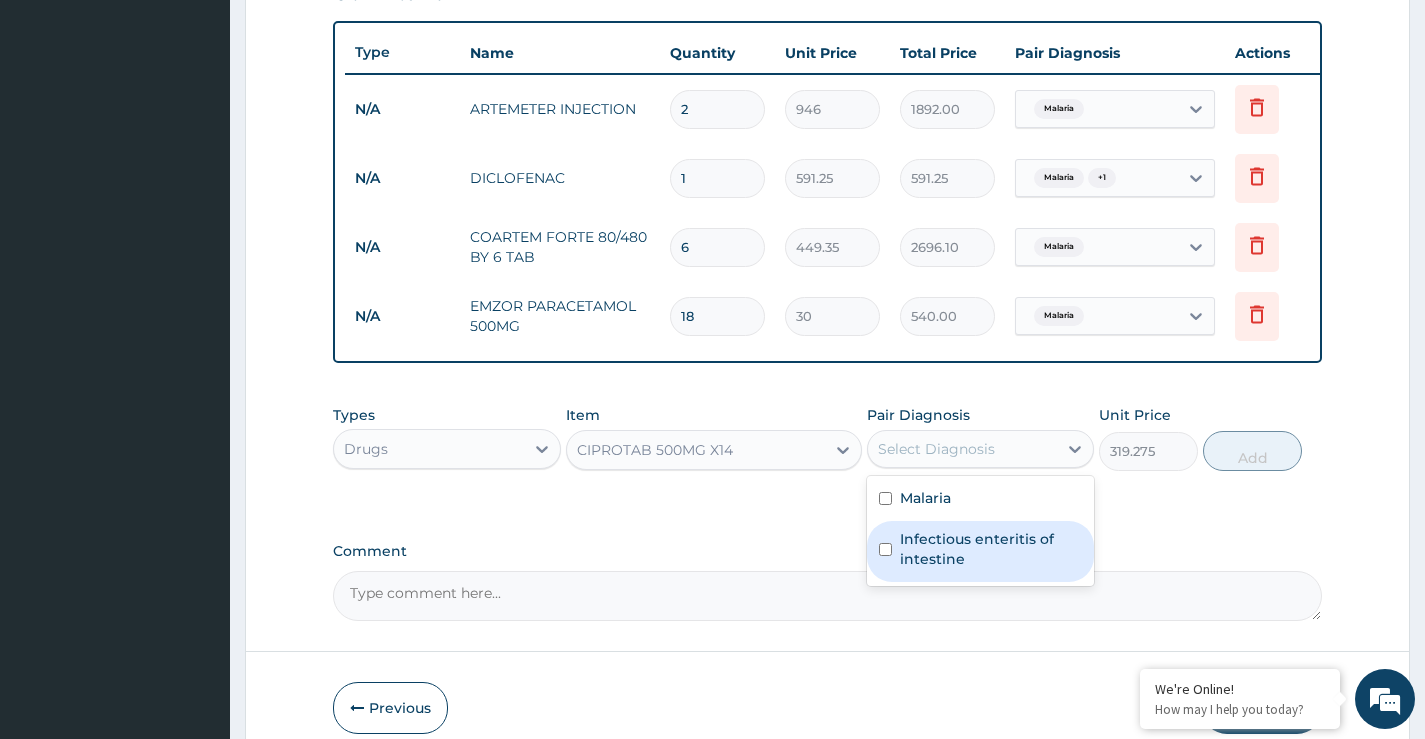 click on "Infectious enteritis of intestine" at bounding box center (991, 549) 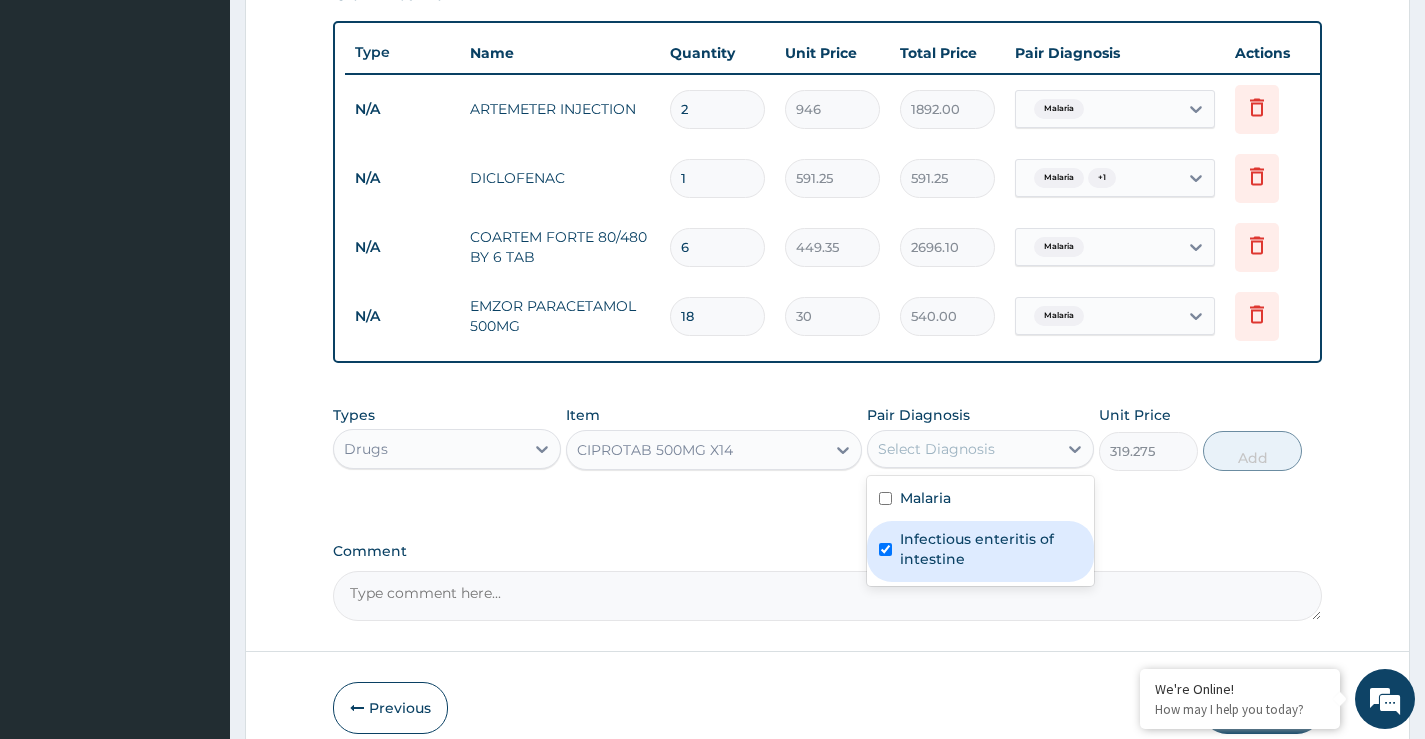 checkbox on "true" 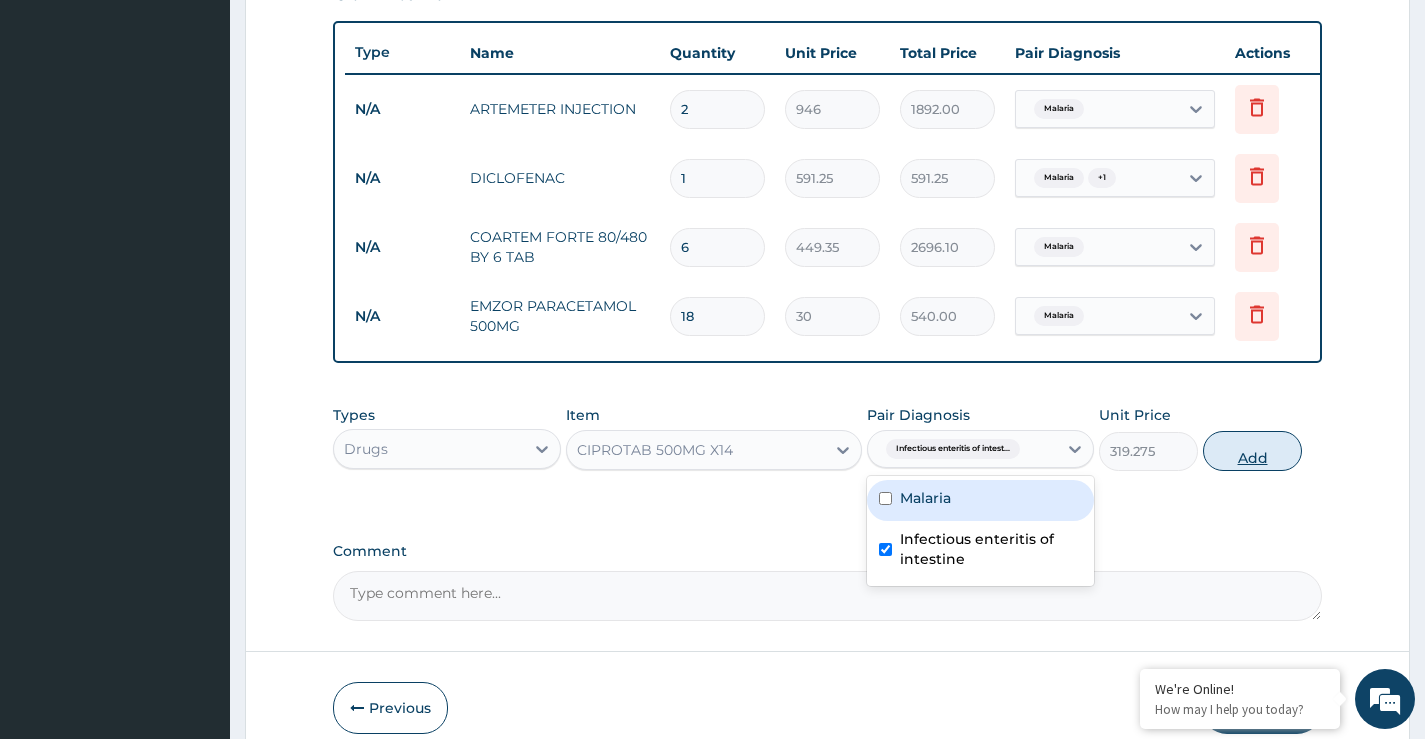 click on "Add" at bounding box center [1252, 451] 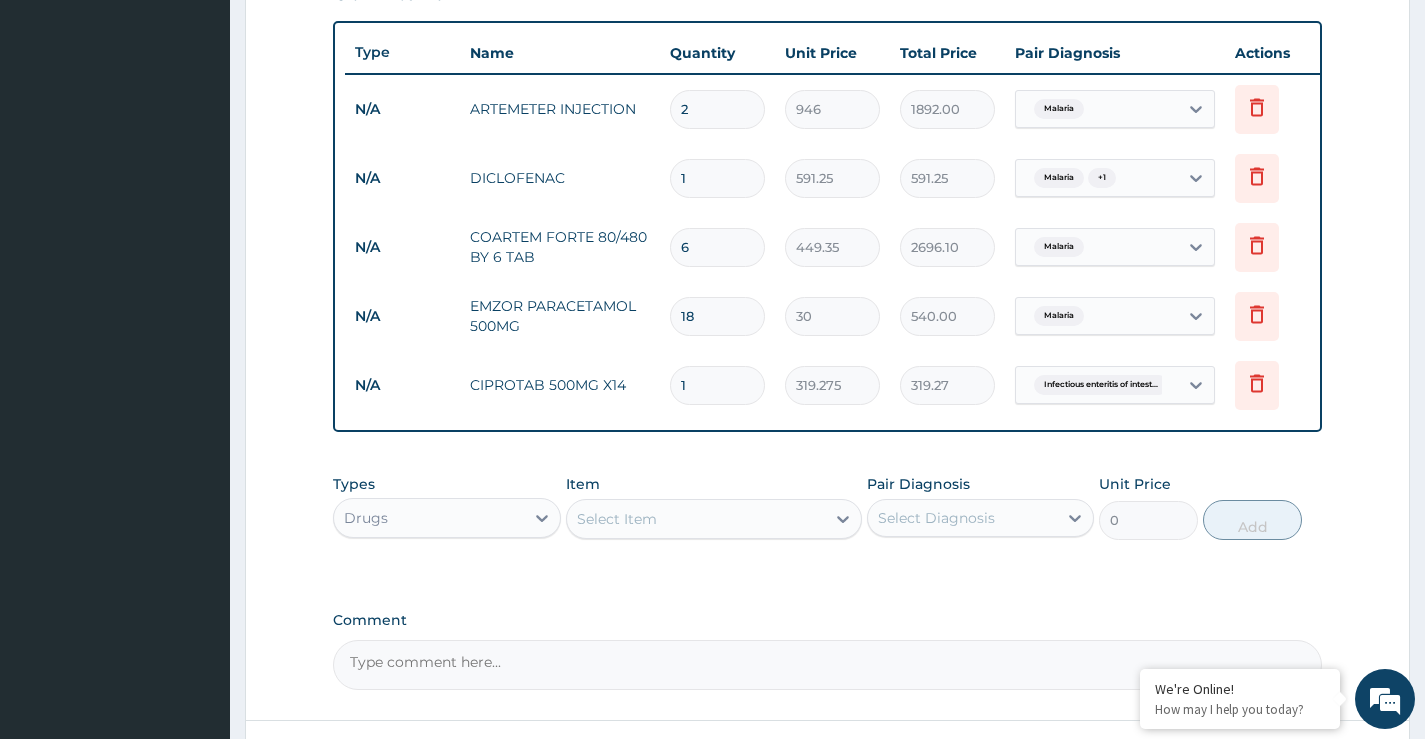 type on "10" 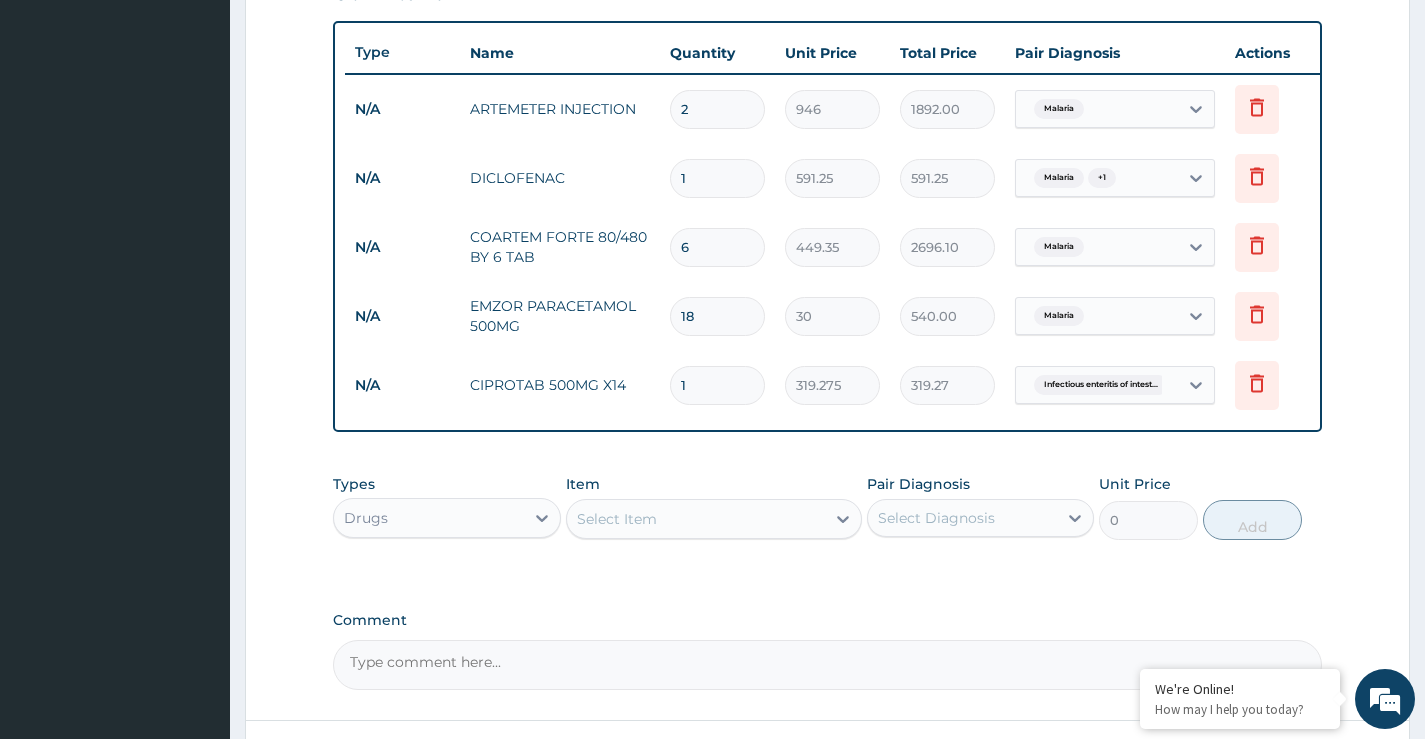 type on "3192.75" 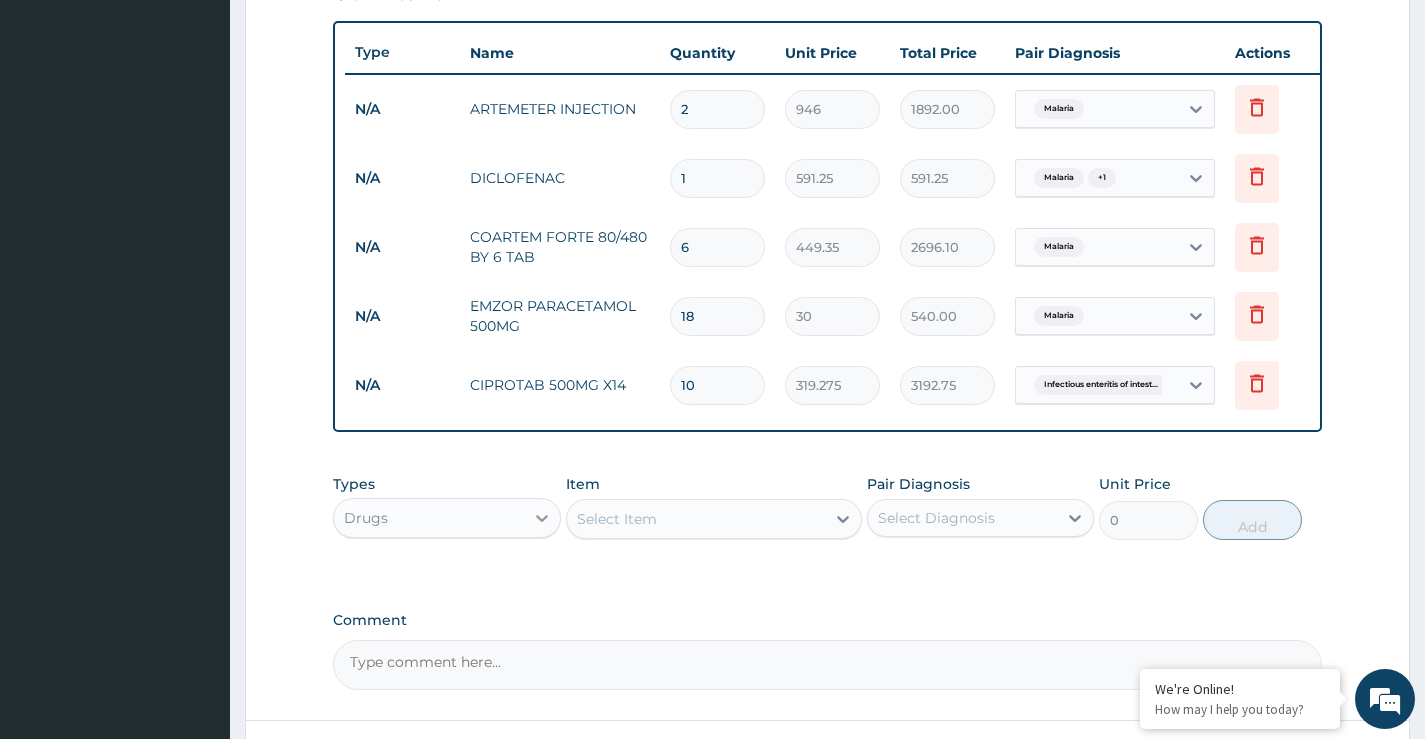 type on "10" 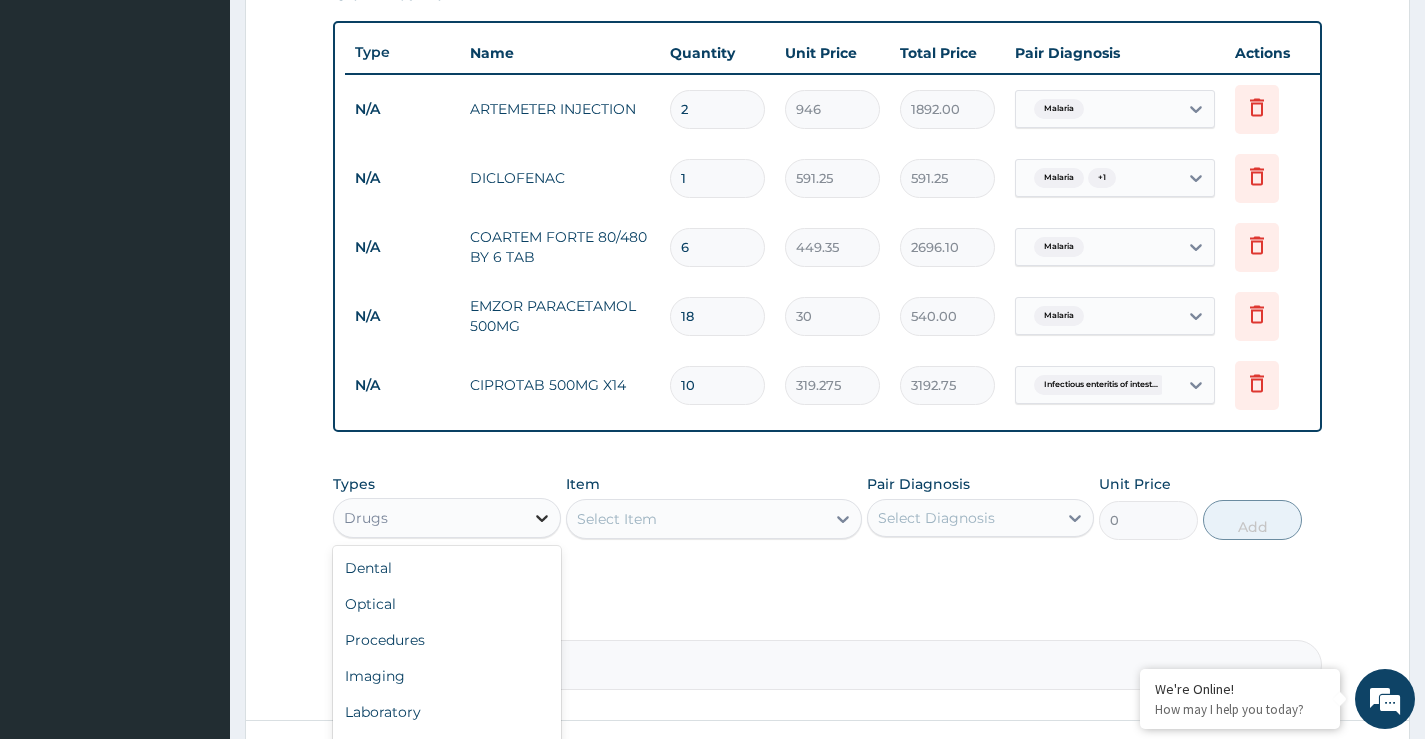 click 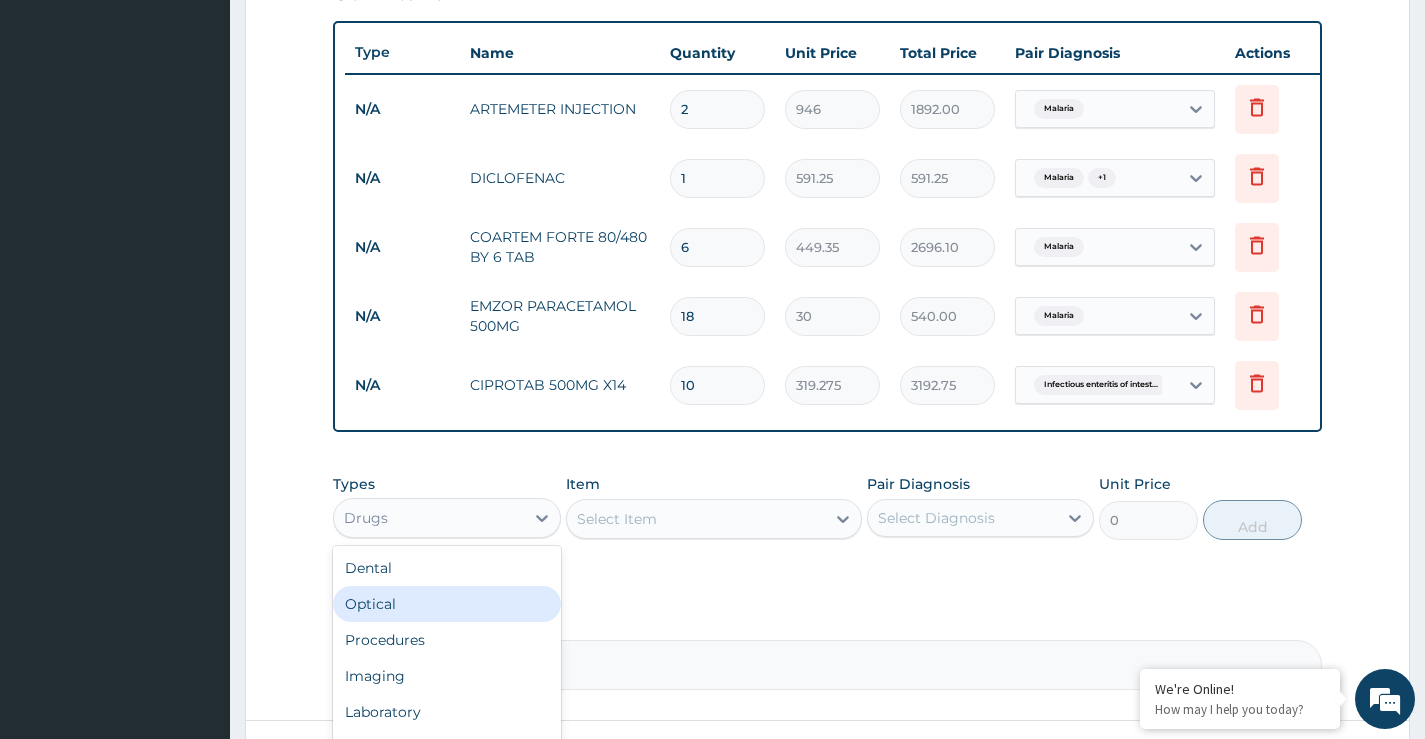 scroll, scrollTop: 68, scrollLeft: 0, axis: vertical 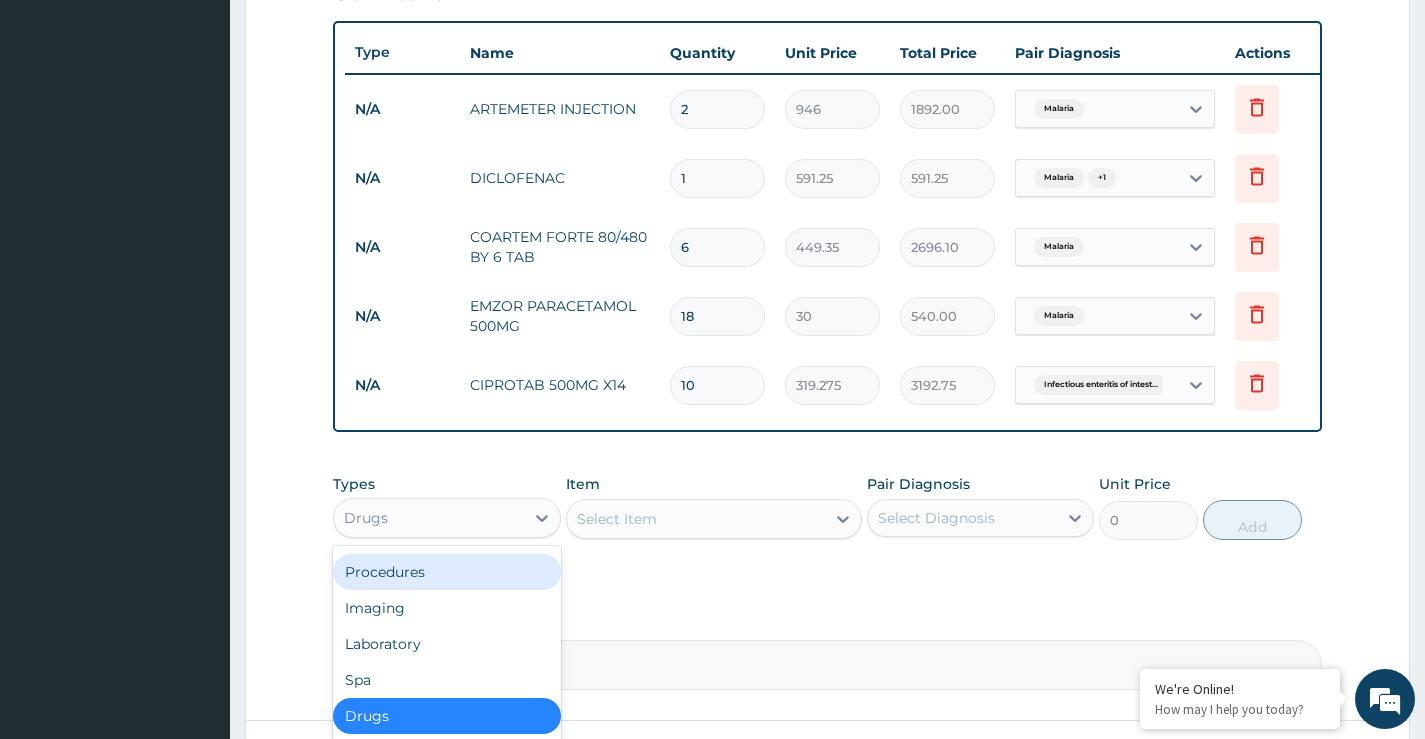 click on "Select Item" at bounding box center (617, 519) 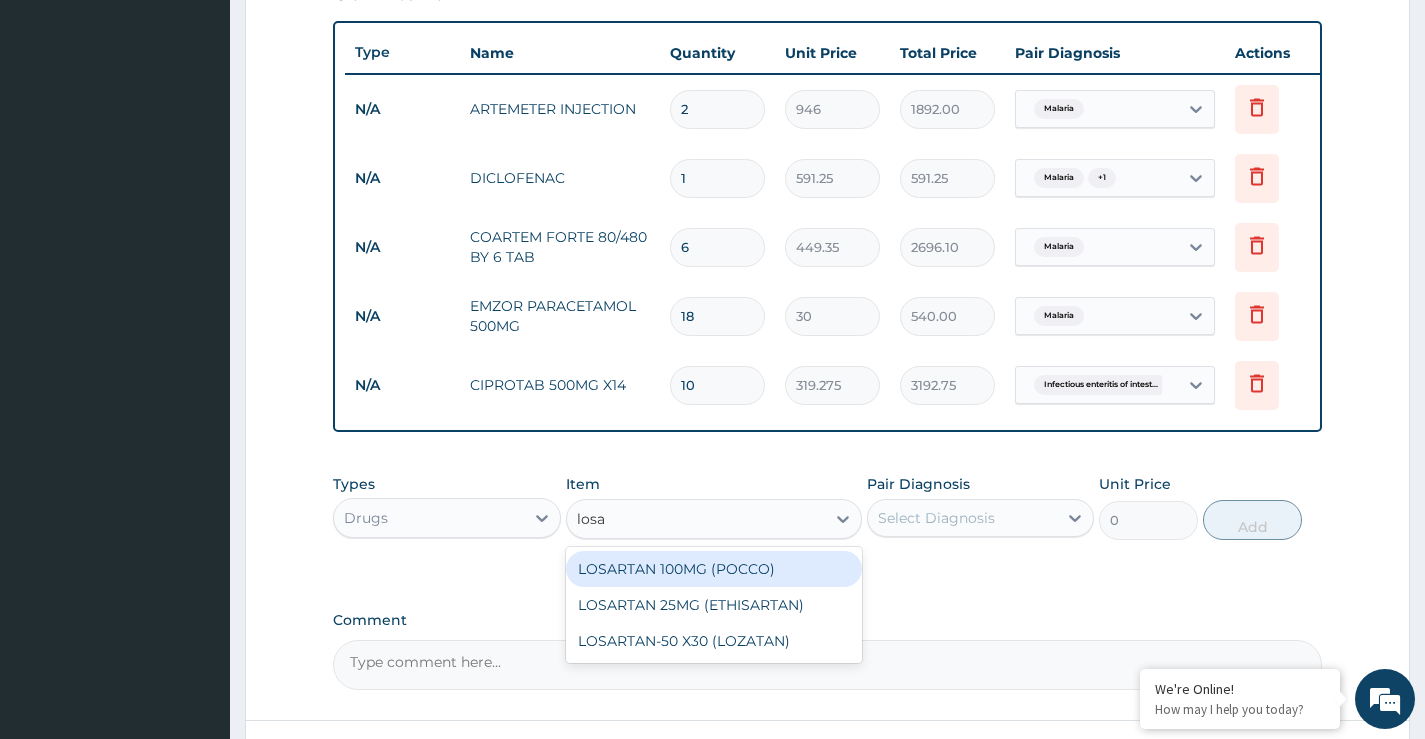 type on "losar" 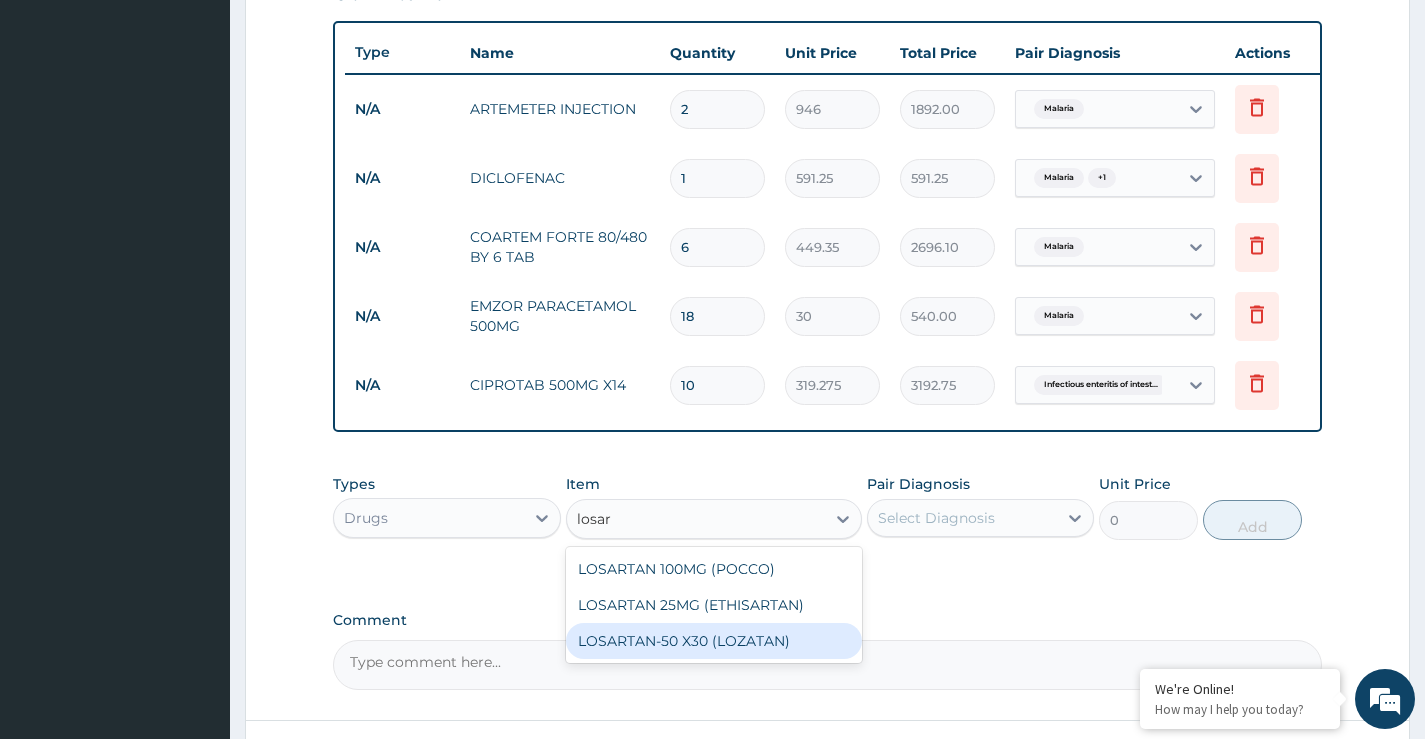 click on "LOSARTAN-50 X30 (LOZATAN)" at bounding box center (714, 641) 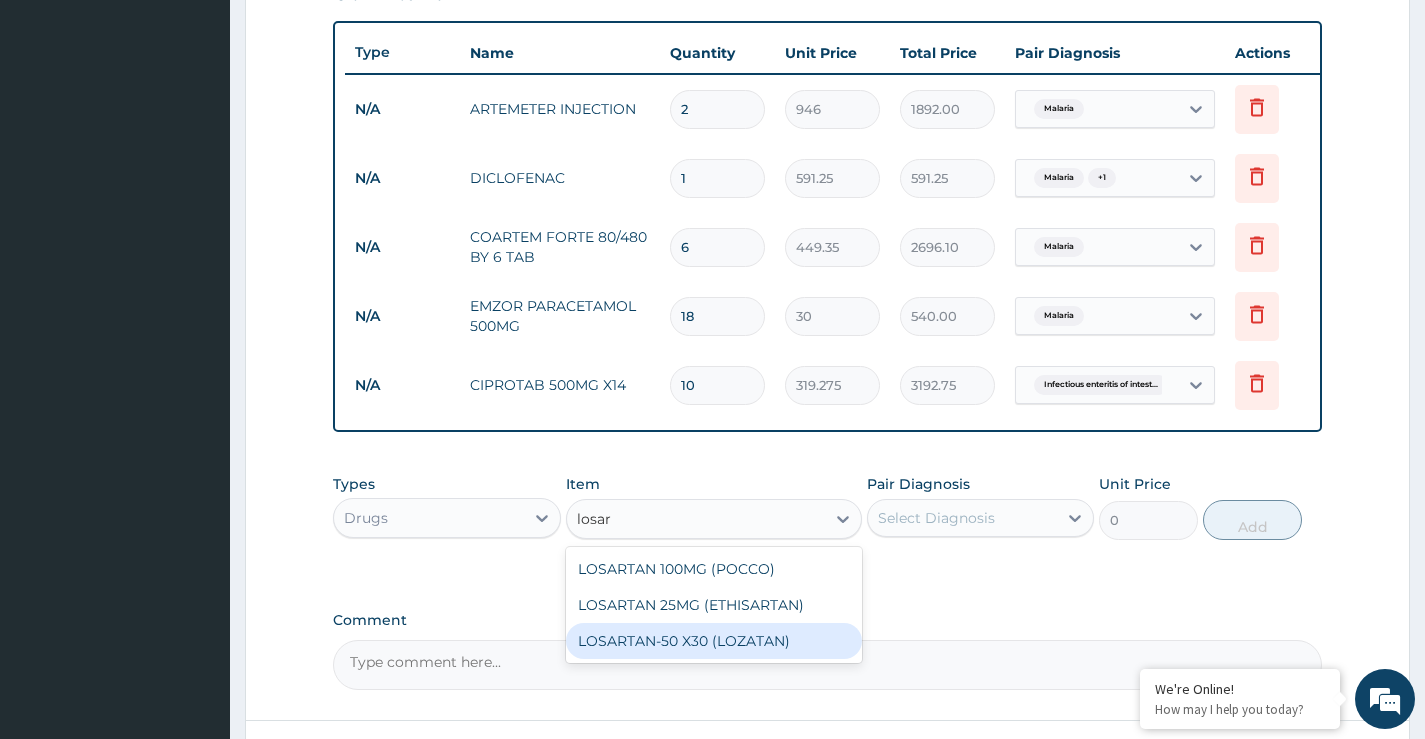 type 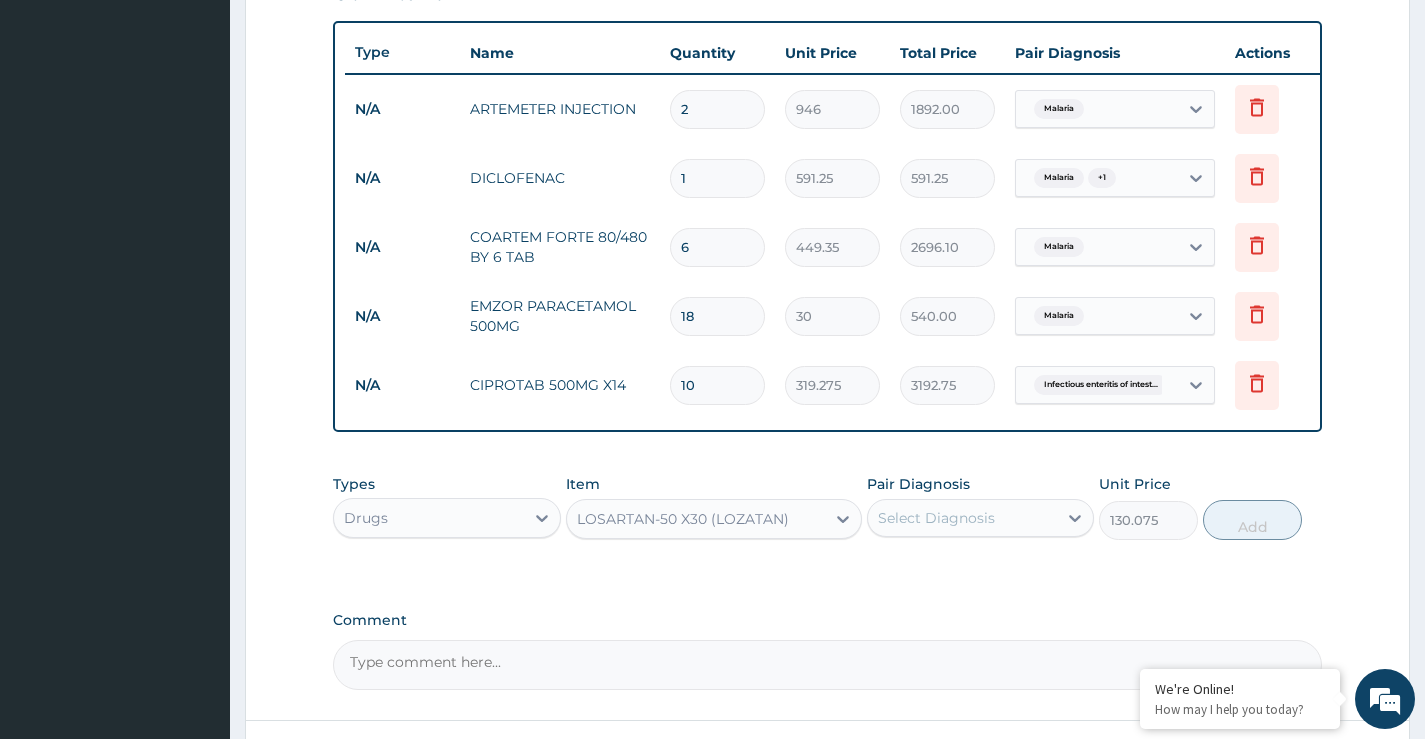 drag, startPoint x: 779, startPoint y: 506, endPoint x: 768, endPoint y: 532, distance: 28.231188 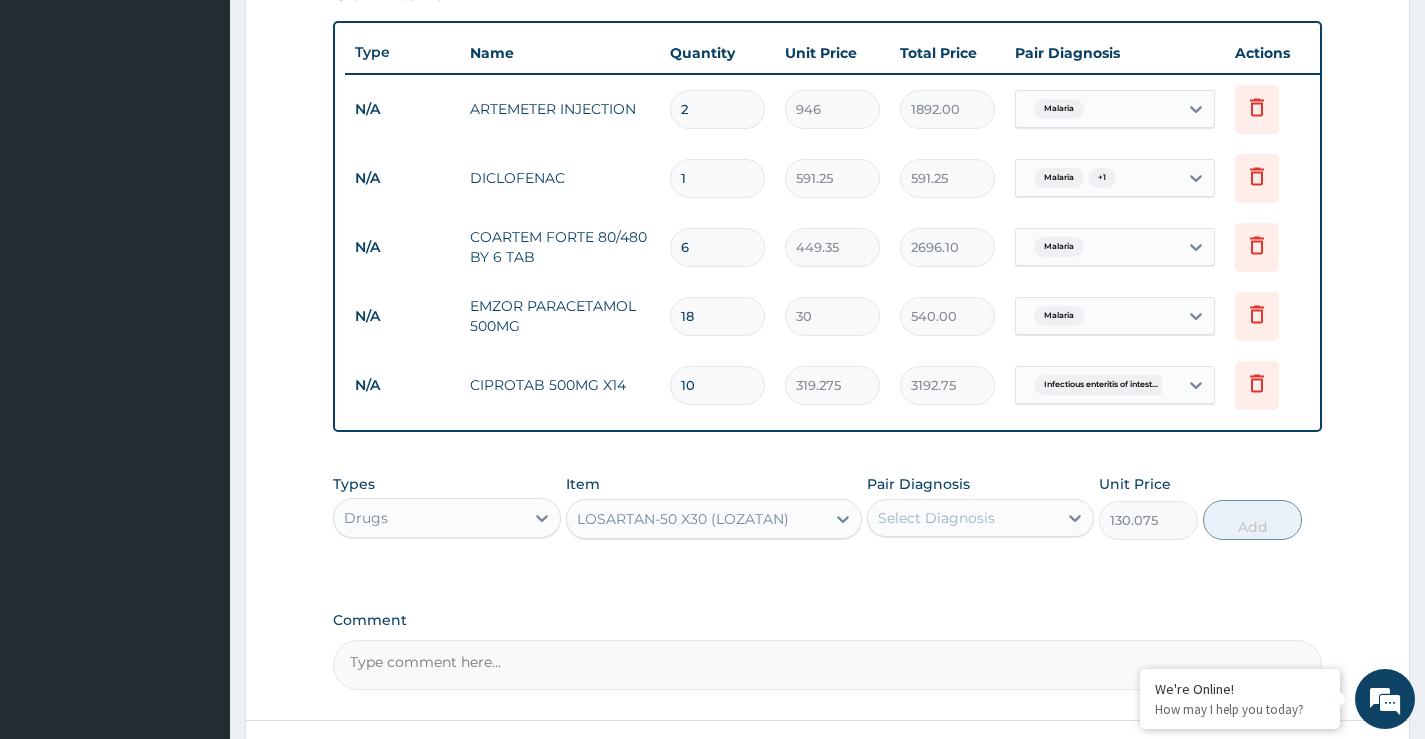 click on "Item option LOSARTAN-50 X30 (LOZATAN), selected.   Select is focused ,type to refine list, press Down to open the menu,  LOSARTAN-50 X30 (LOZATAN)" at bounding box center [714, 507] 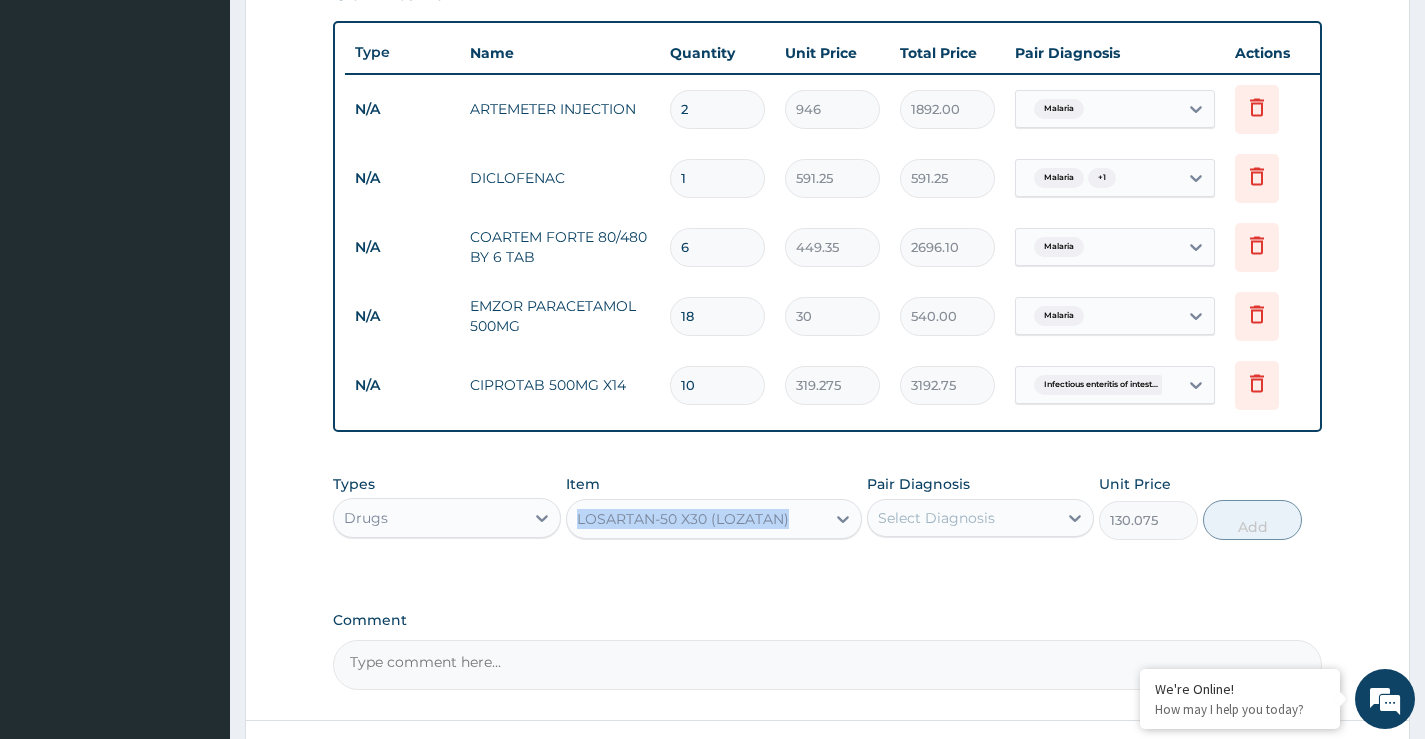 click on "LOSARTAN-50 X30 (LOZATAN)" at bounding box center (683, 519) 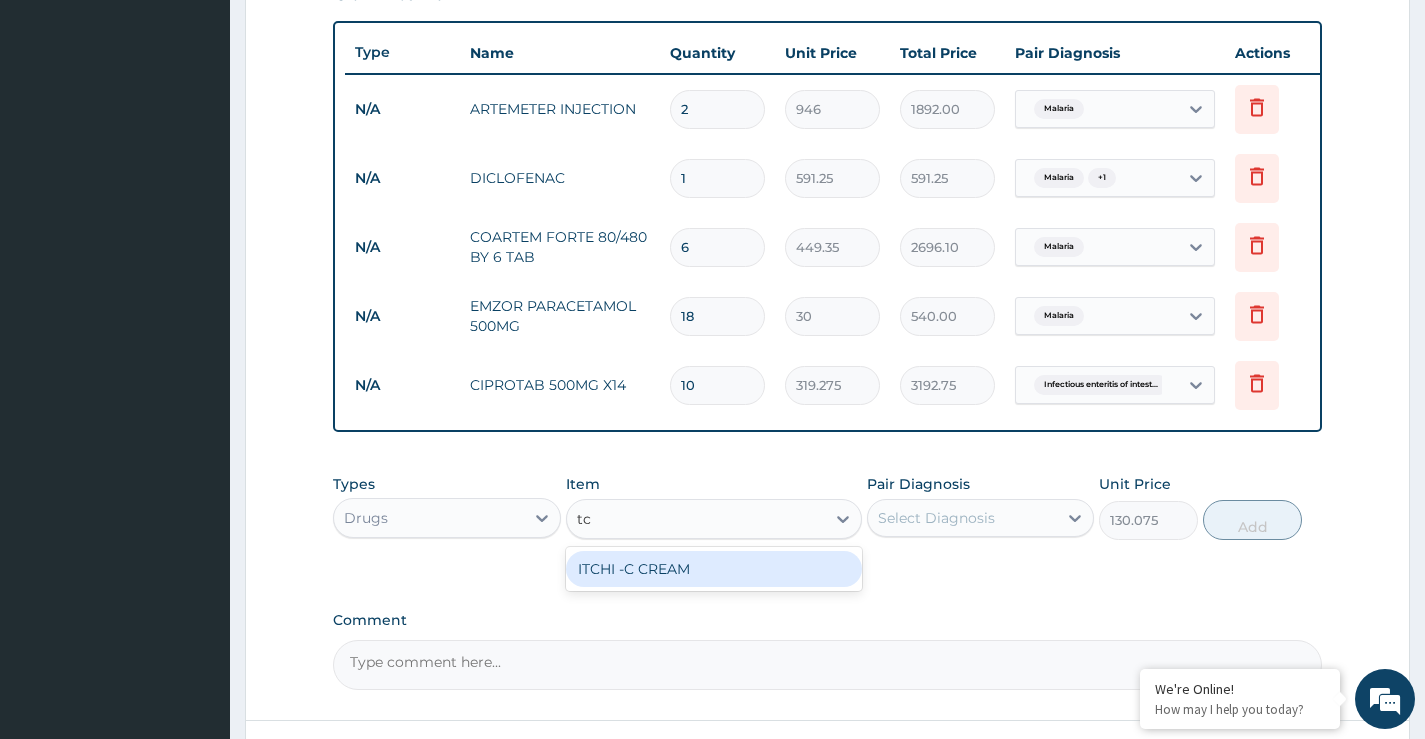 scroll, scrollTop: 0, scrollLeft: 0, axis: both 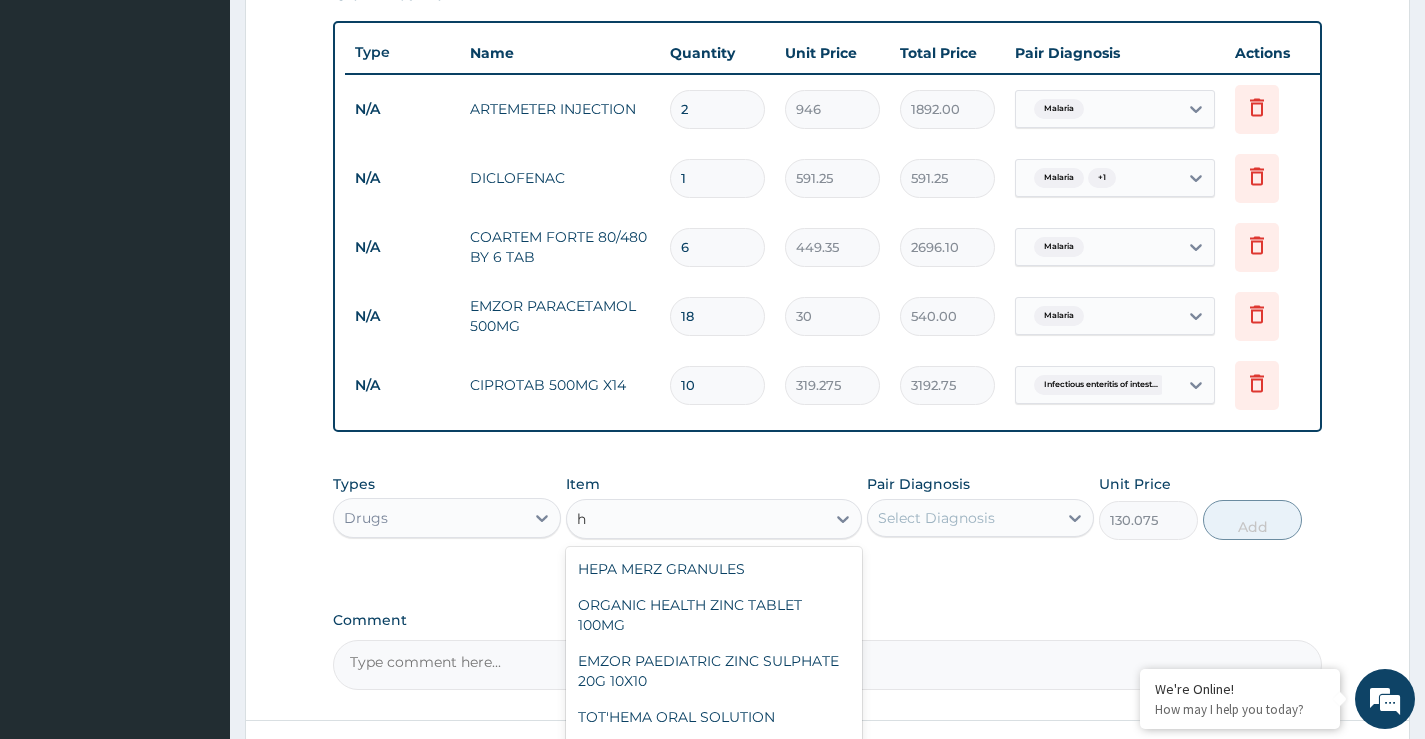 type on "hc" 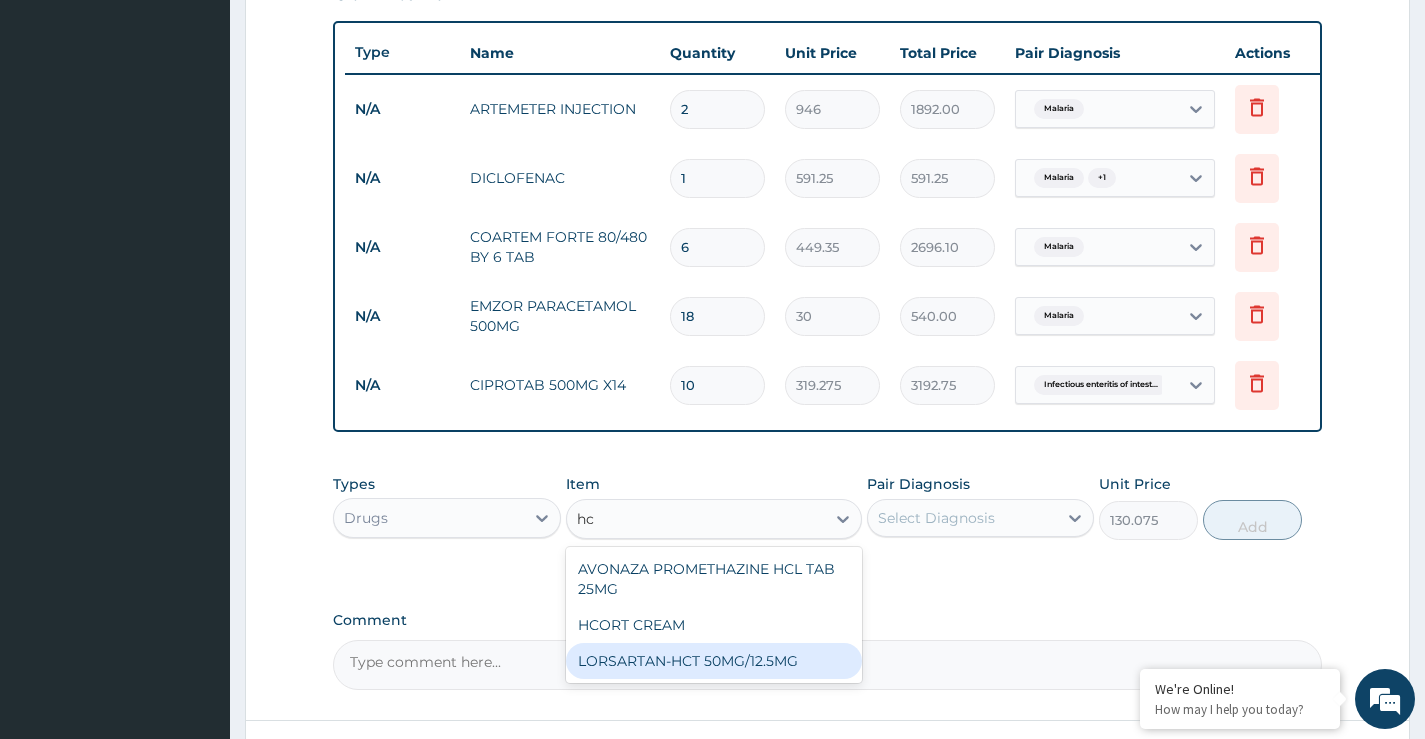 click on "LORSARTAN-HCT 50MG/12.5MG" at bounding box center (714, 661) 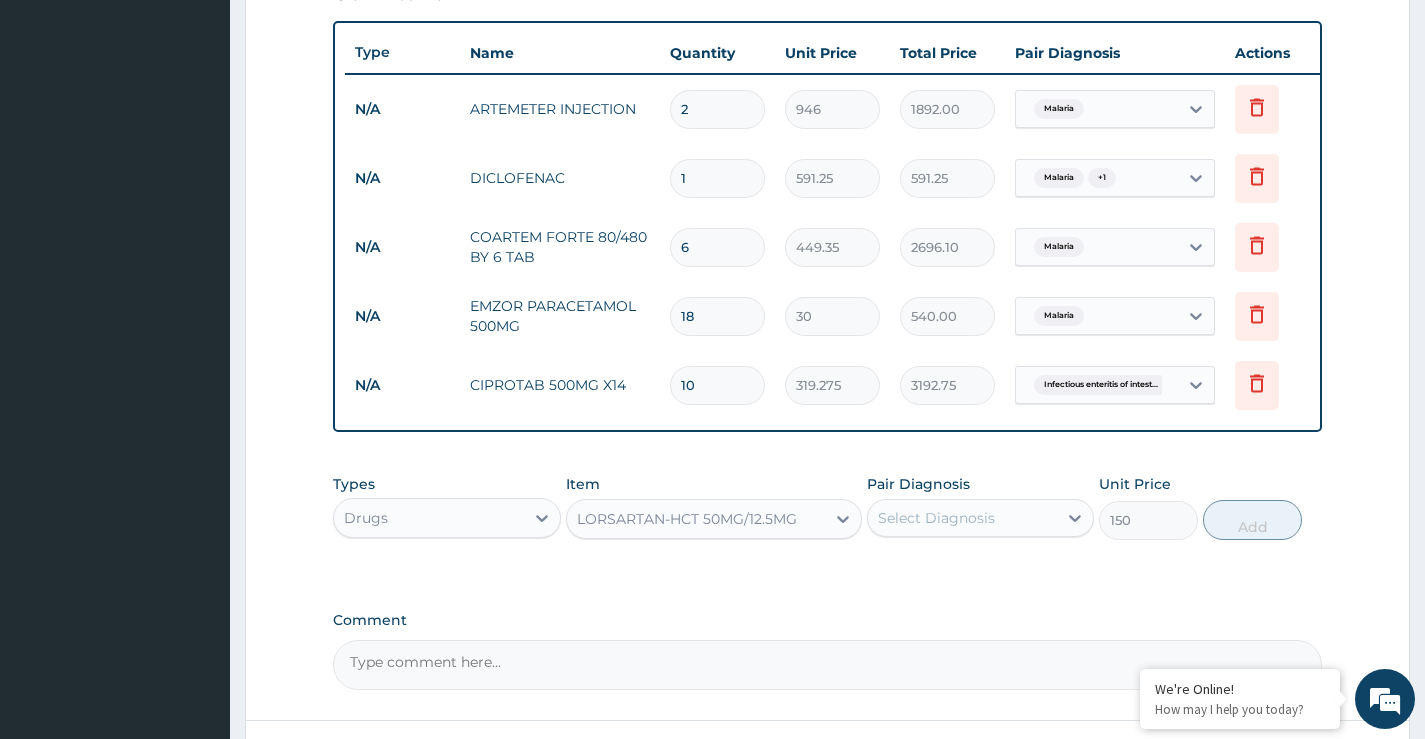 click on "Select Diagnosis" at bounding box center [962, 518] 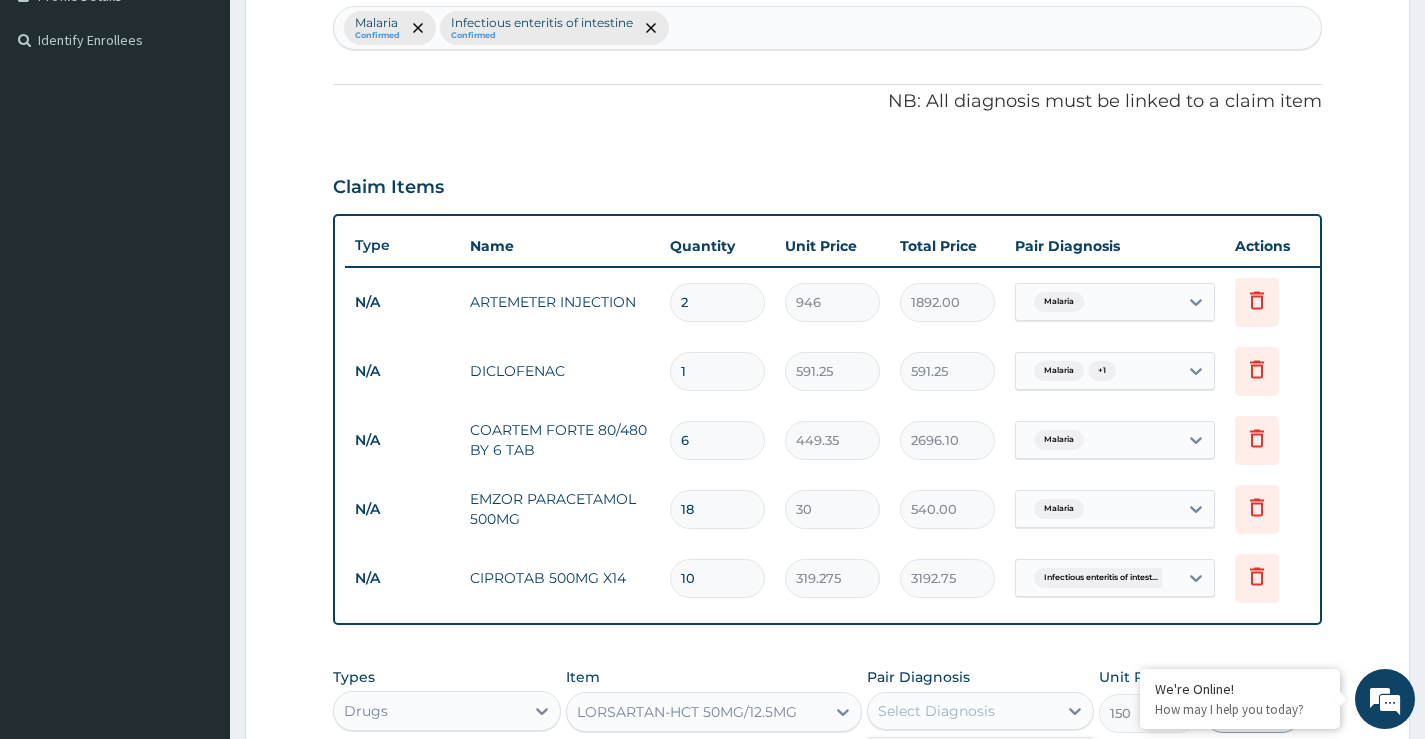 scroll, scrollTop: 523, scrollLeft: 0, axis: vertical 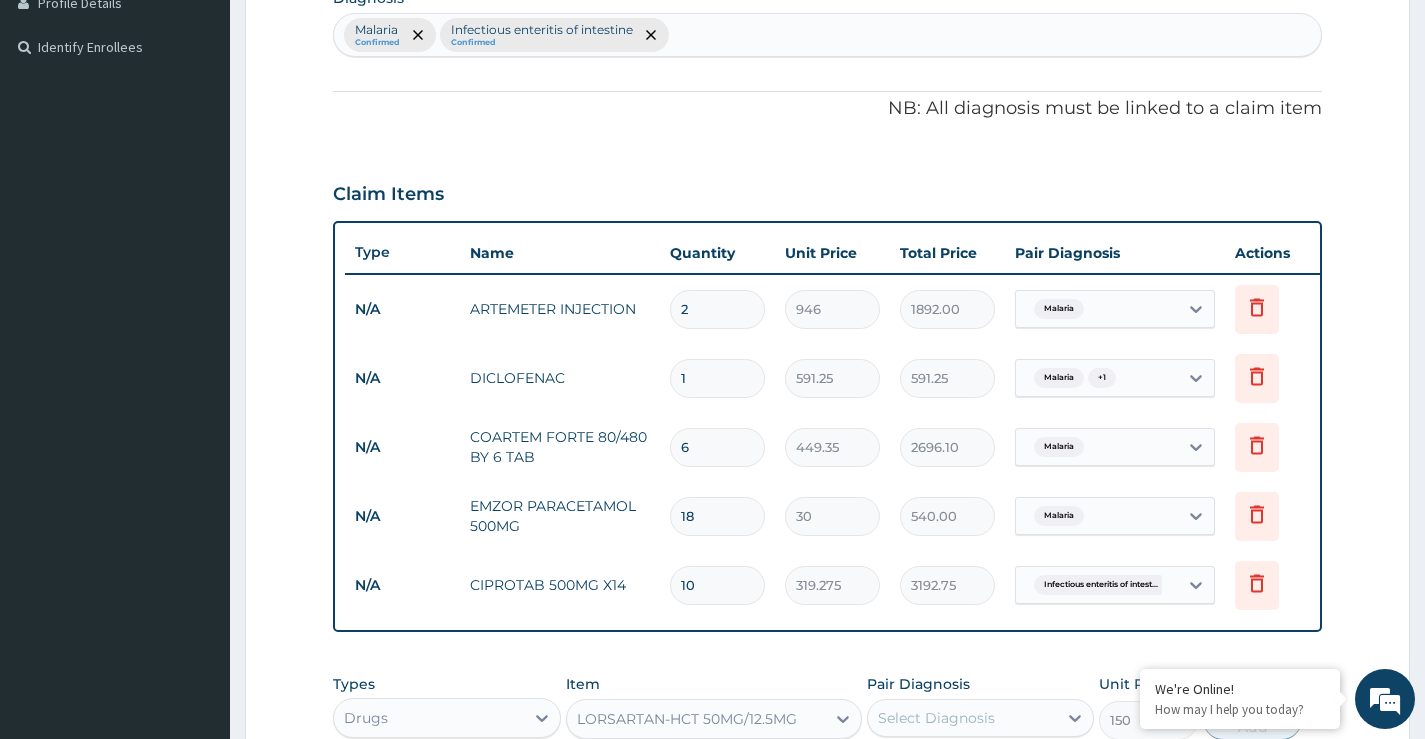 click on "Malaria Confirmed Infectious enteritis of intestine Confirmed" at bounding box center [827, 35] 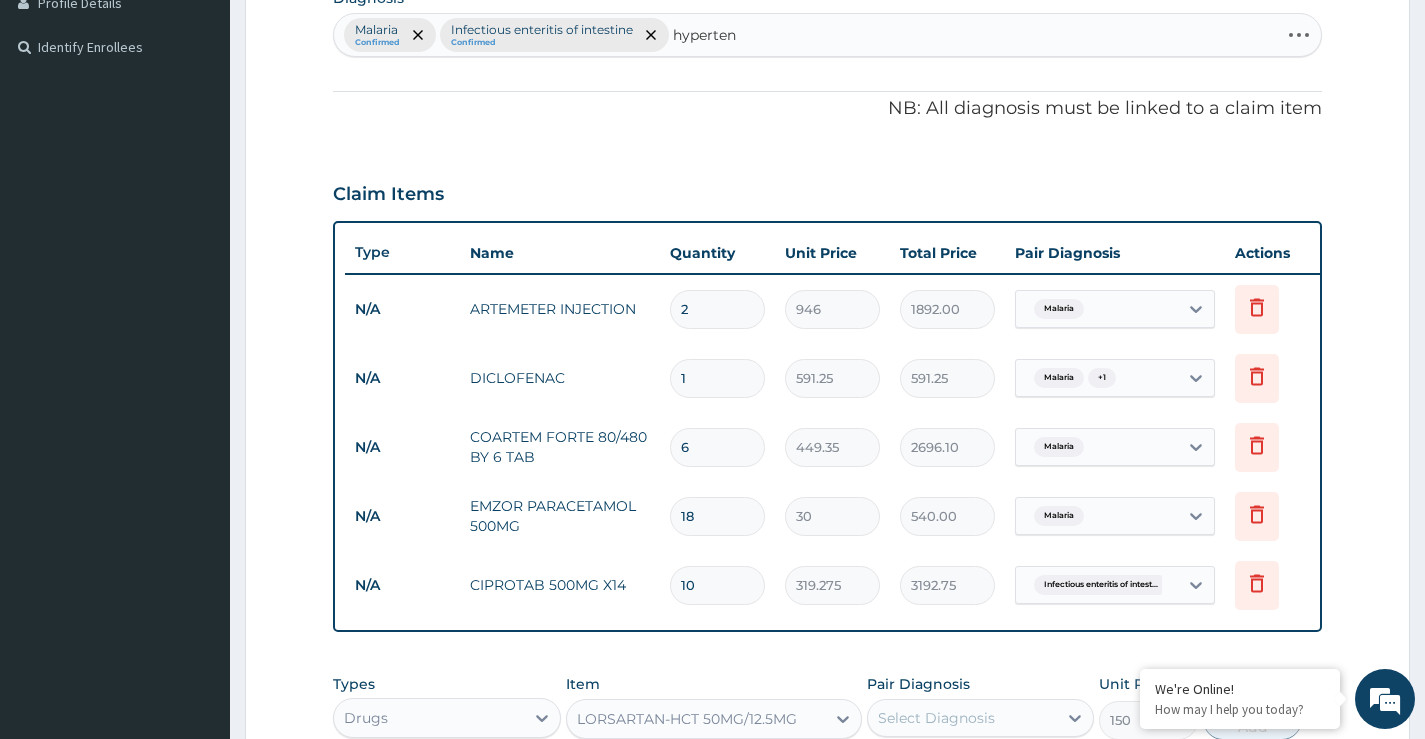 type on "hypertens" 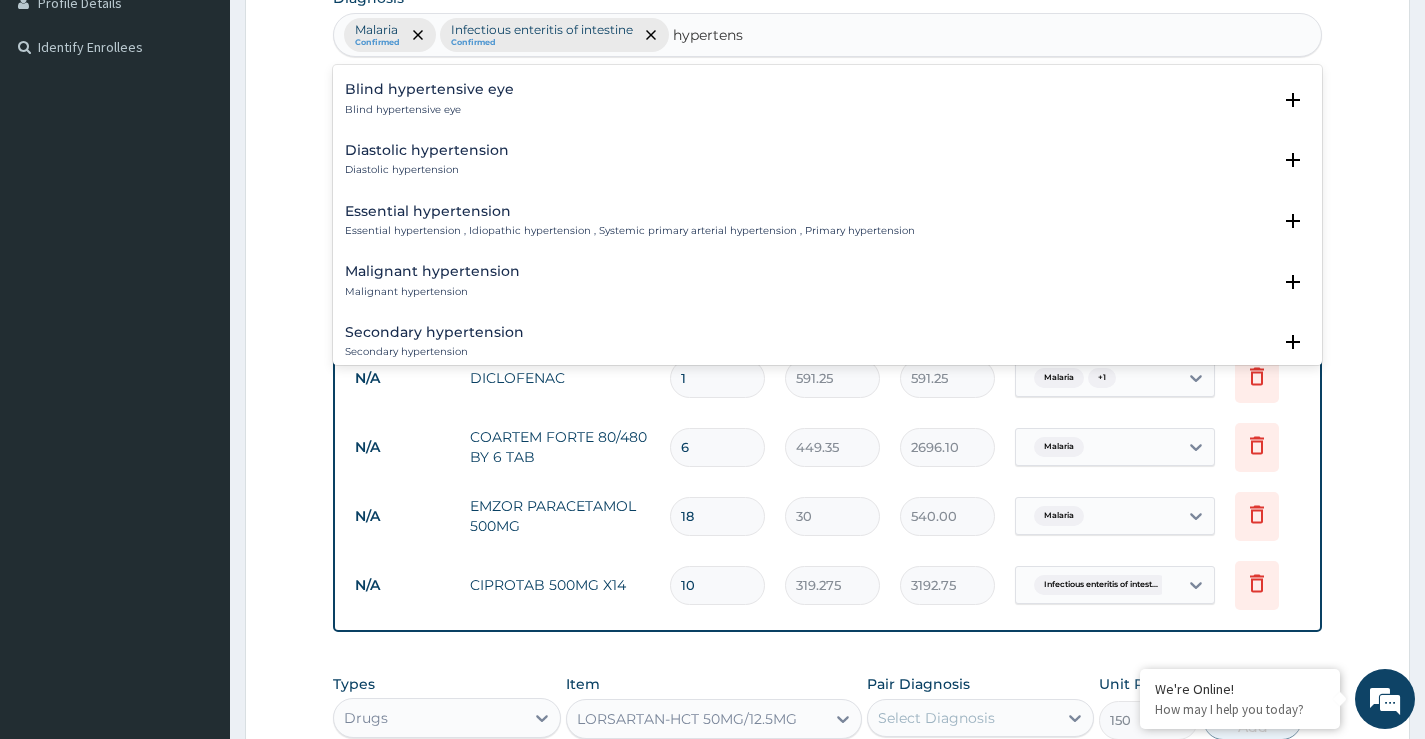 scroll, scrollTop: 1800, scrollLeft: 0, axis: vertical 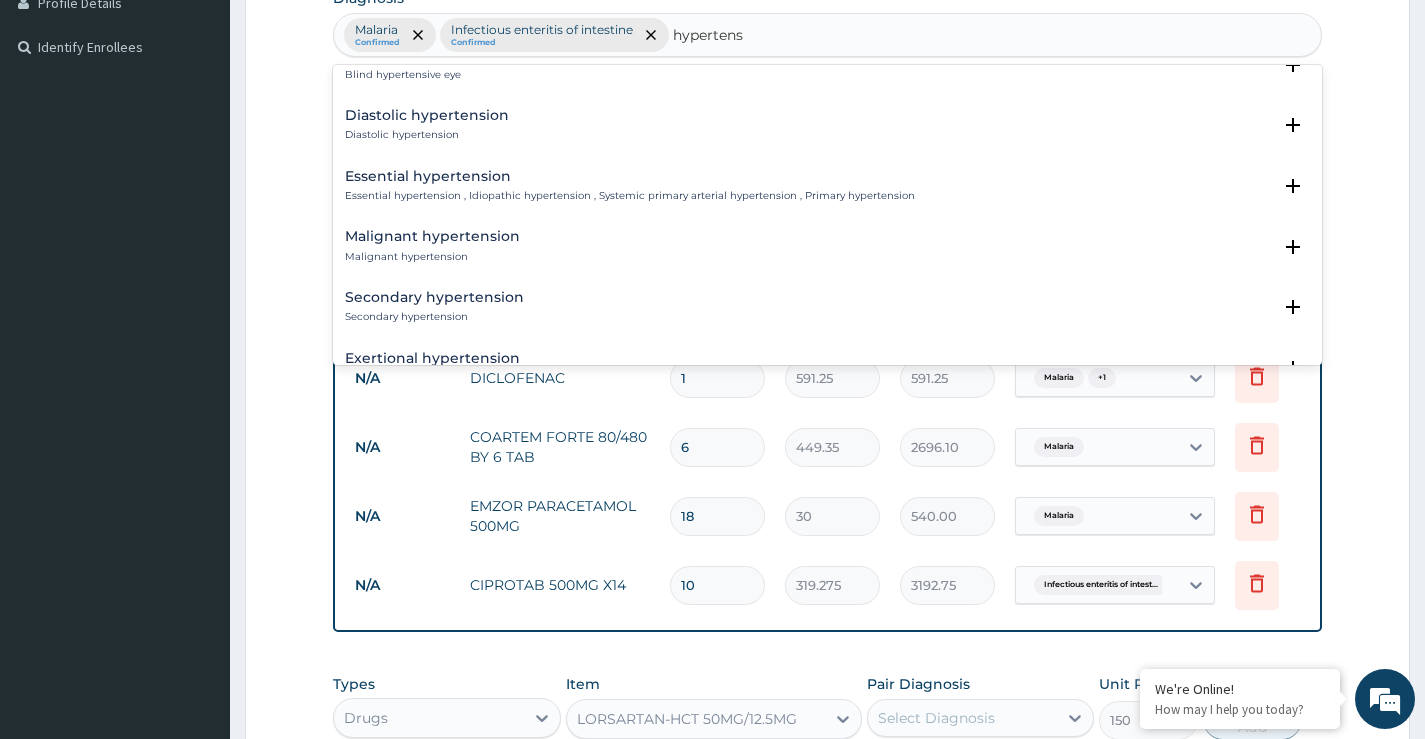 click on "Essential hypertension Essential hypertension , Idiopathic hypertension , Systemic primary arterial hypertension , Primary hypertension" at bounding box center [630, 186] 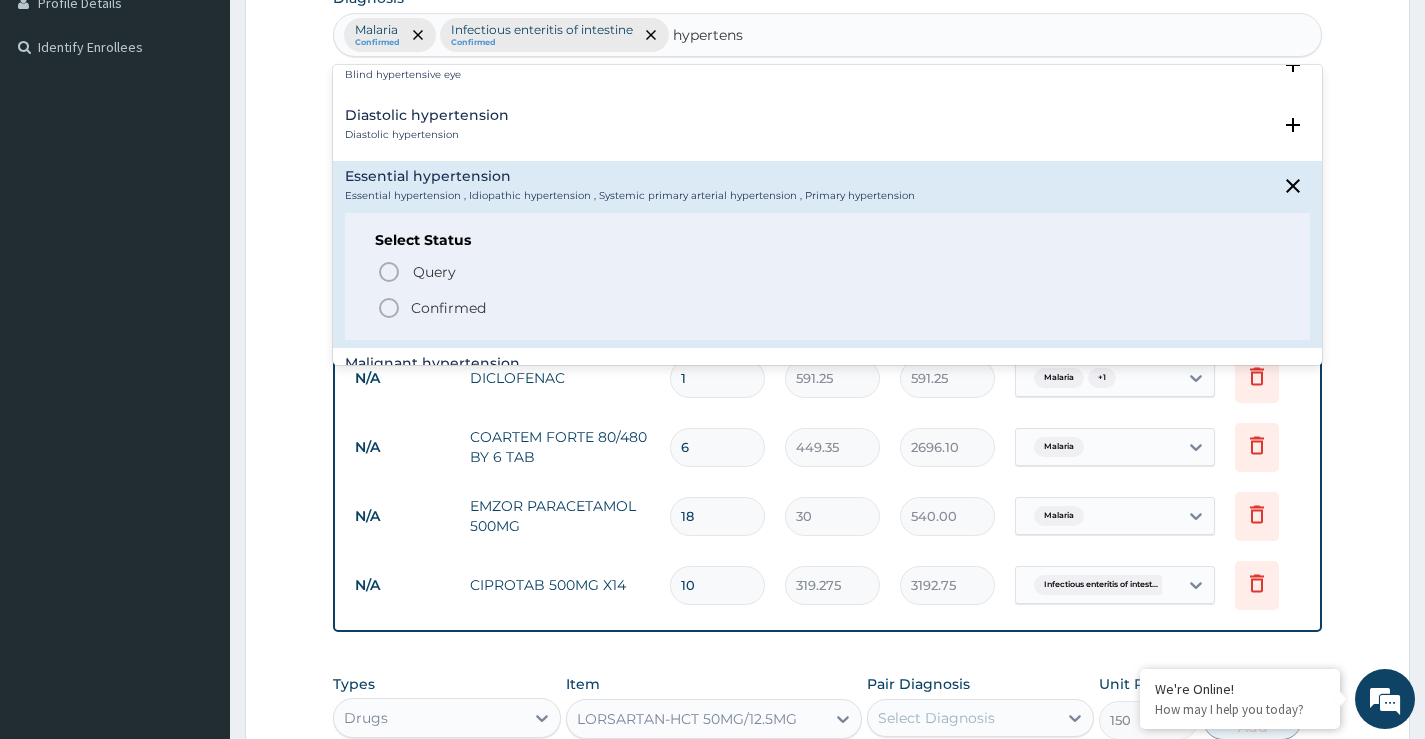 click 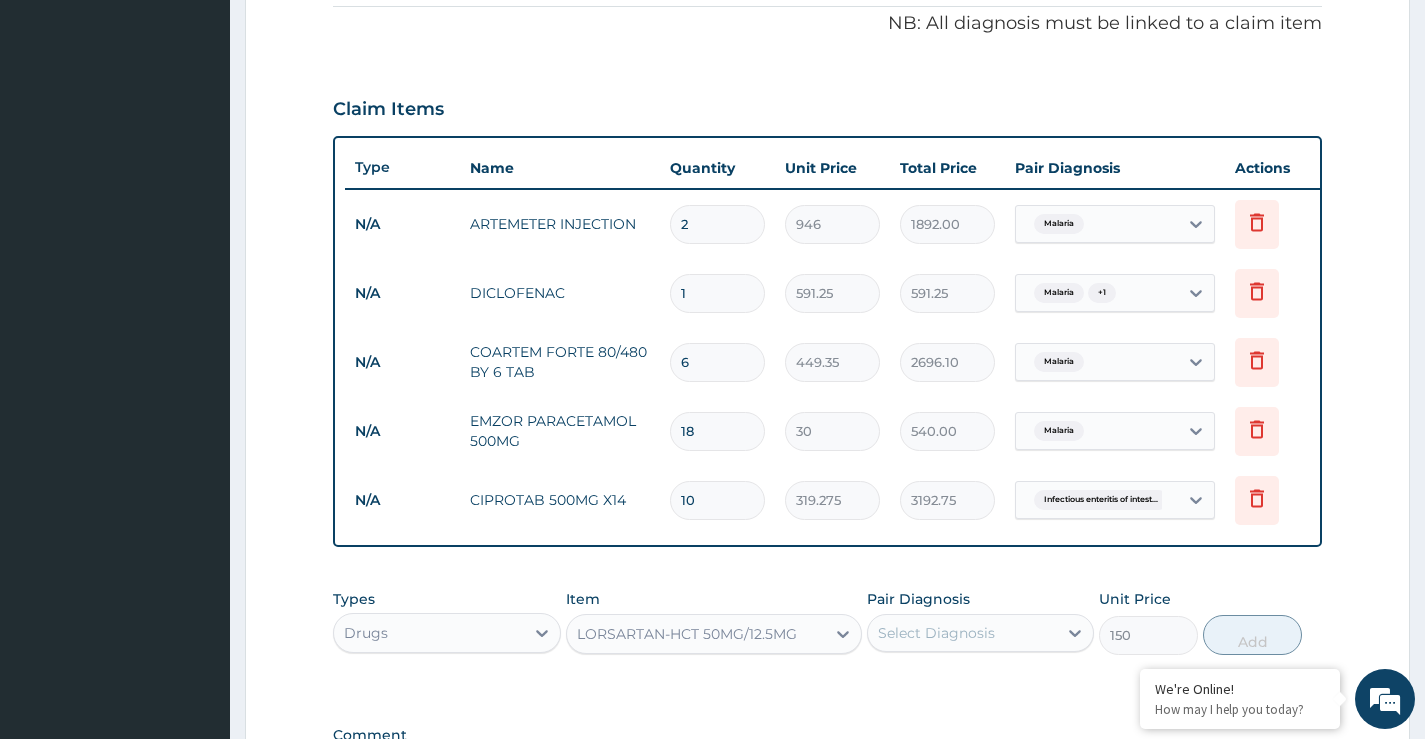 scroll, scrollTop: 723, scrollLeft: 0, axis: vertical 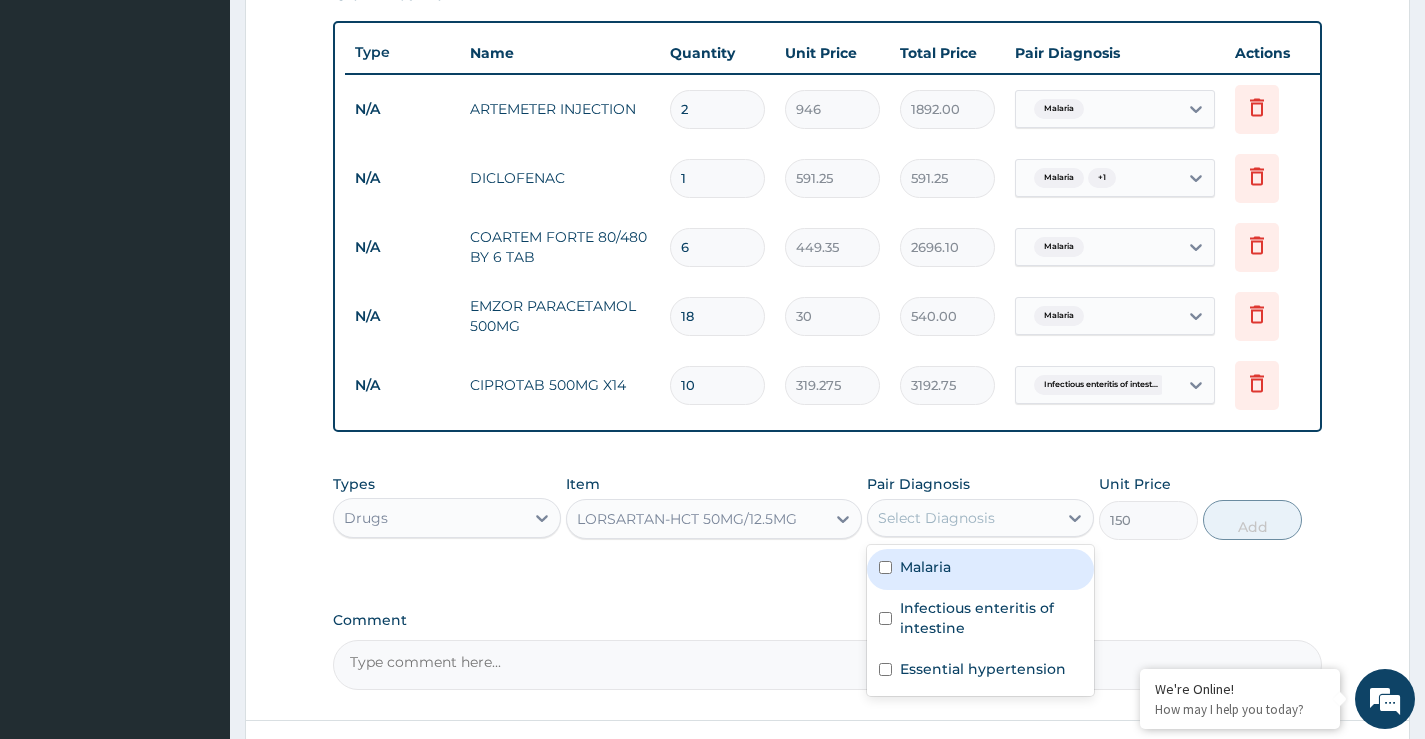 click on "Select Diagnosis" at bounding box center (936, 518) 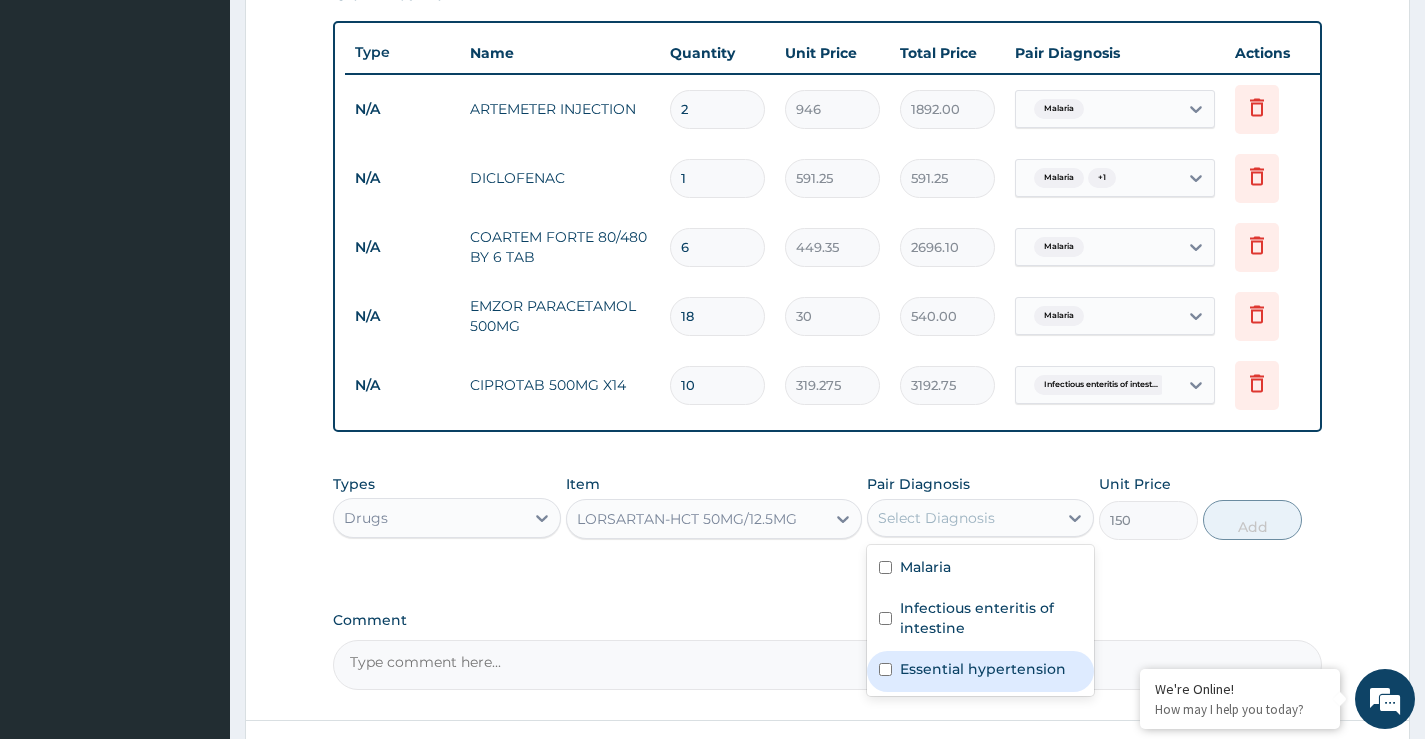 drag, startPoint x: 967, startPoint y: 693, endPoint x: 964, endPoint y: 669, distance: 24.186773 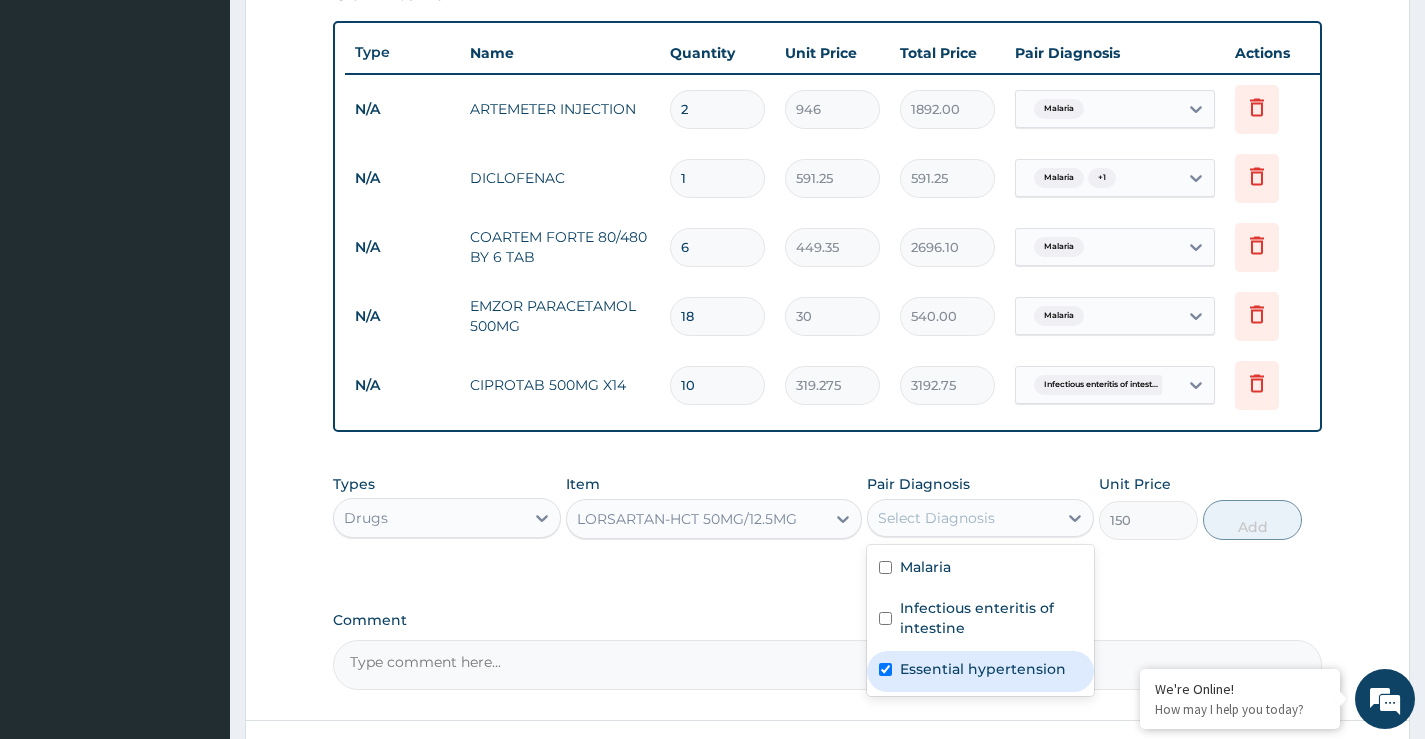 checkbox on "true" 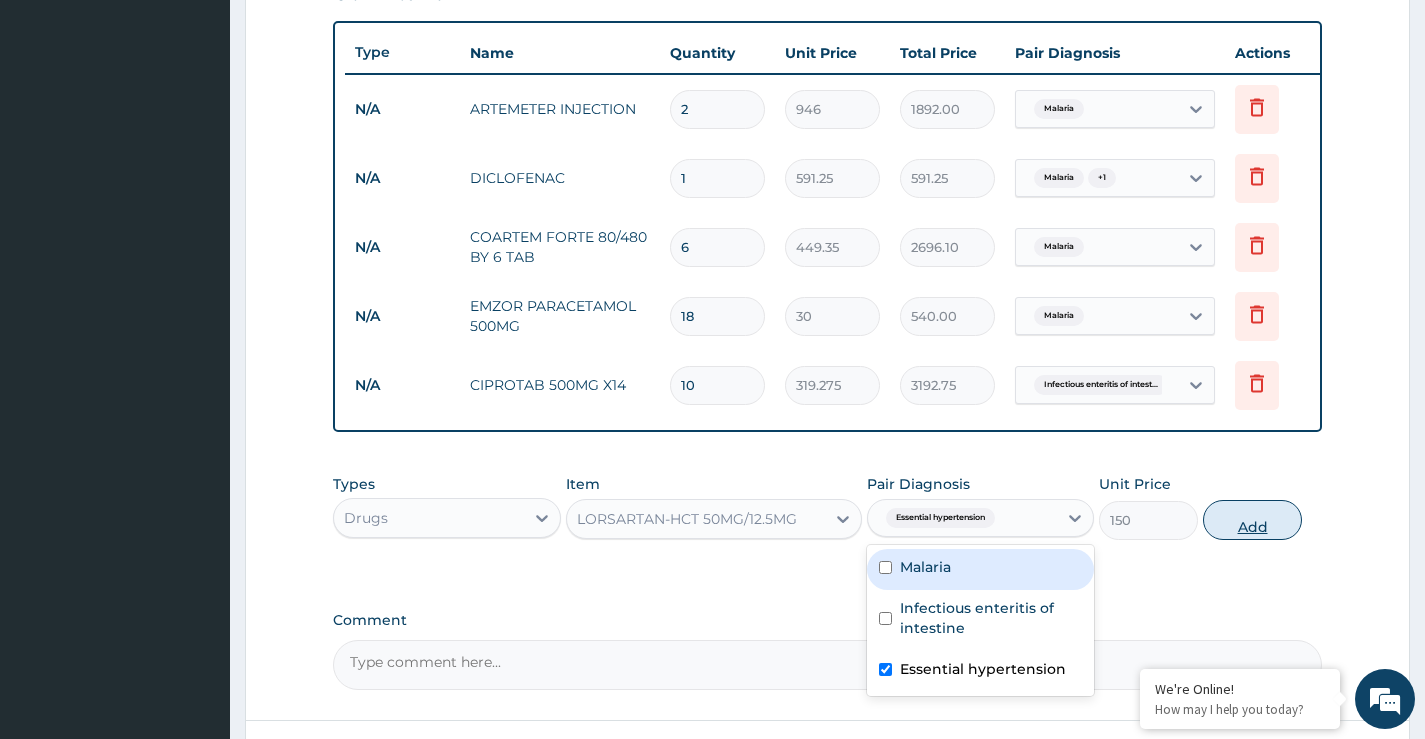 click on "Add" at bounding box center [1252, 520] 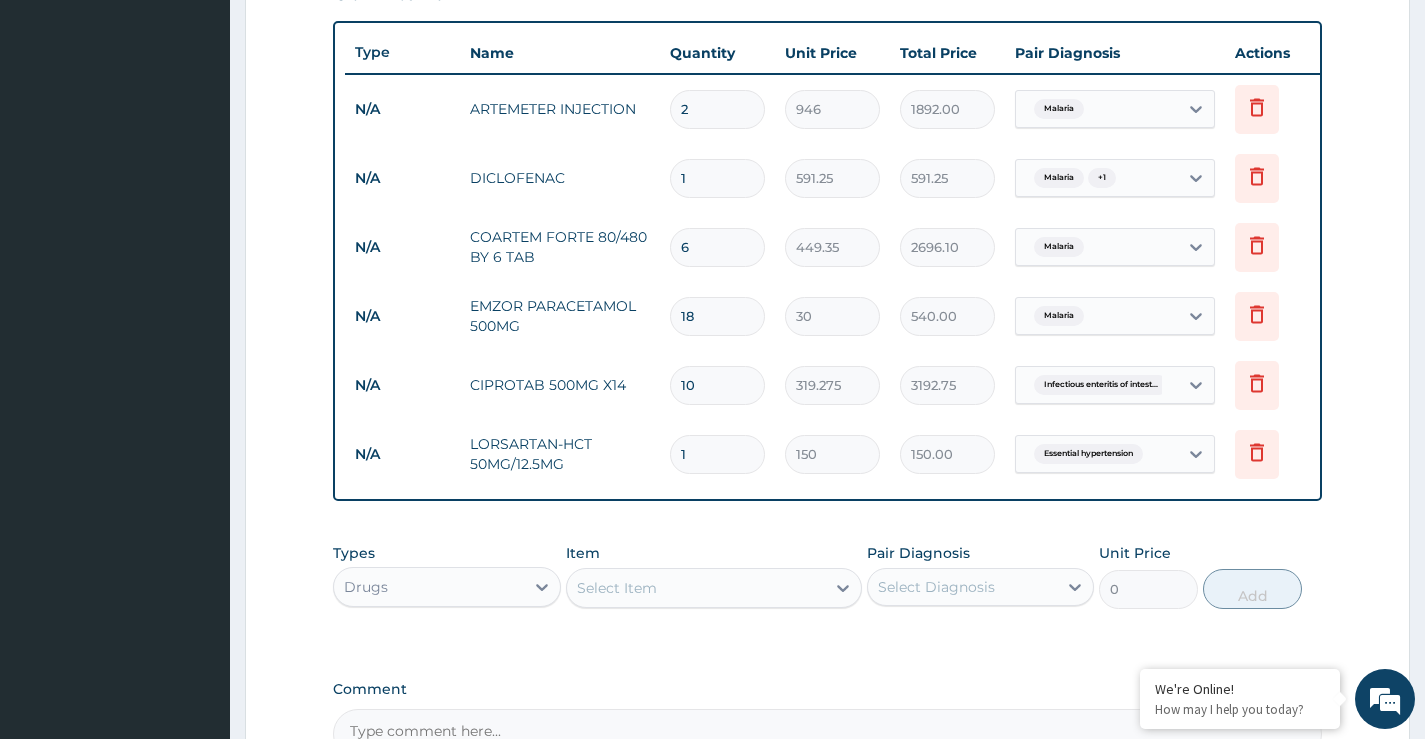 type 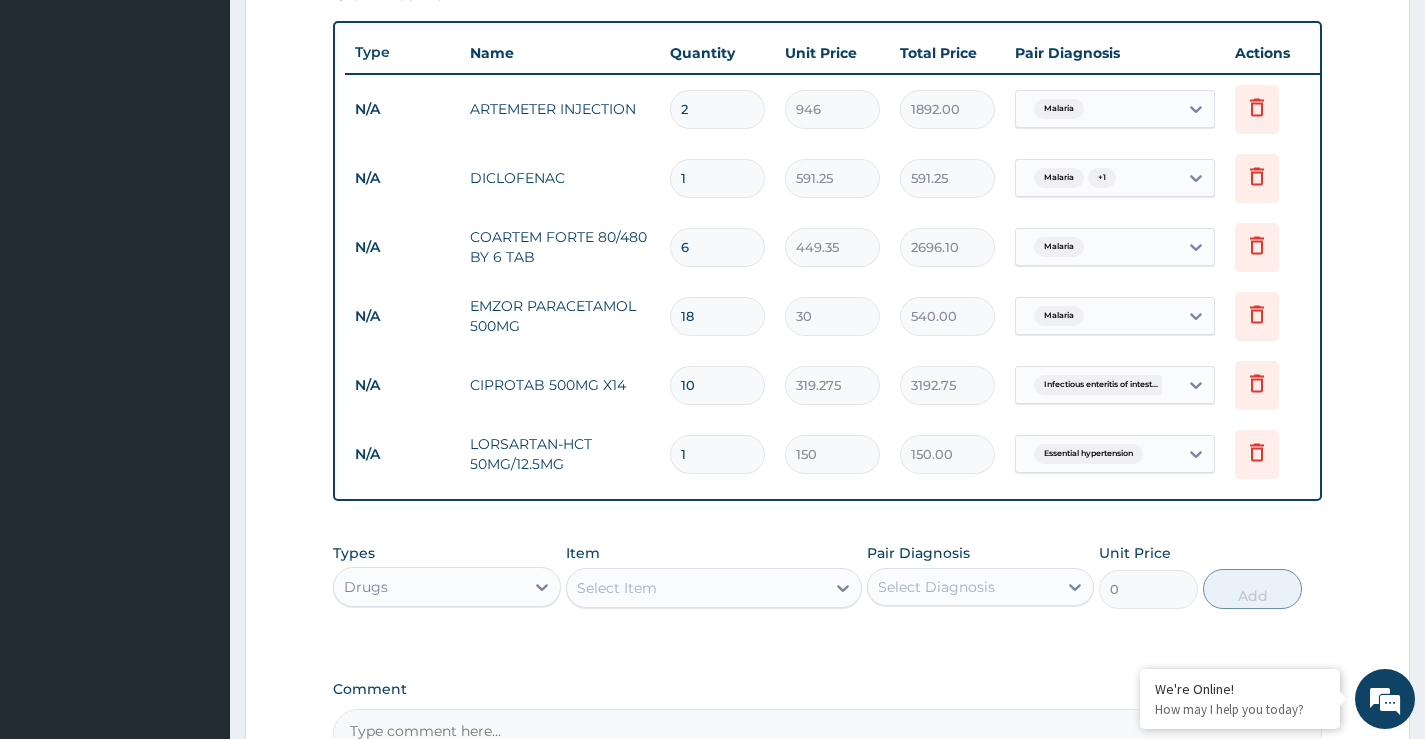 type on "0.00" 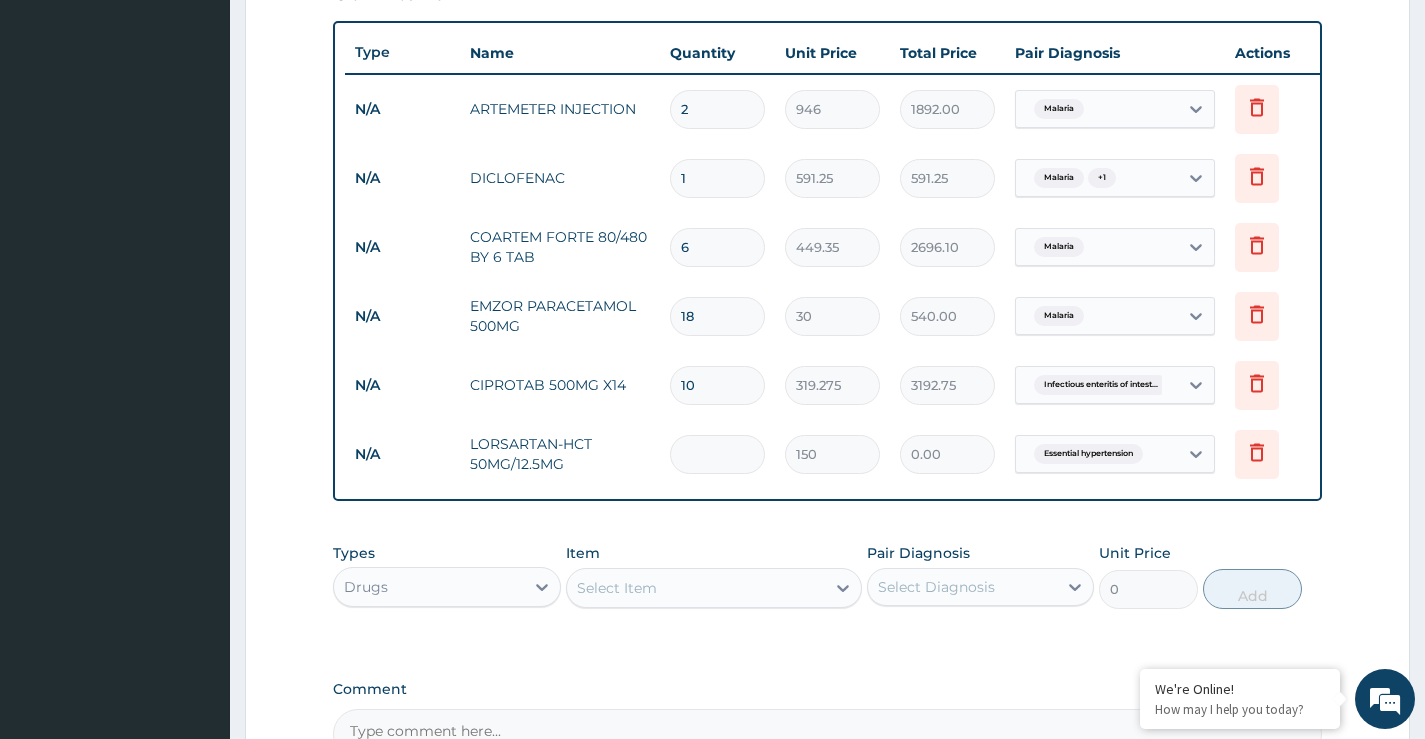 type on "3" 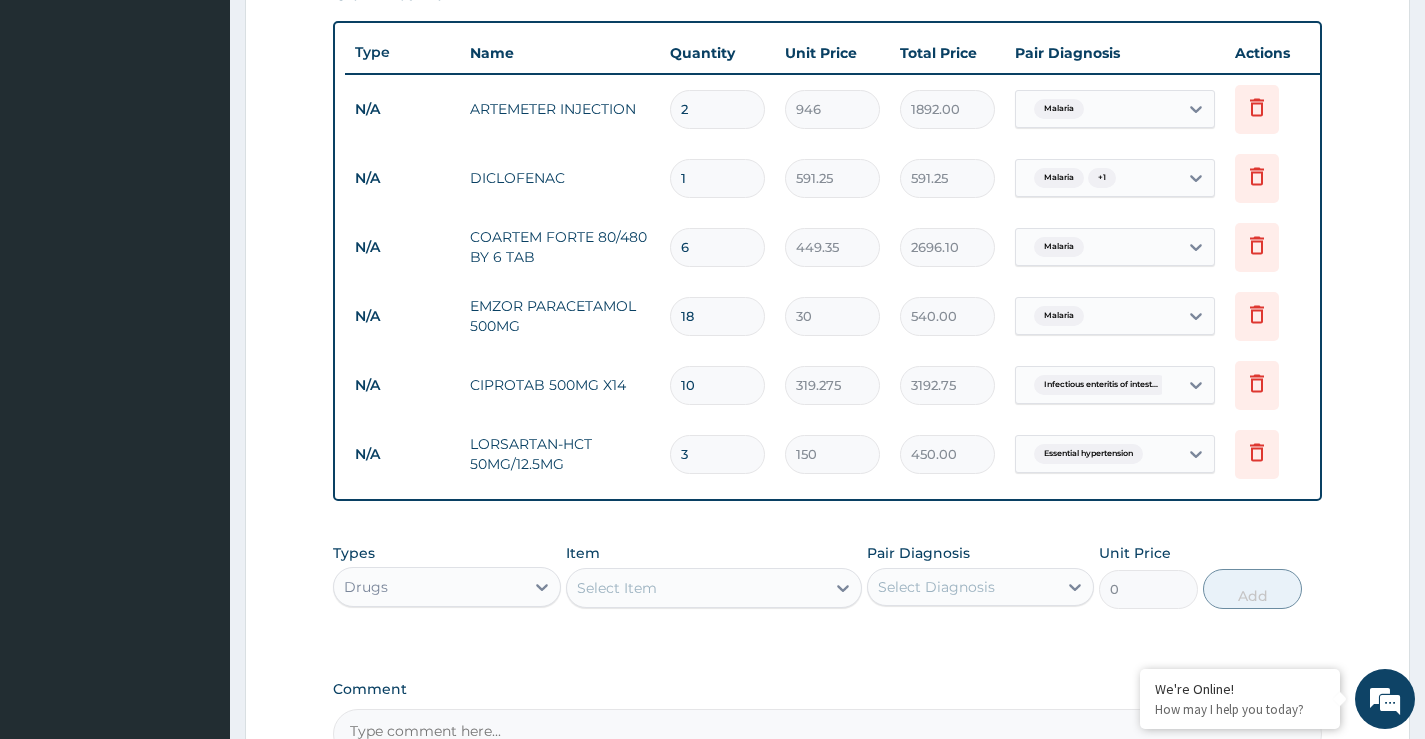 type on "30" 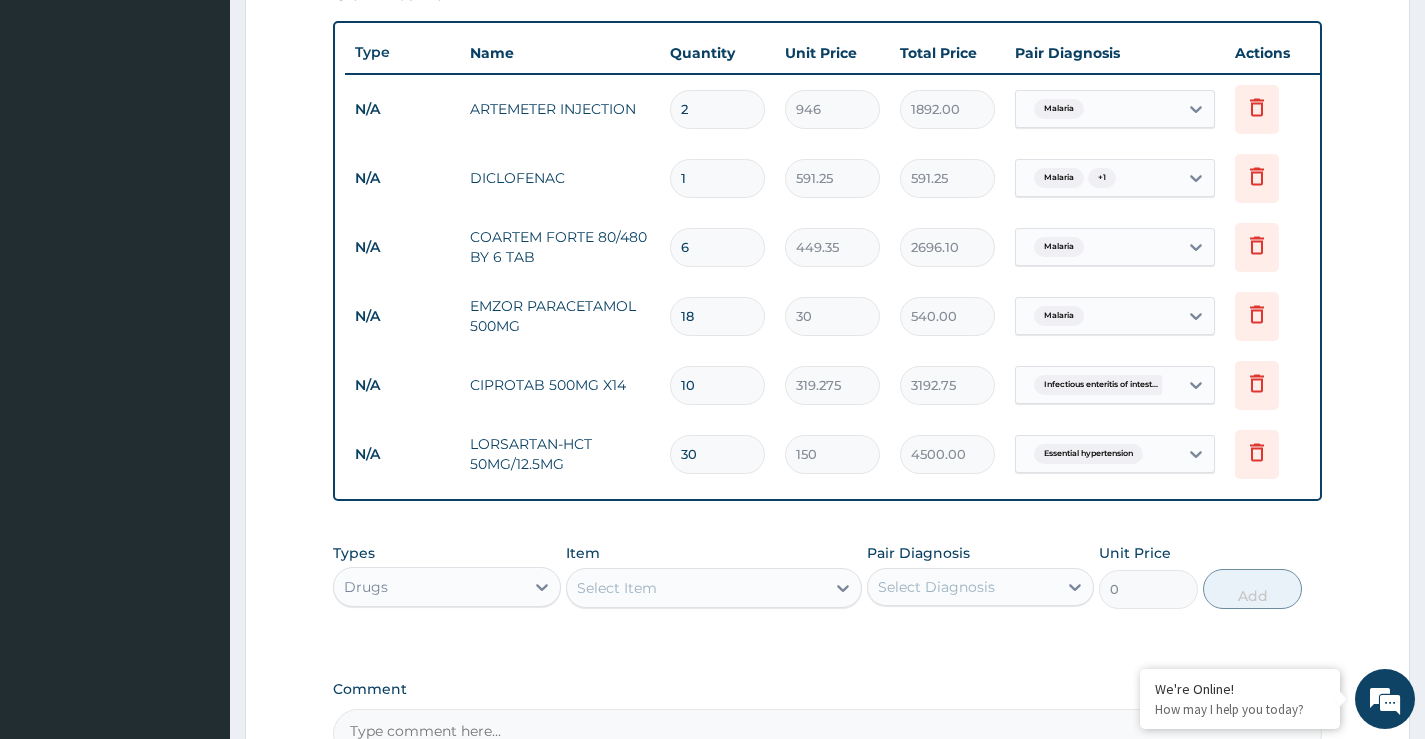 type on "30" 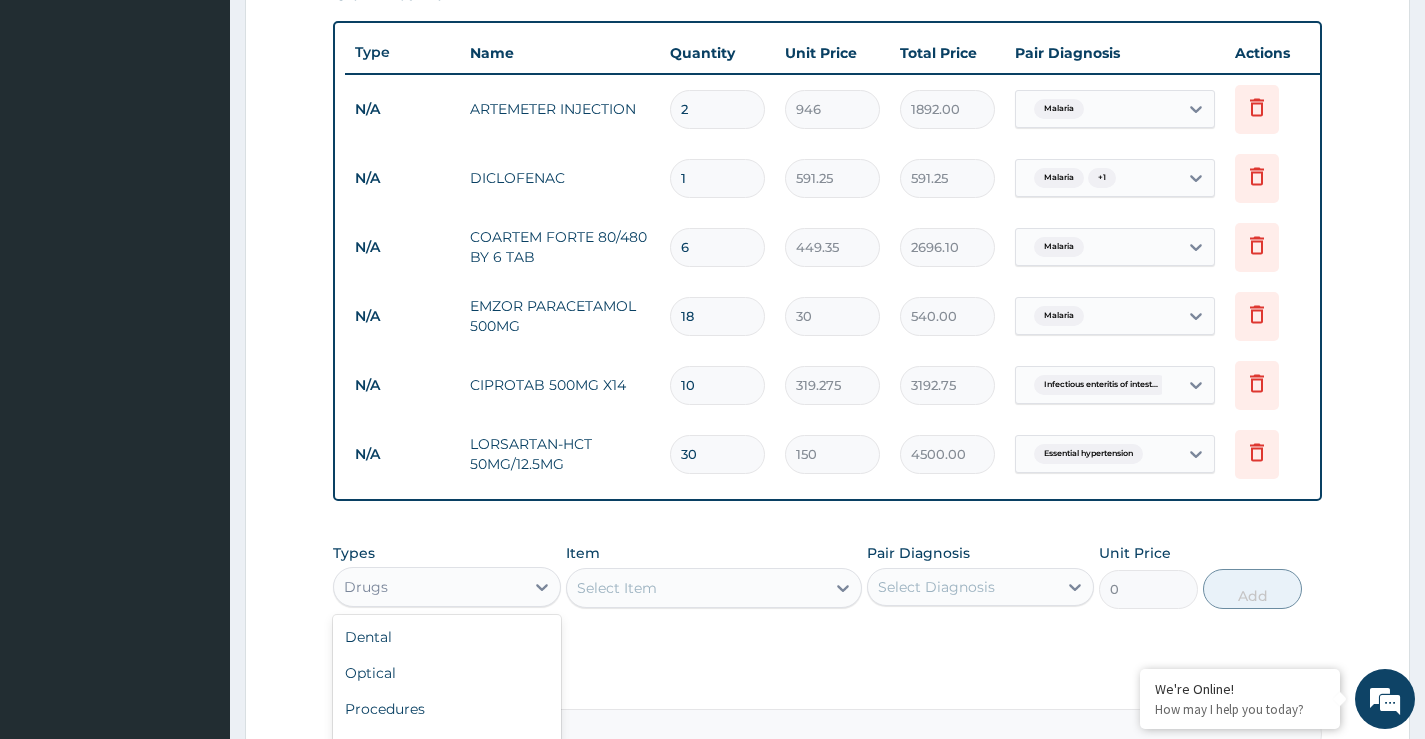 scroll, scrollTop: 823, scrollLeft: 0, axis: vertical 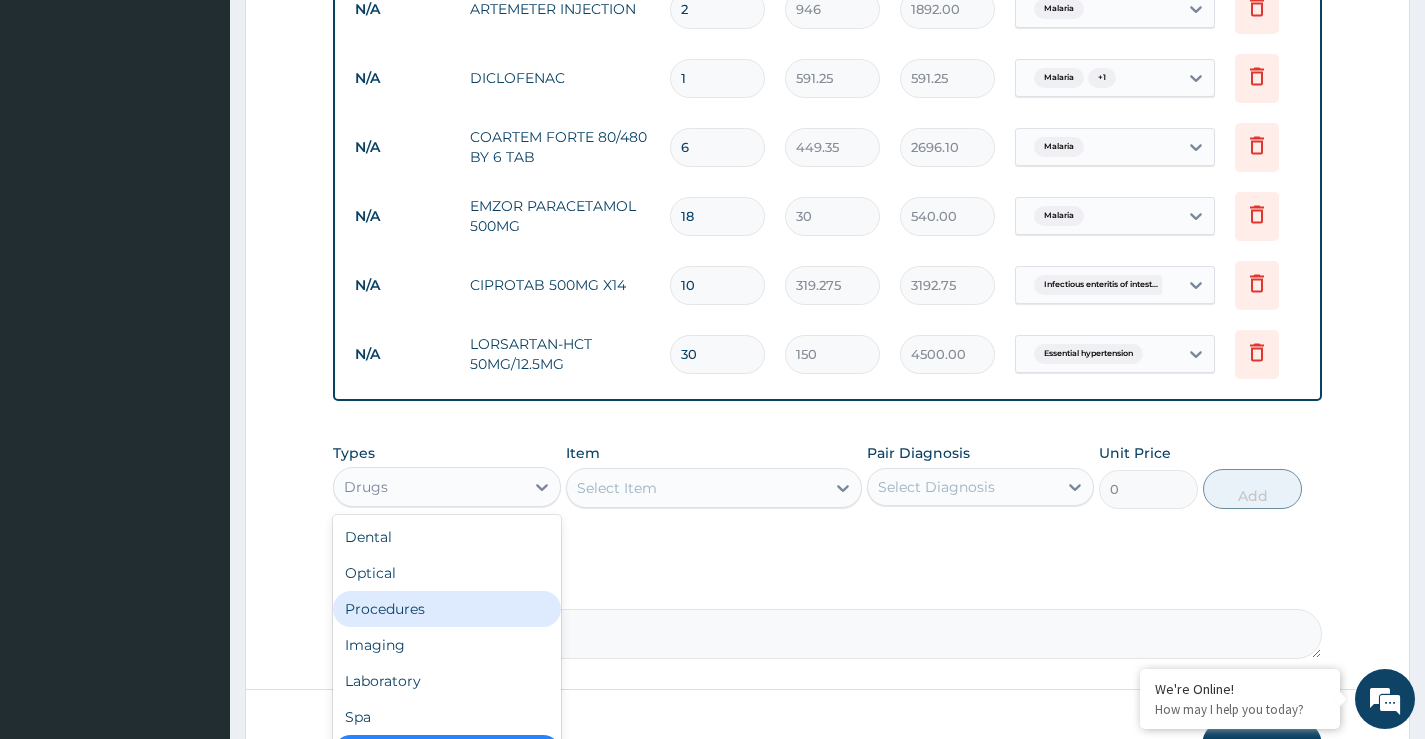 click on "Procedures" at bounding box center (446, 609) 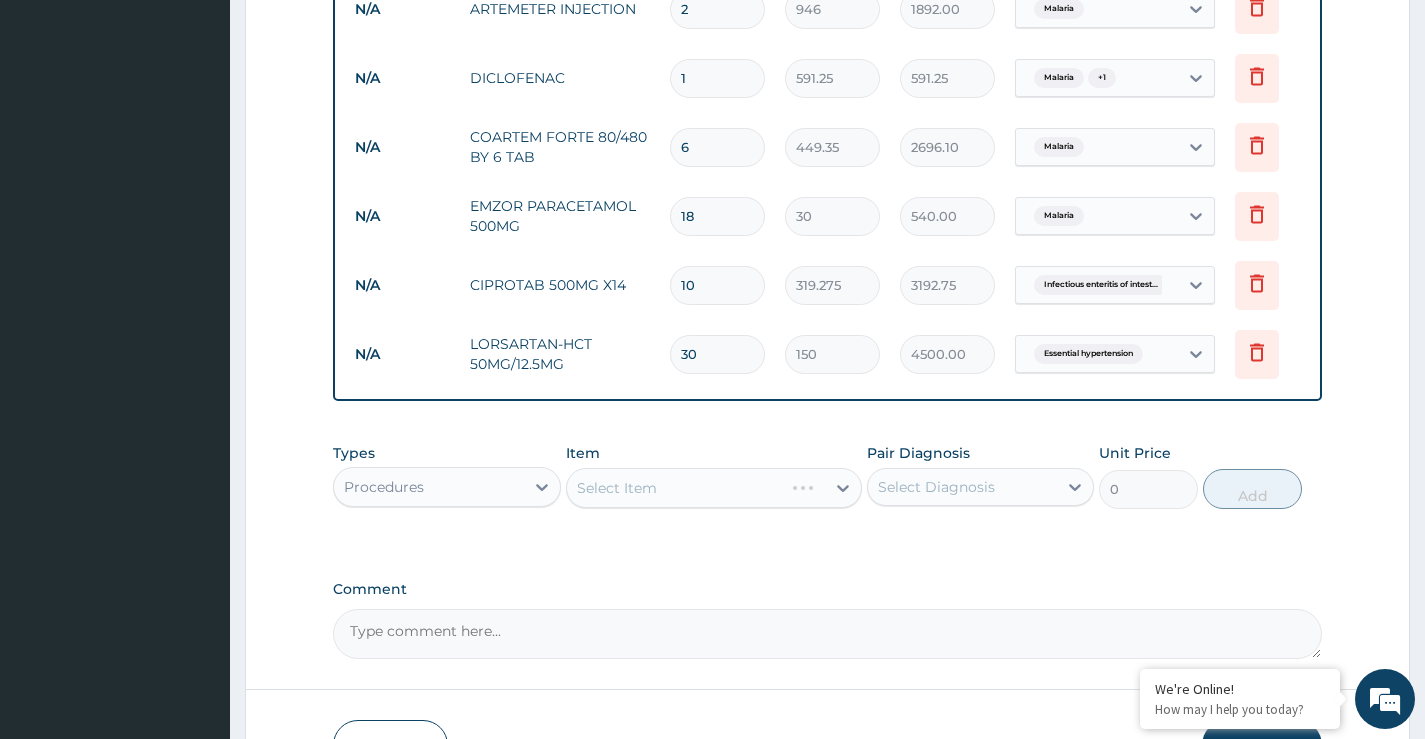 click on "Select Item" at bounding box center [714, 488] 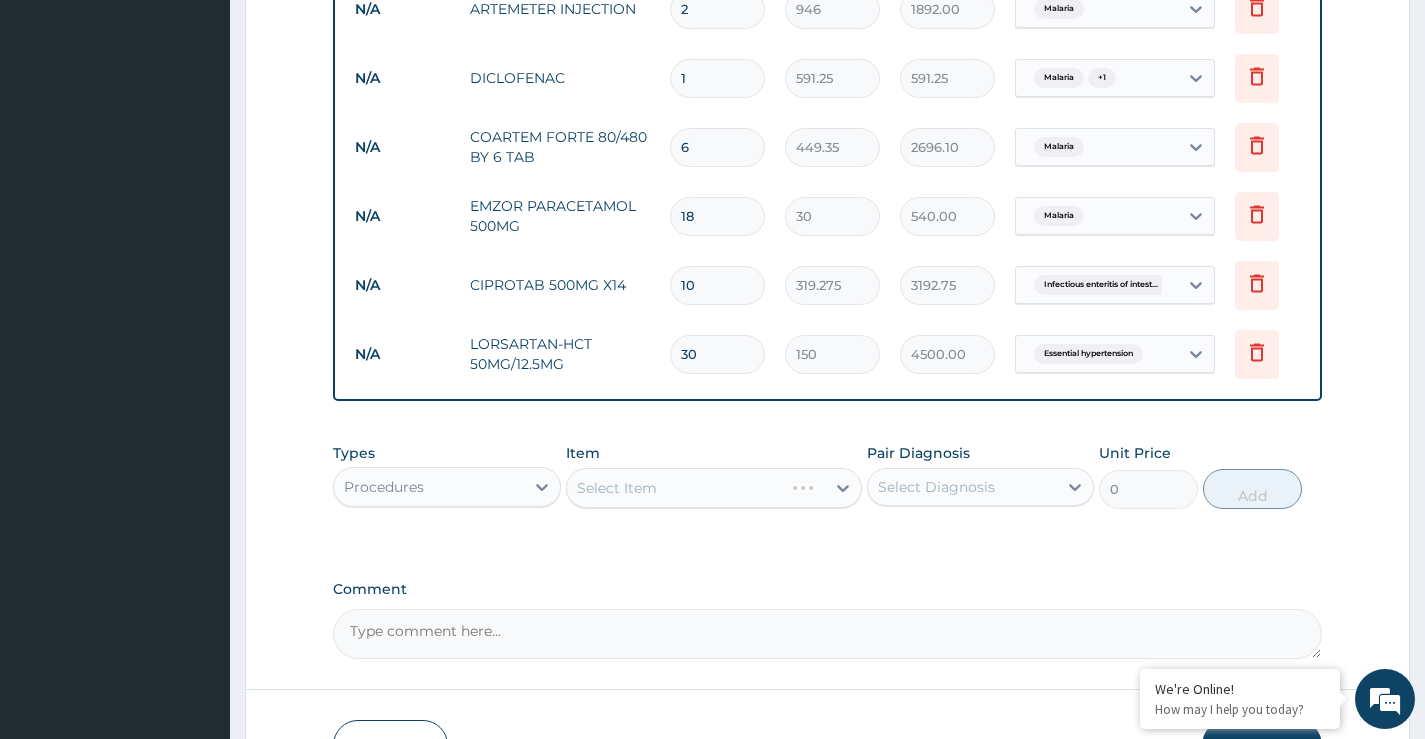 click on "Select Item" at bounding box center (714, 488) 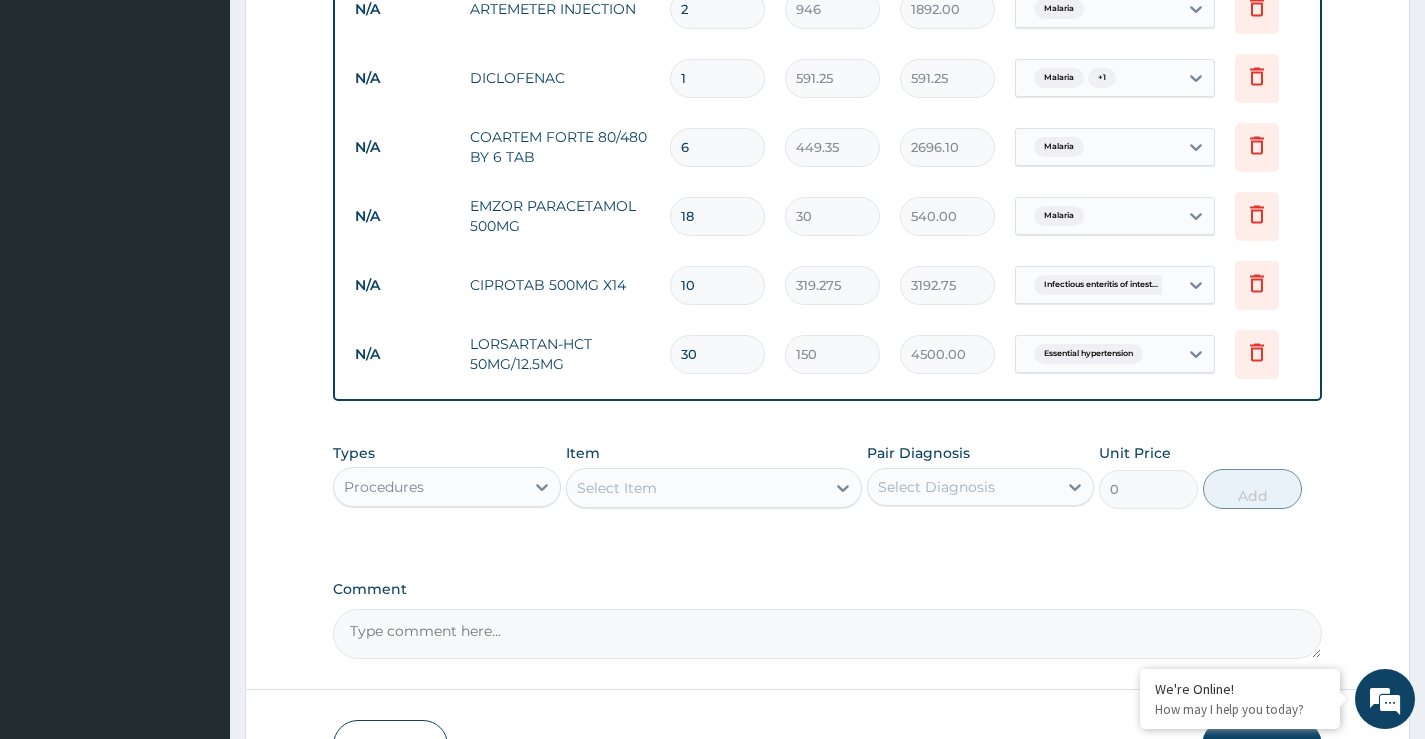 click on "Select Item" at bounding box center [696, 488] 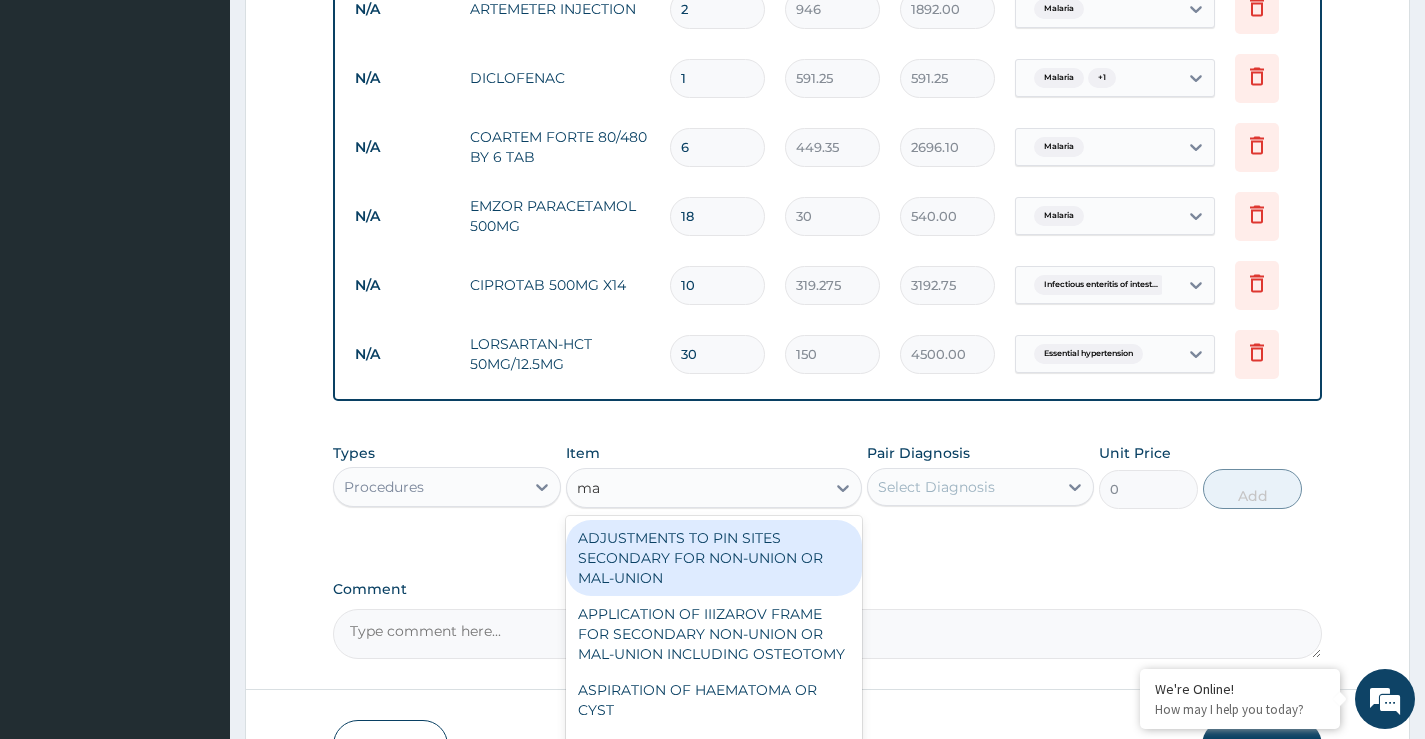type on "m" 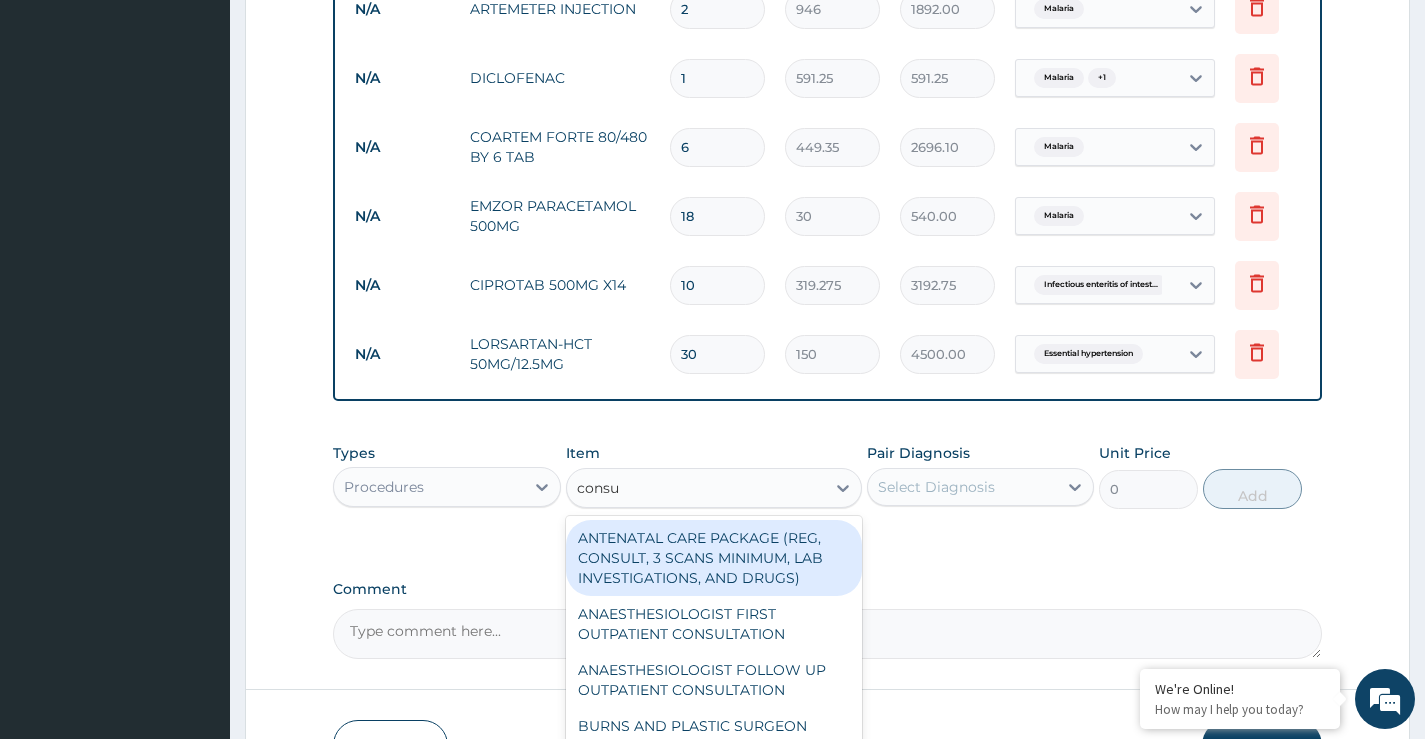 type on "consul" 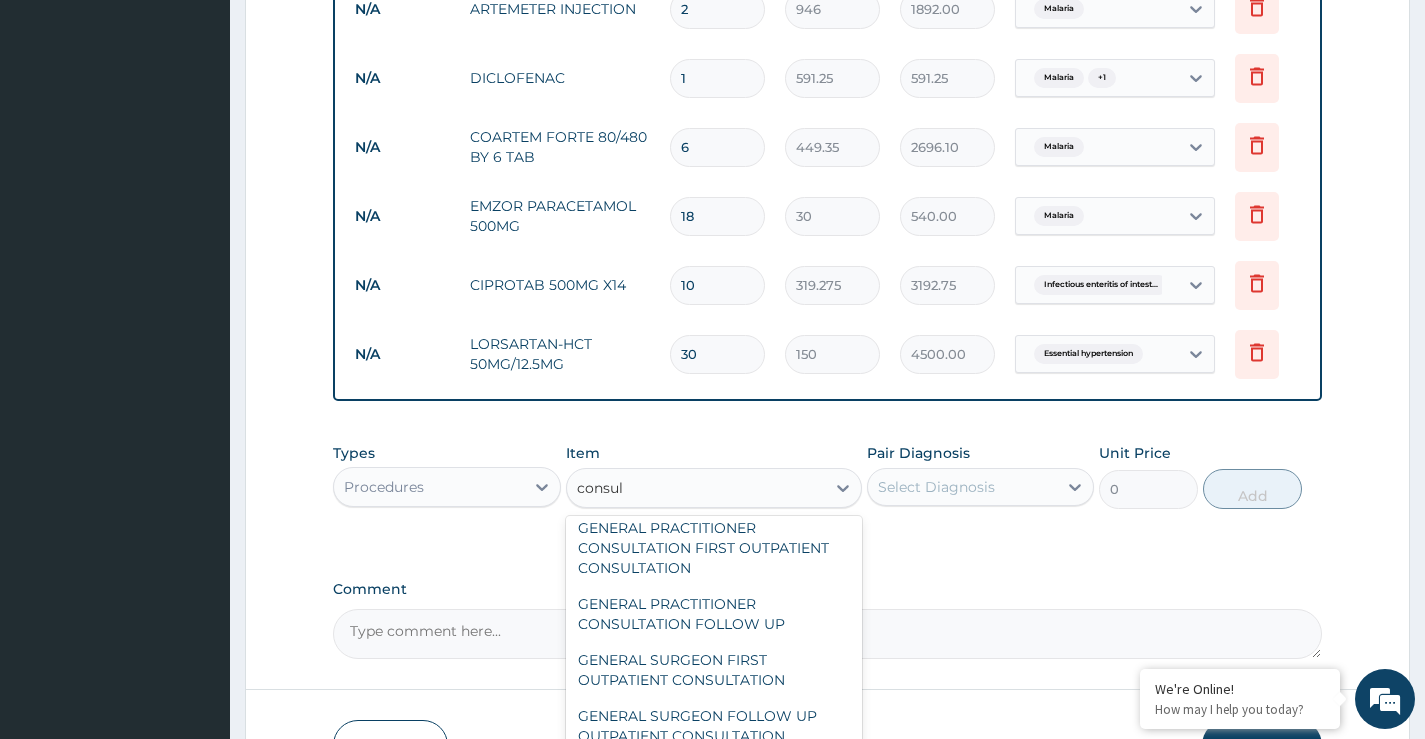 scroll, scrollTop: 1200, scrollLeft: 0, axis: vertical 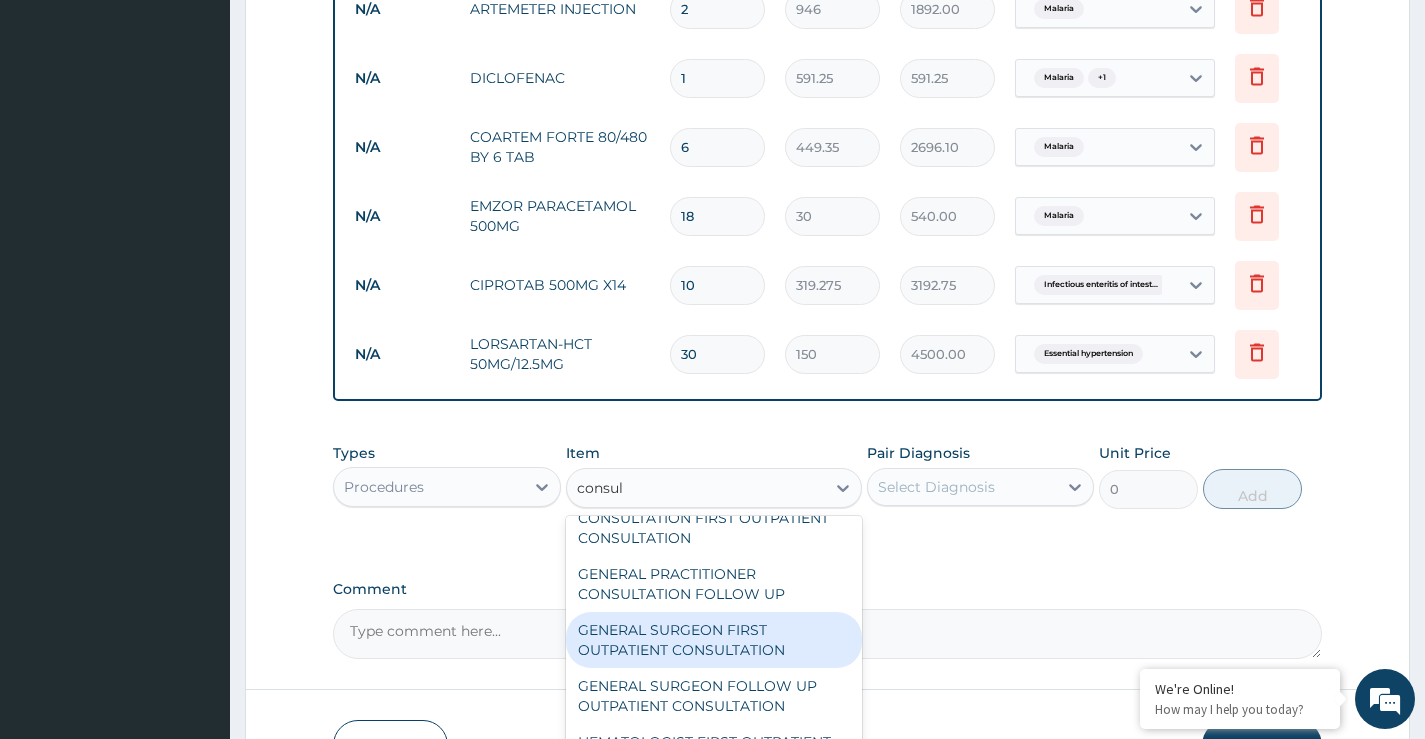 click on "GENERAL SURGEON FIRST OUTPATIENT CONSULTATION" at bounding box center (714, 640) 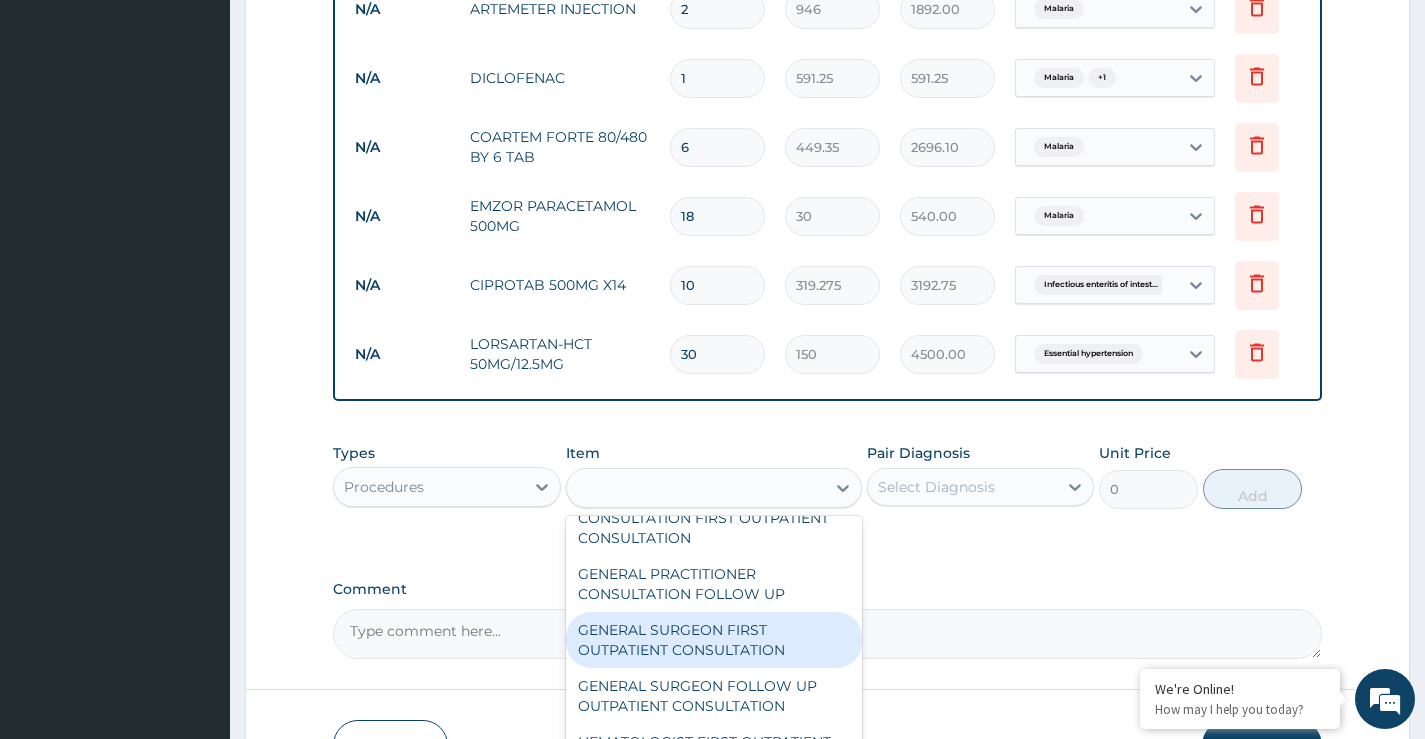 type on "21500" 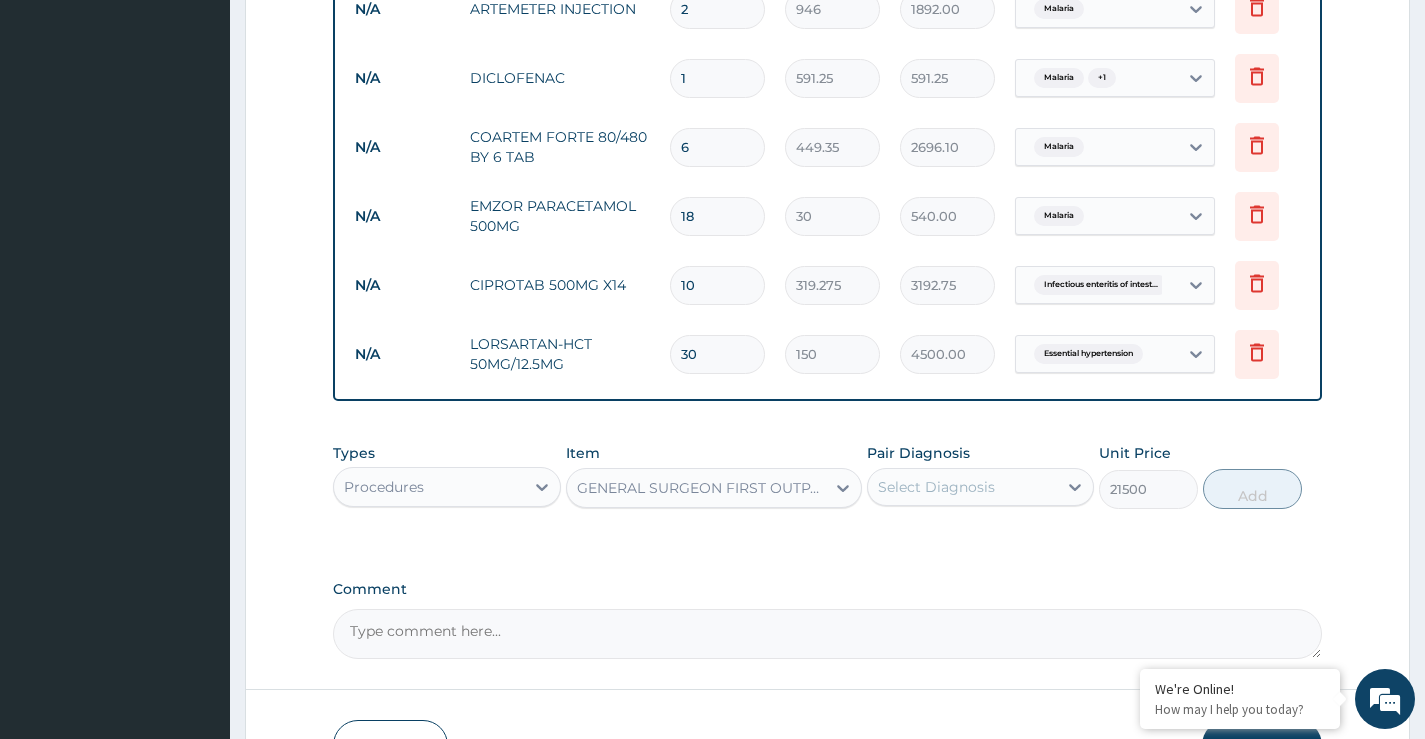 click on "GENERAL SURGEON FIRST OUTPATIENT CONSULTATION" at bounding box center [702, 488] 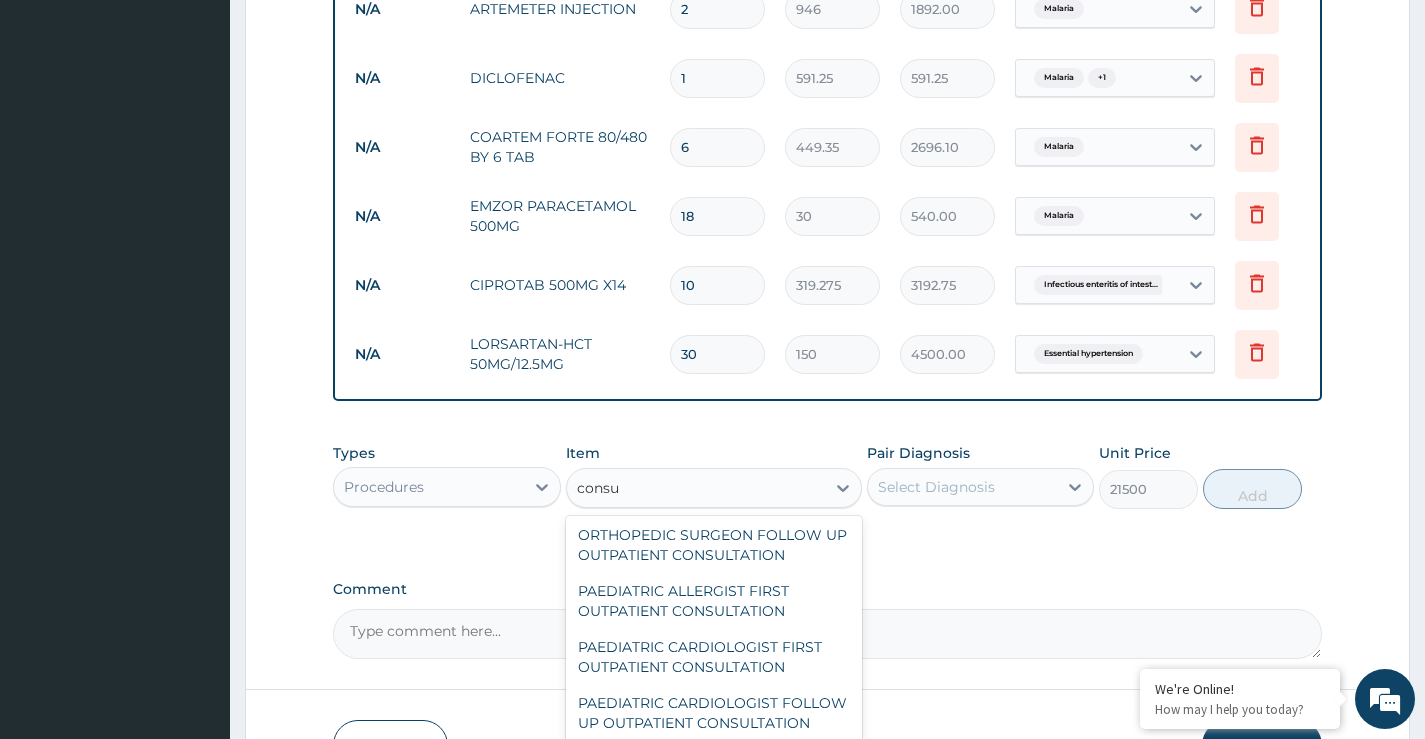 scroll, scrollTop: 2547, scrollLeft: 0, axis: vertical 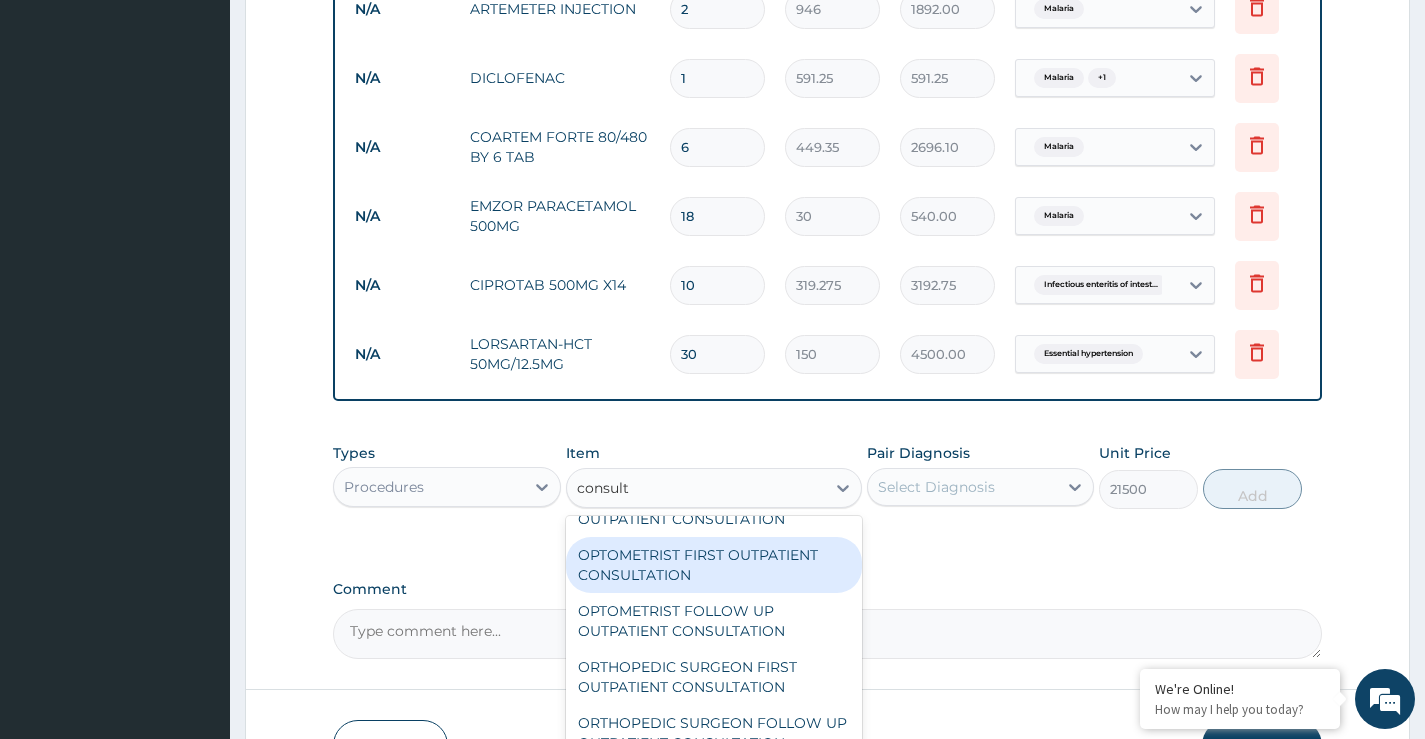type on "consulta" 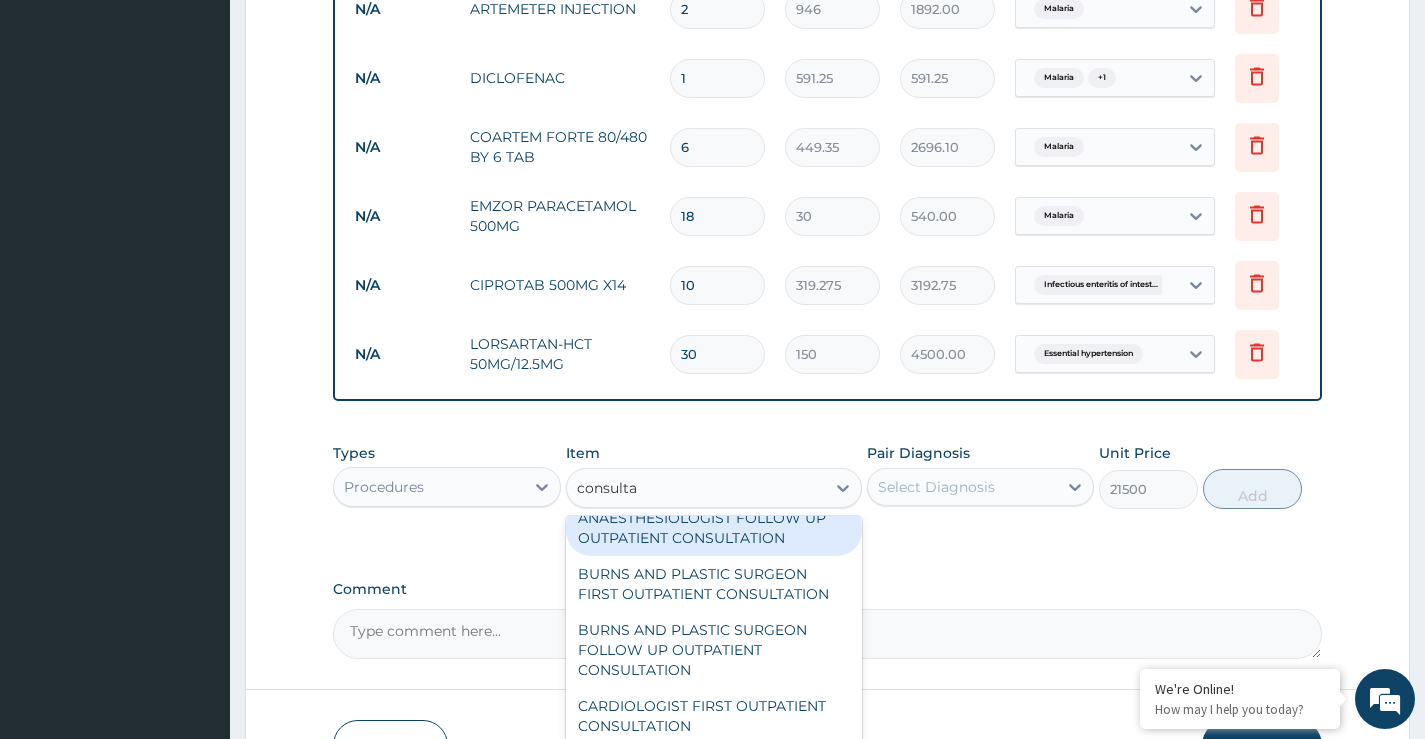scroll, scrollTop: 200, scrollLeft: 0, axis: vertical 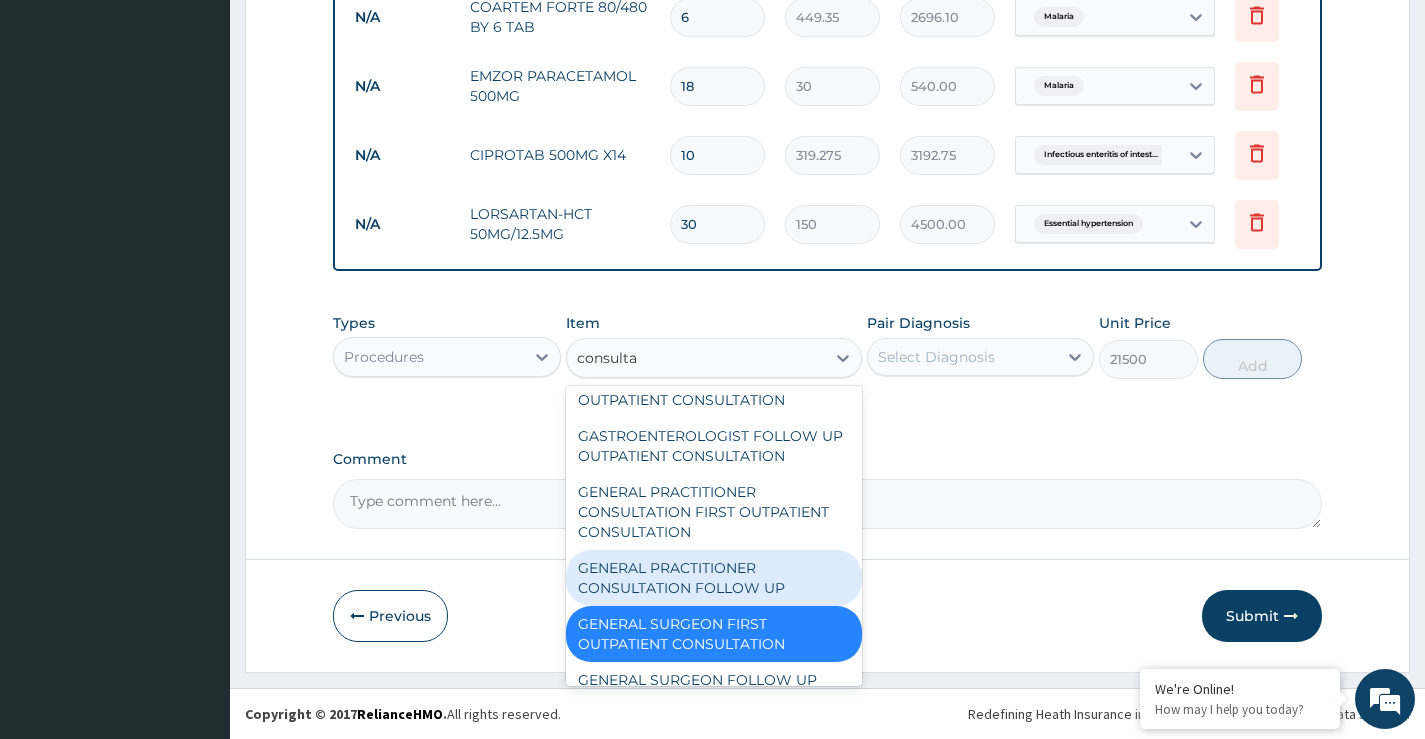 click on "GENERAL PRACTITIONER CONSULTATION FOLLOW UP" at bounding box center [714, 578] 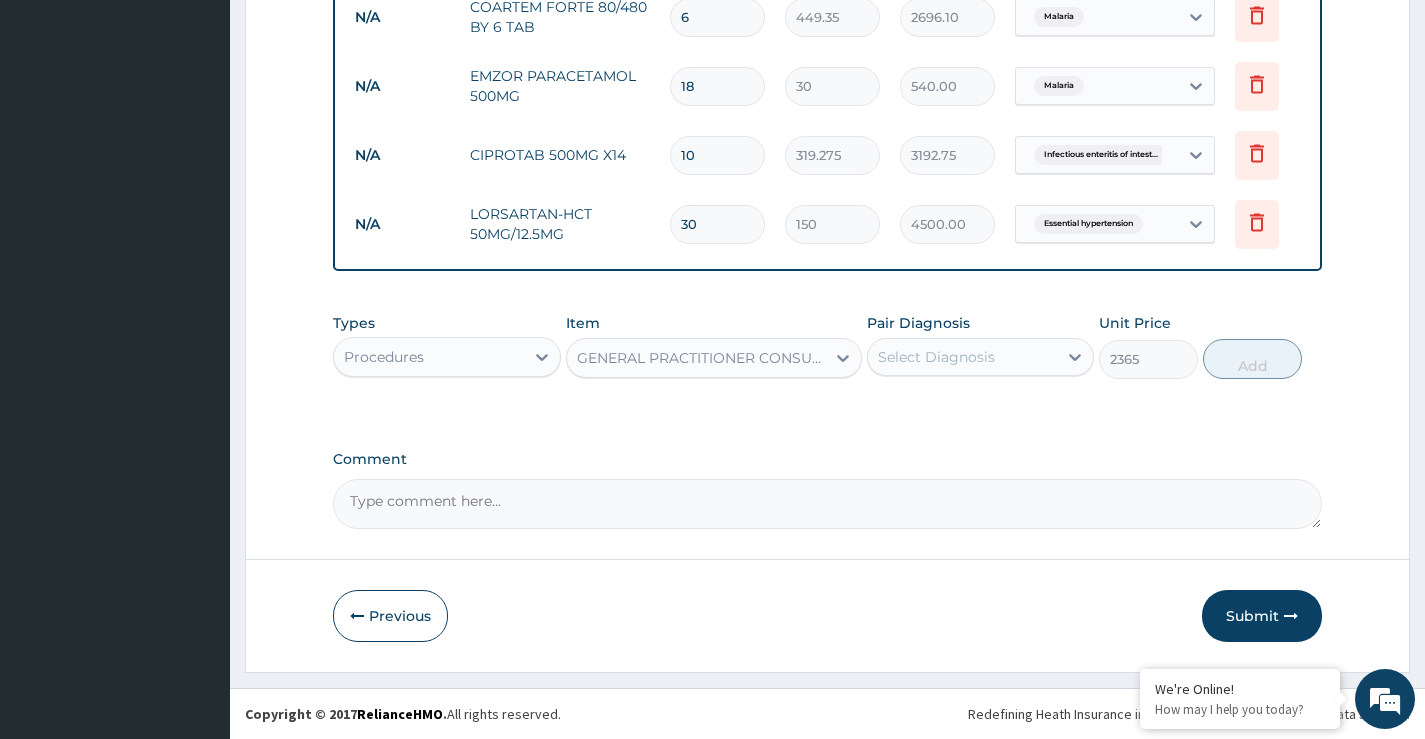 click on "Select Diagnosis" at bounding box center (936, 357) 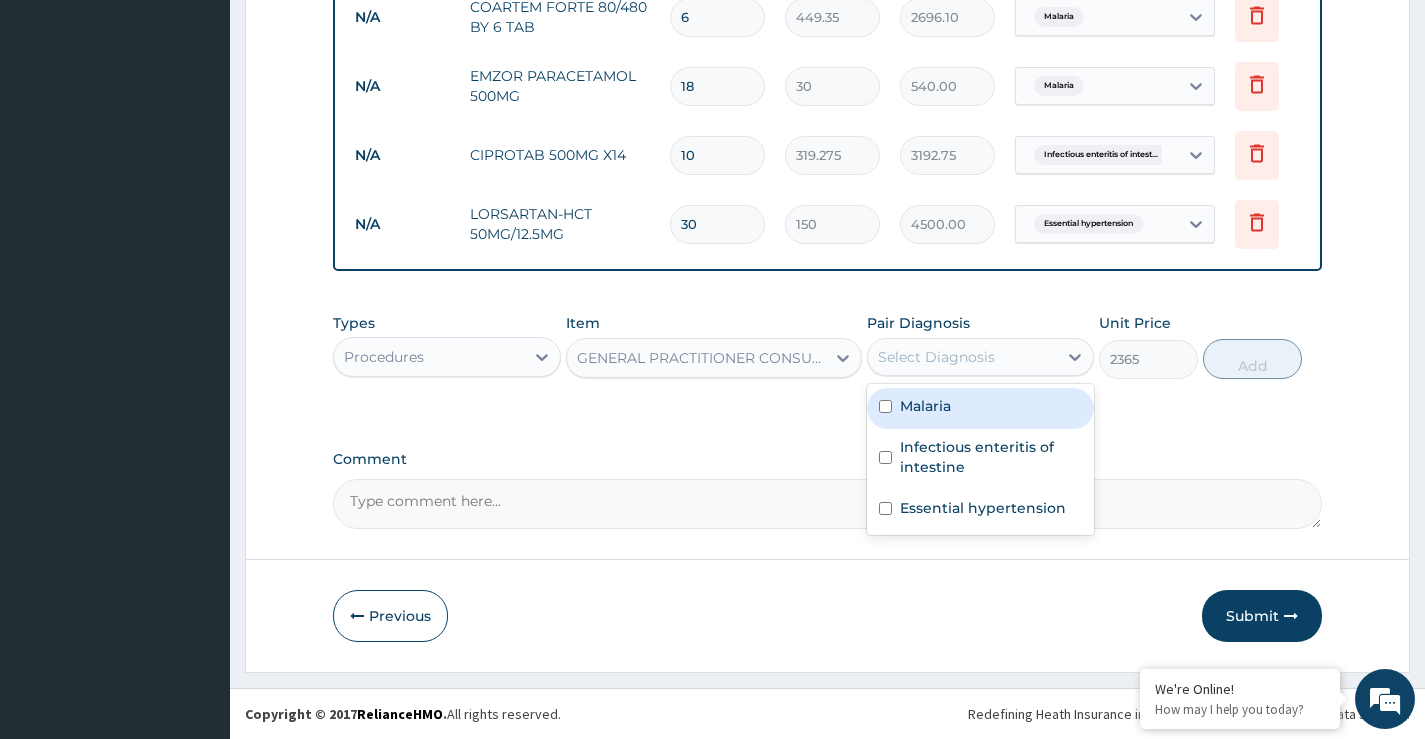 click on "Malaria" at bounding box center [980, 408] 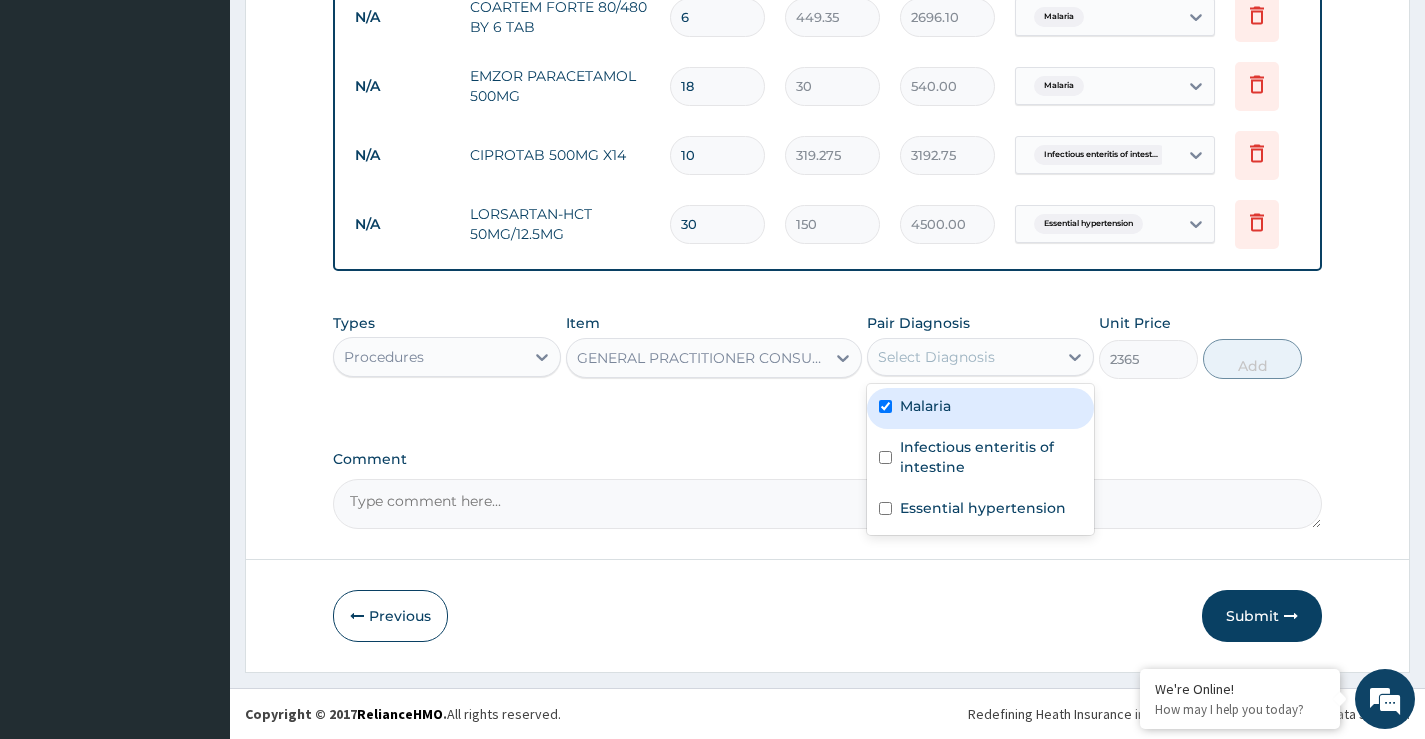 checkbox on "true" 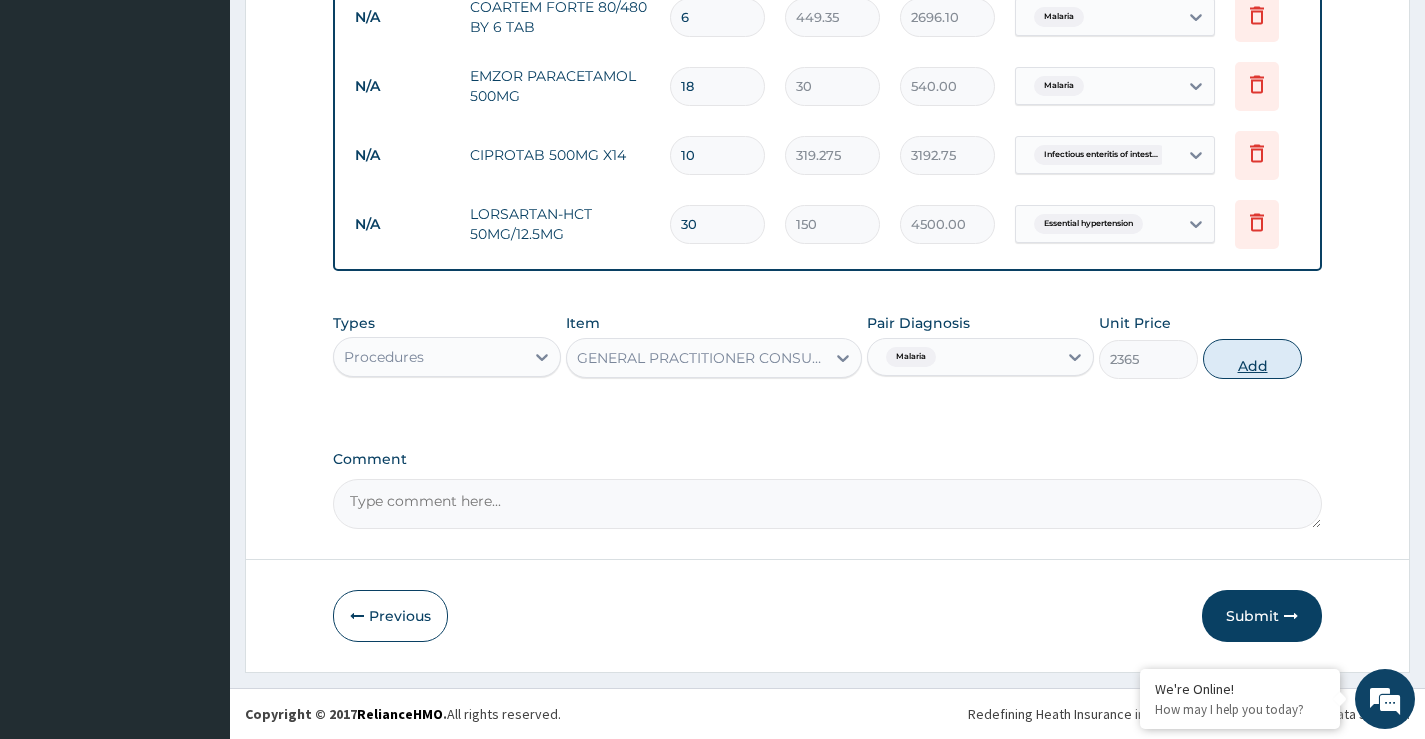 drag, startPoint x: 1269, startPoint y: 367, endPoint x: 947, endPoint y: 368, distance: 322.00156 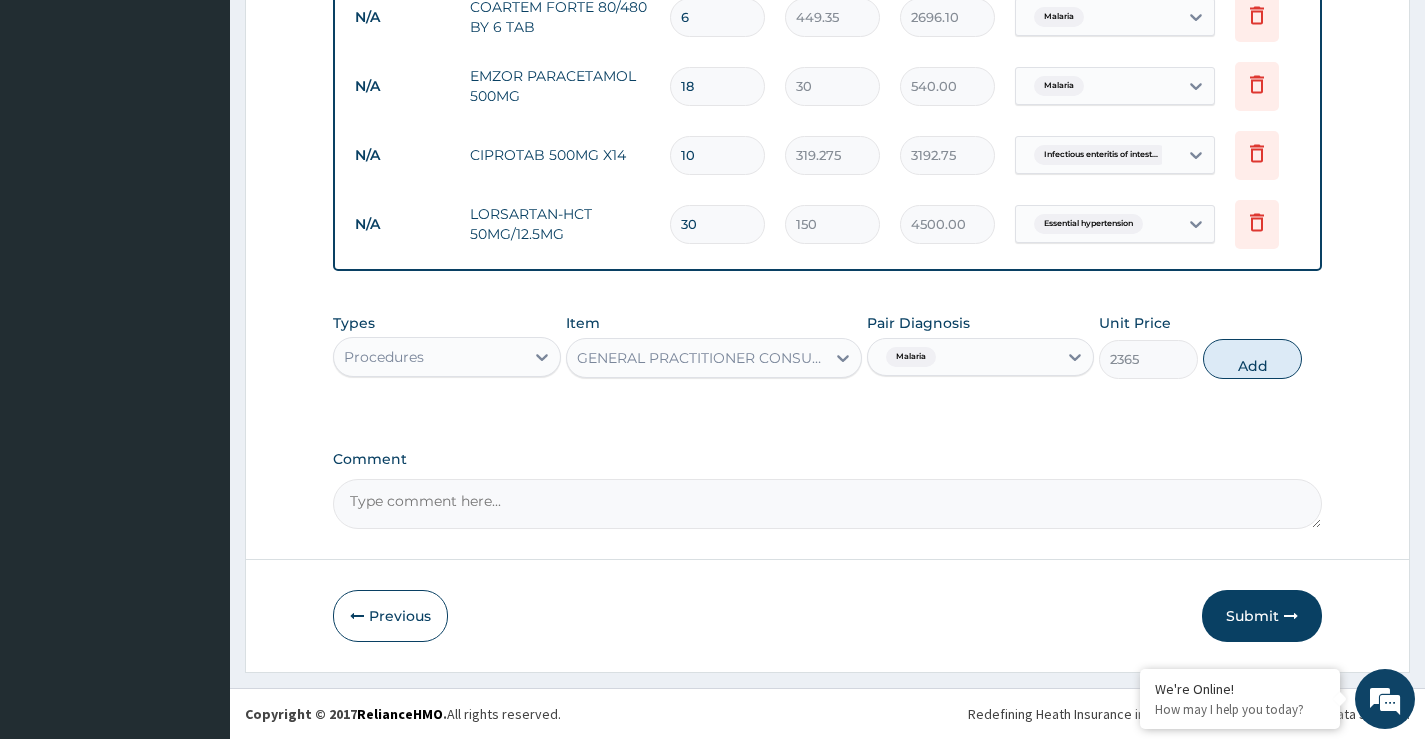 click on "Add" at bounding box center [1252, 359] 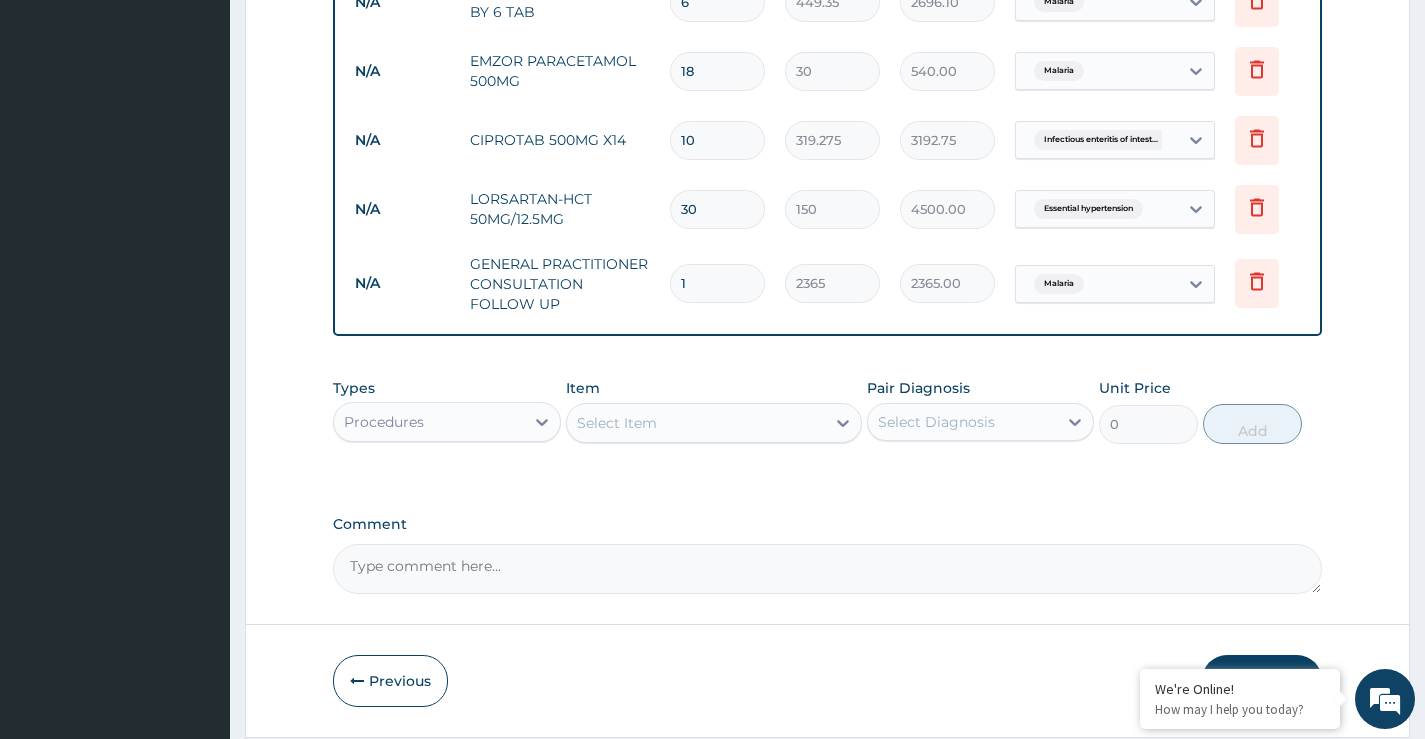 click on "Procedures" at bounding box center [428, 422] 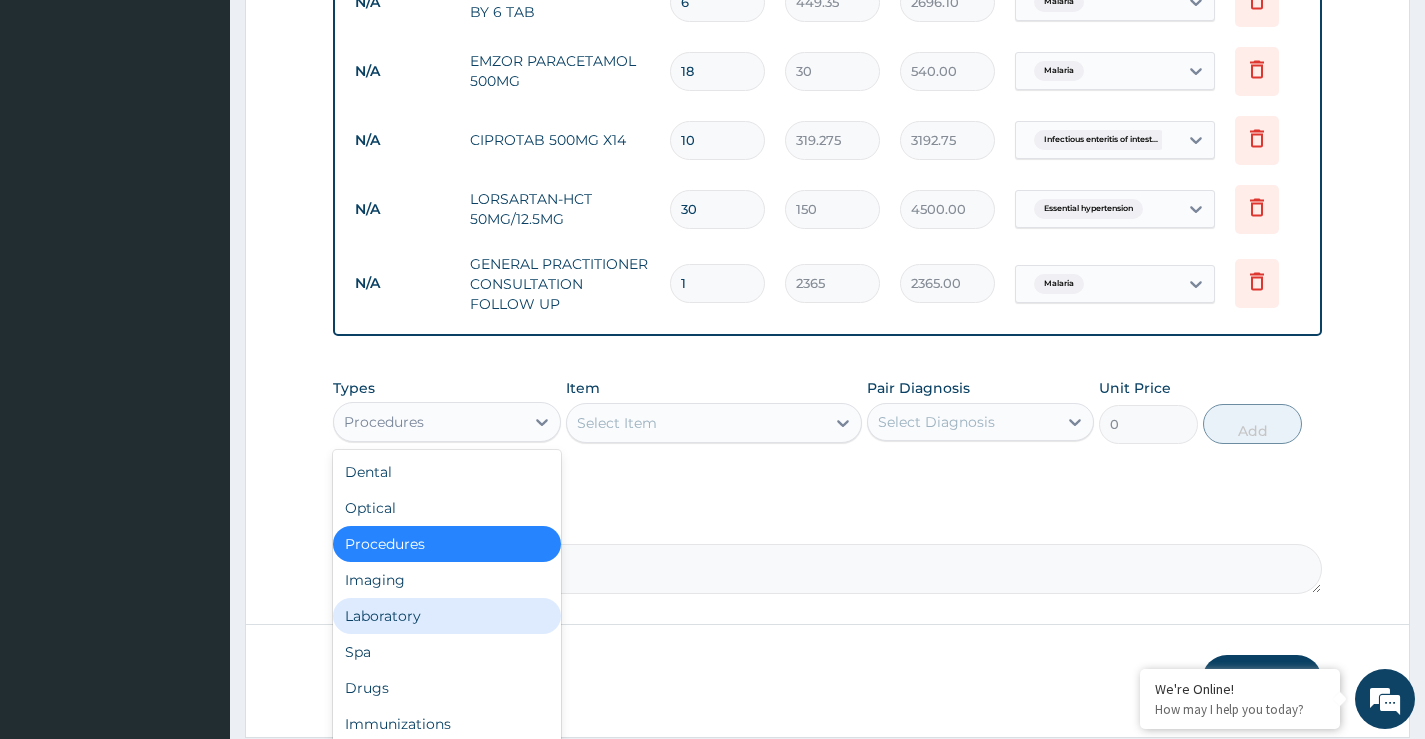 click on "Laboratory" at bounding box center (446, 616) 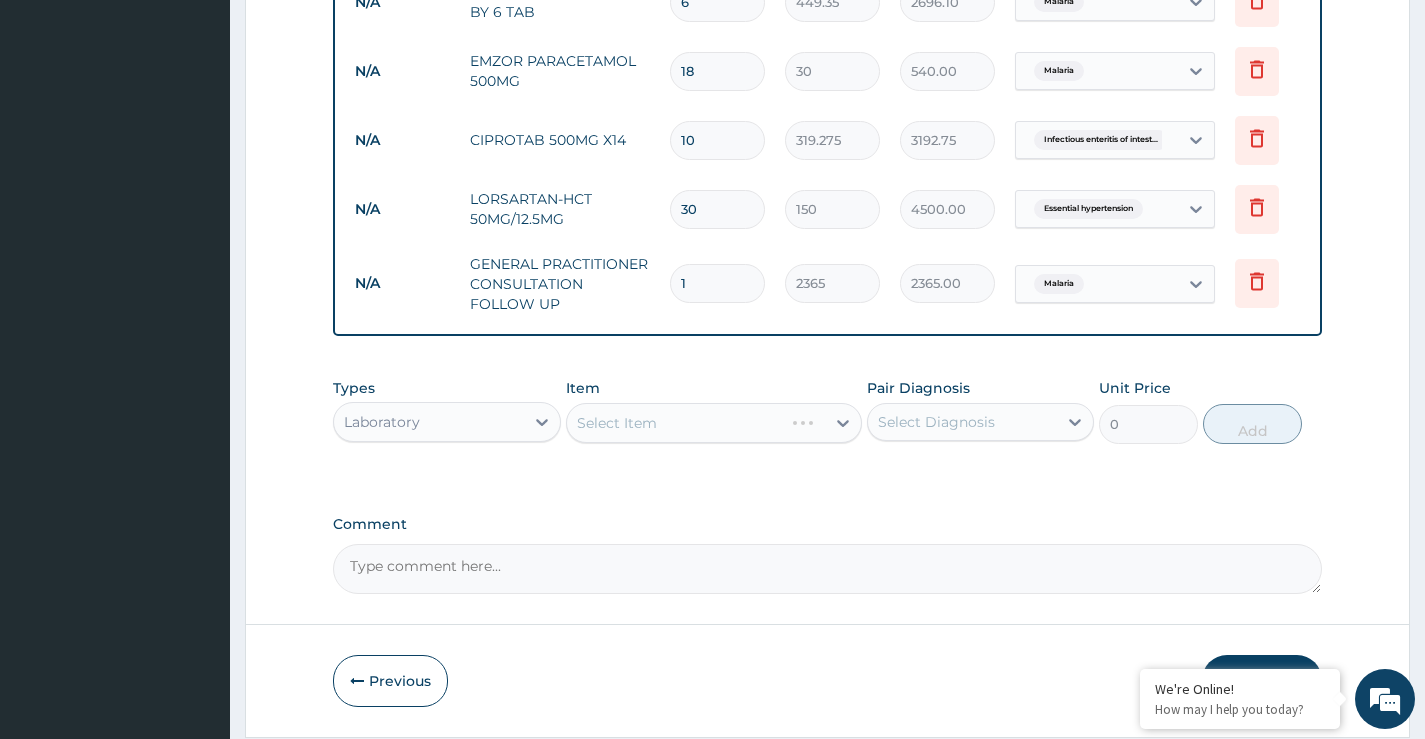 click on "Select Item" at bounding box center (714, 423) 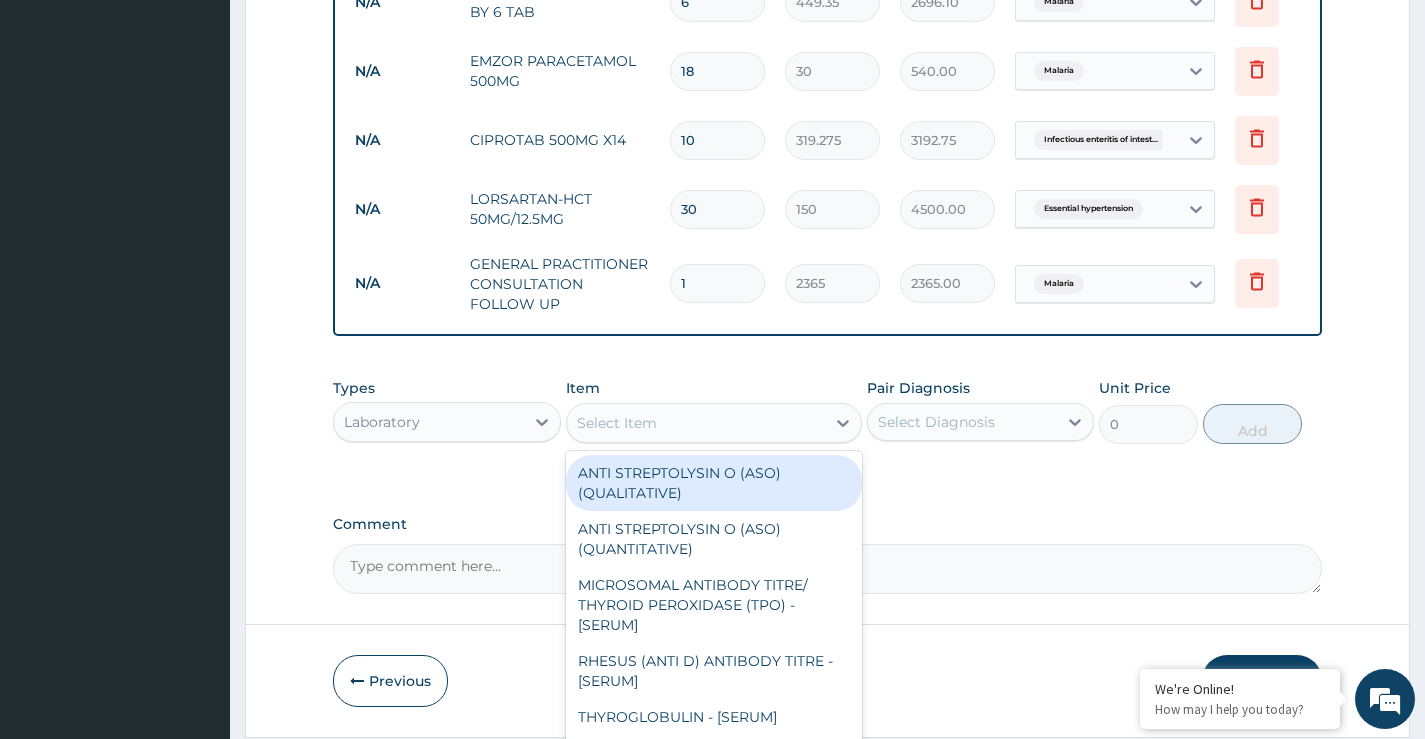 click on "Select Item" at bounding box center (696, 423) 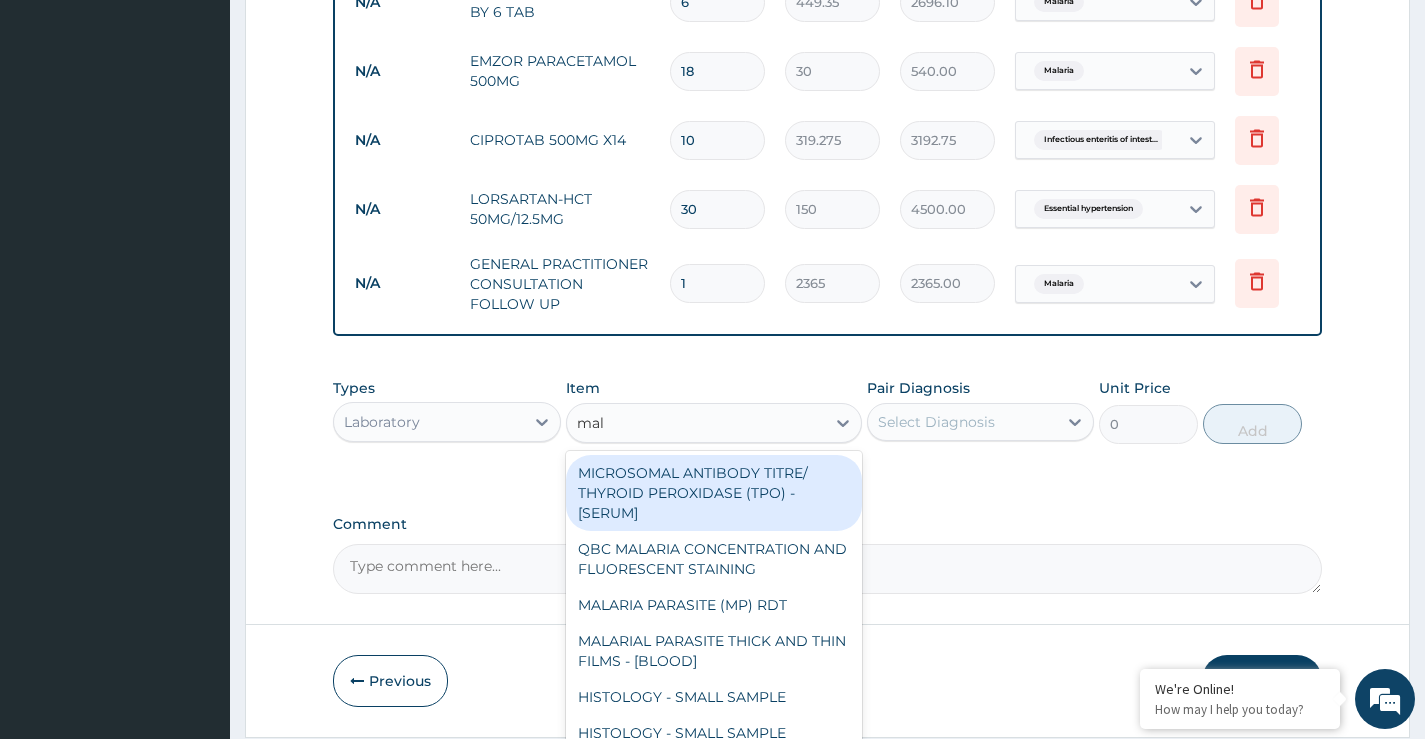 type on "mala" 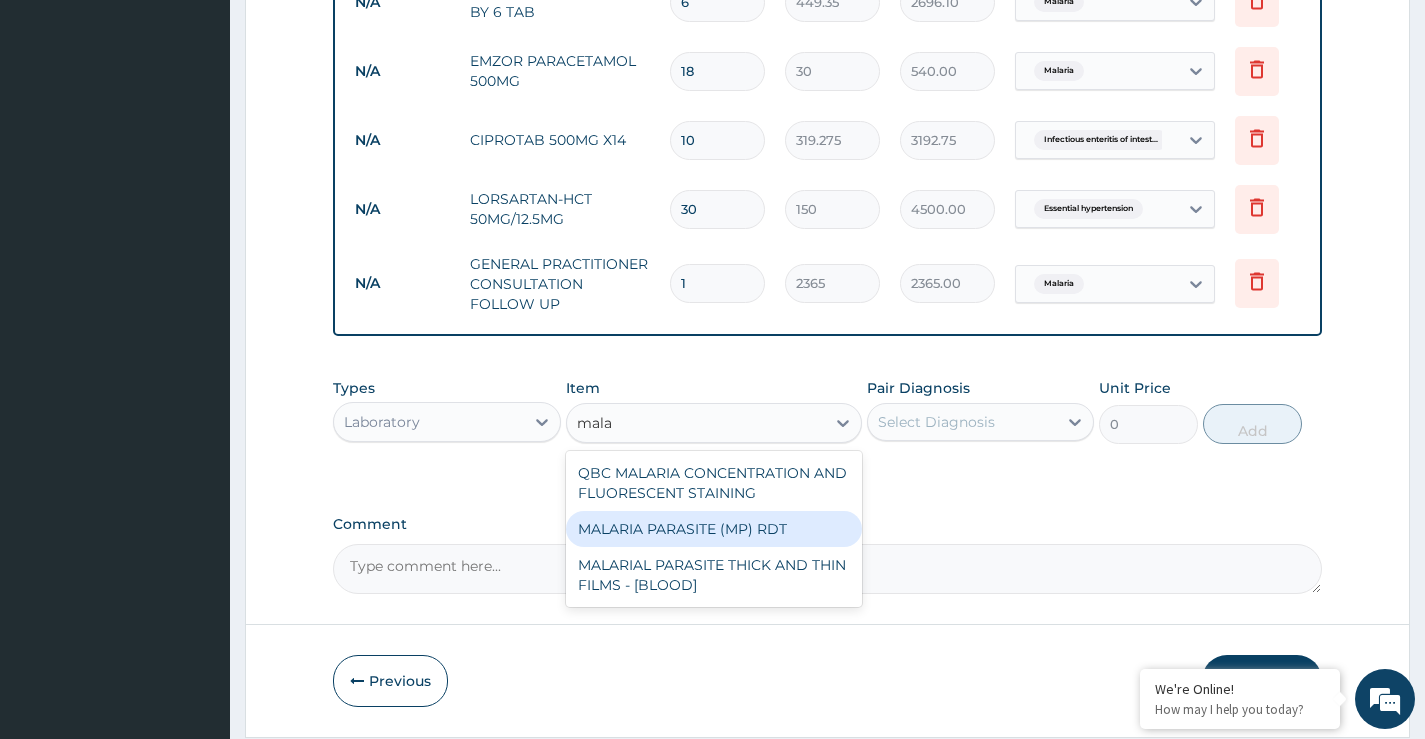 click on "MALARIA PARASITE (MP) RDT" at bounding box center (714, 529) 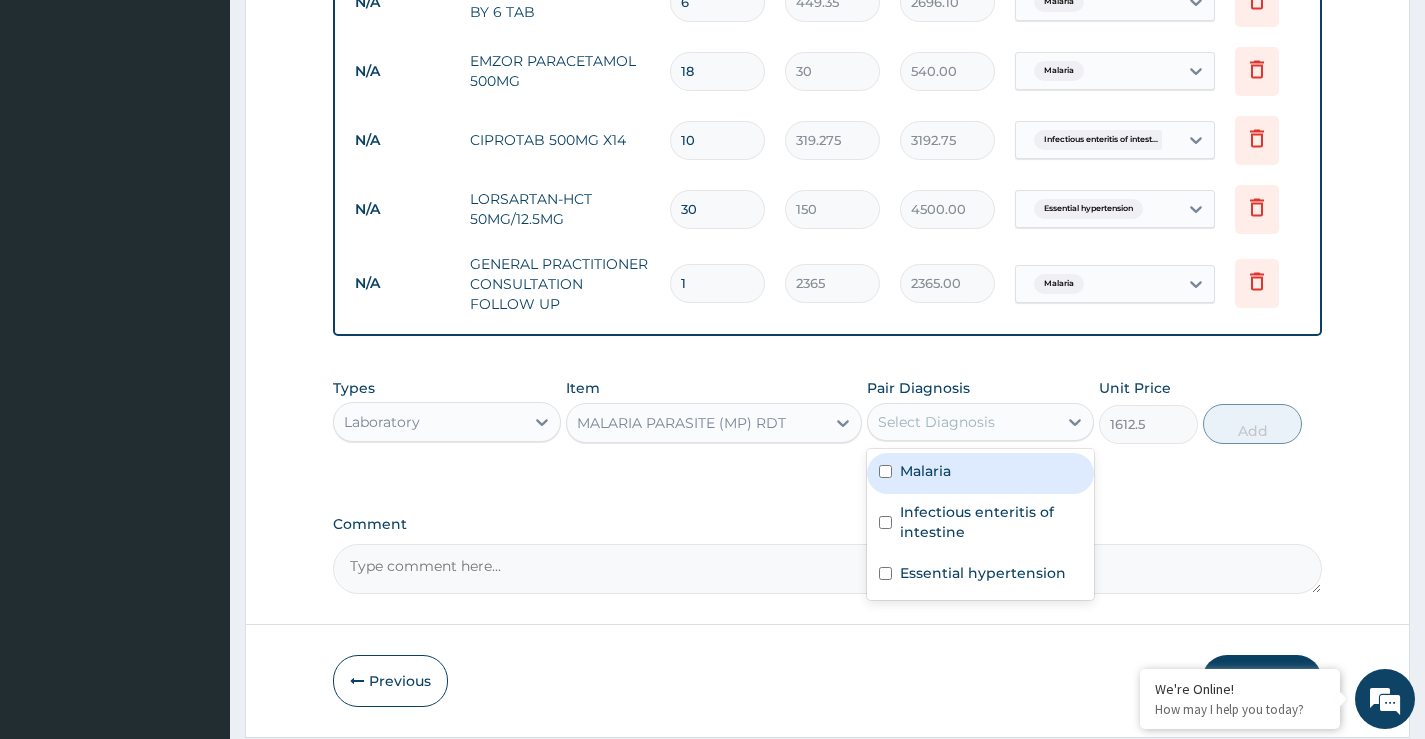 click on "Select Diagnosis" at bounding box center (936, 422) 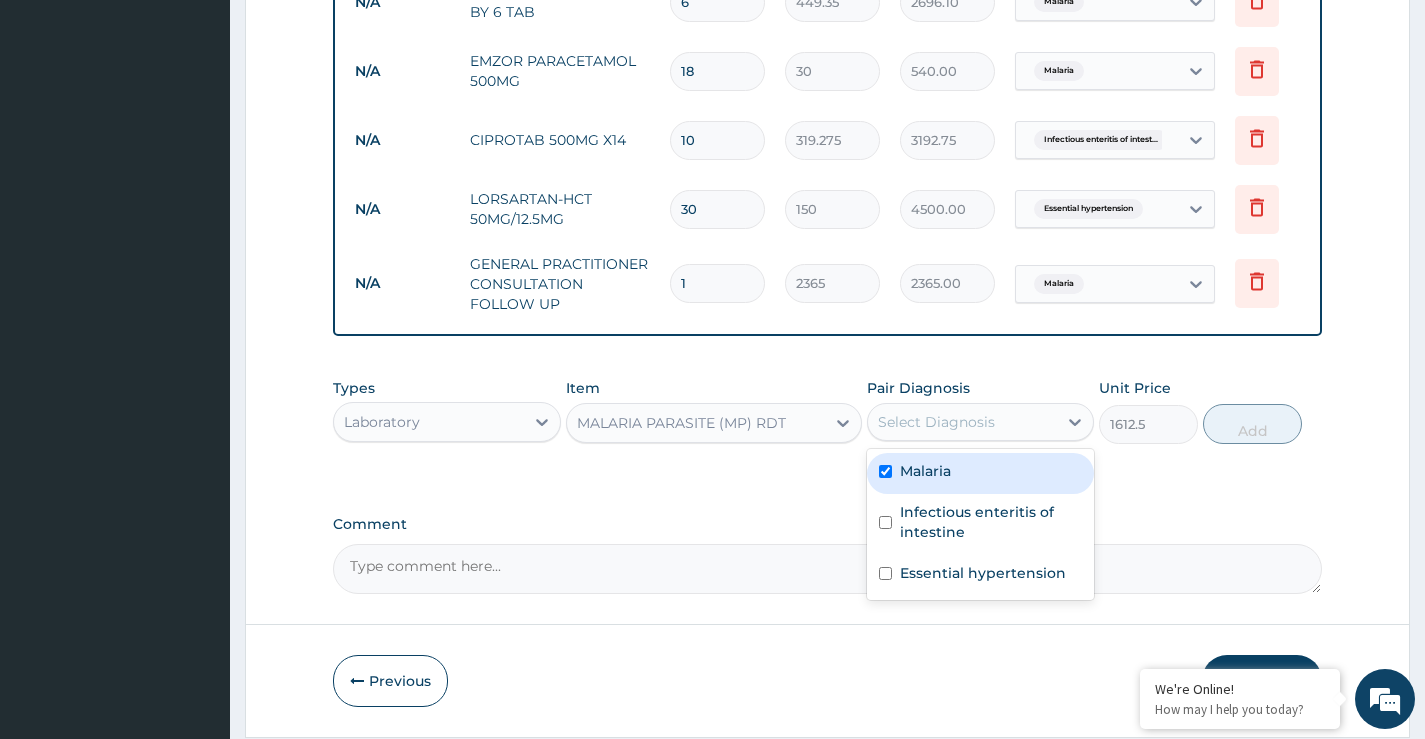 checkbox on "true" 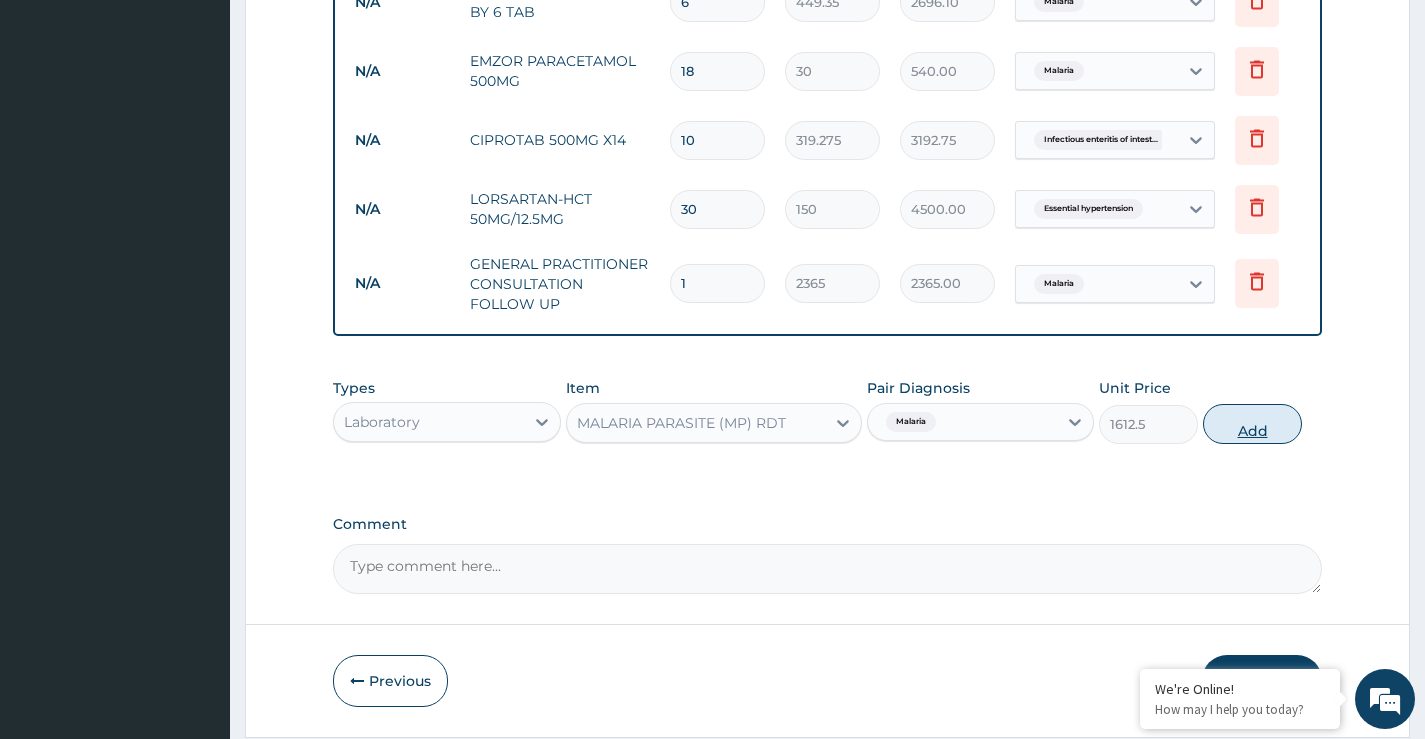 click on "Add" at bounding box center (1252, 424) 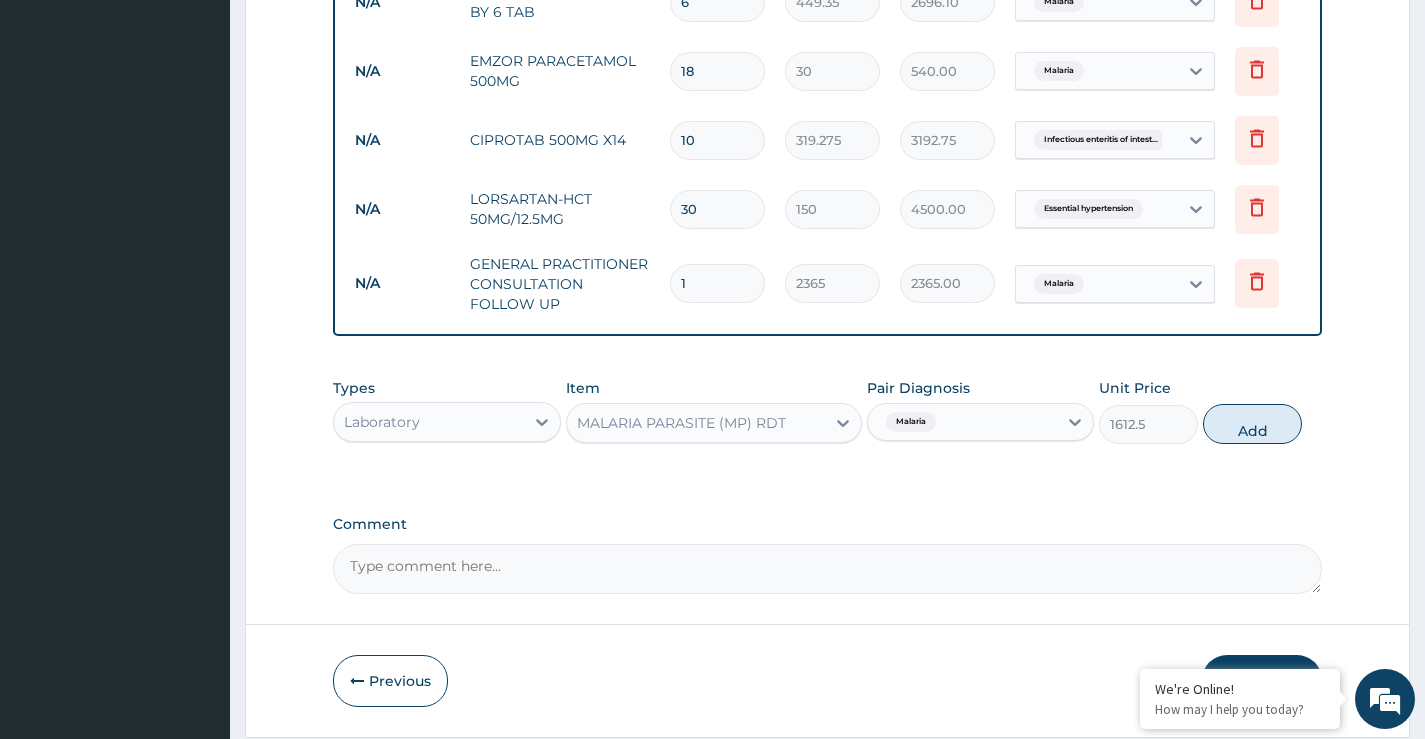 type on "0" 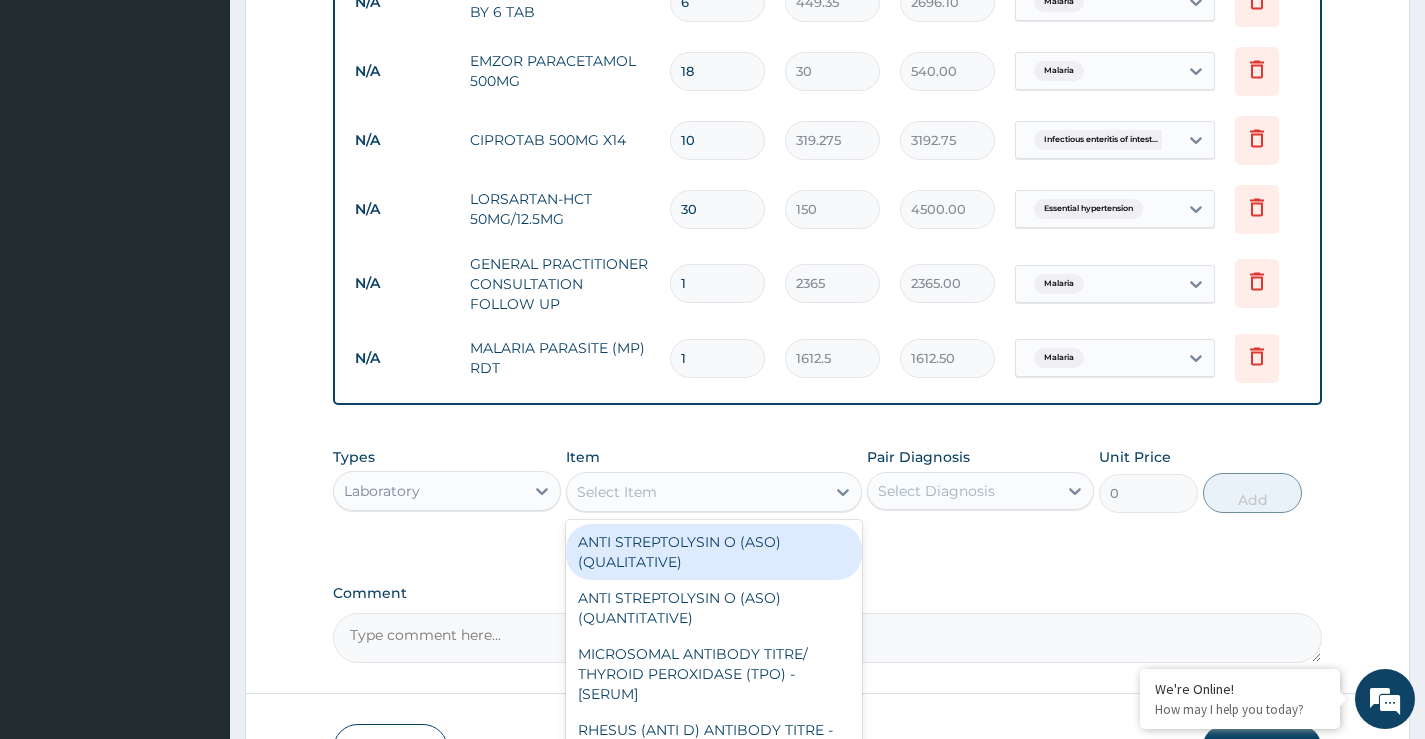click on "Select Item" at bounding box center [617, 492] 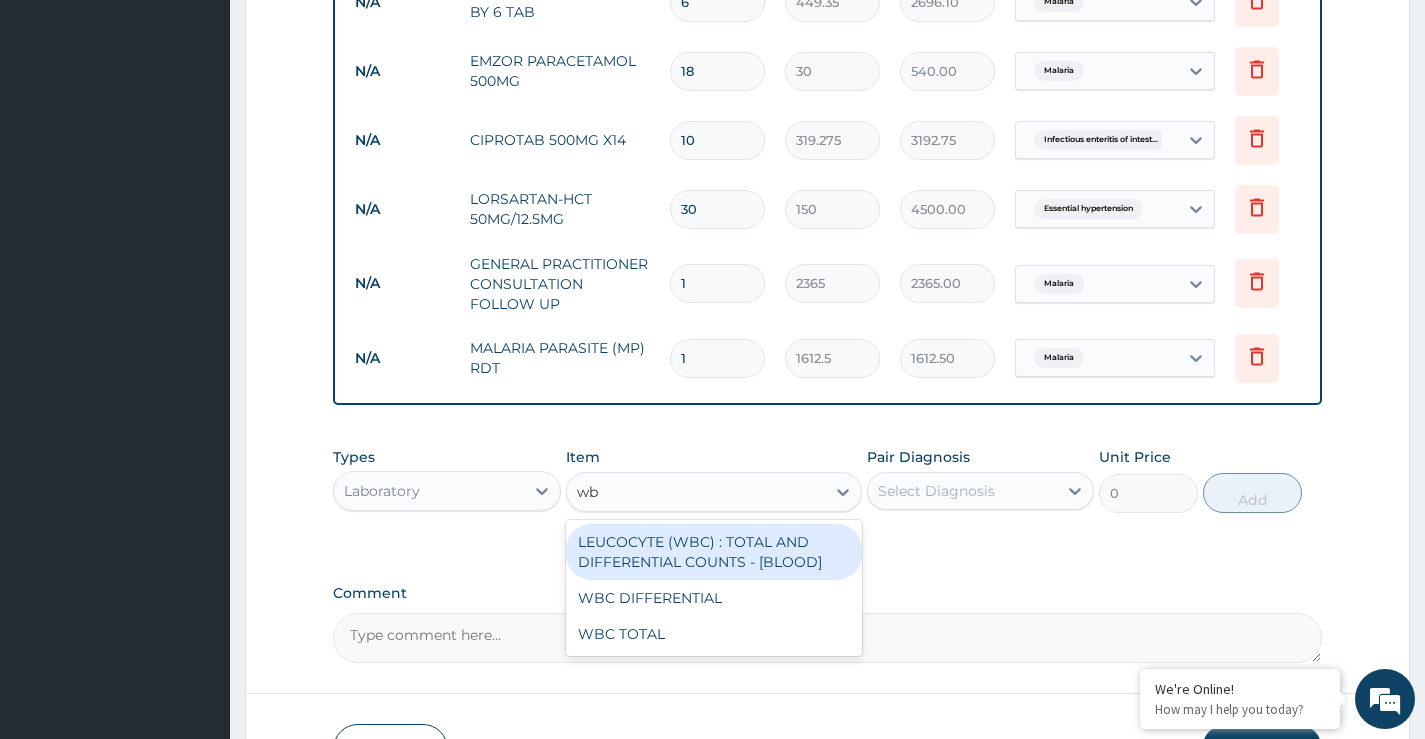 type on "wbc" 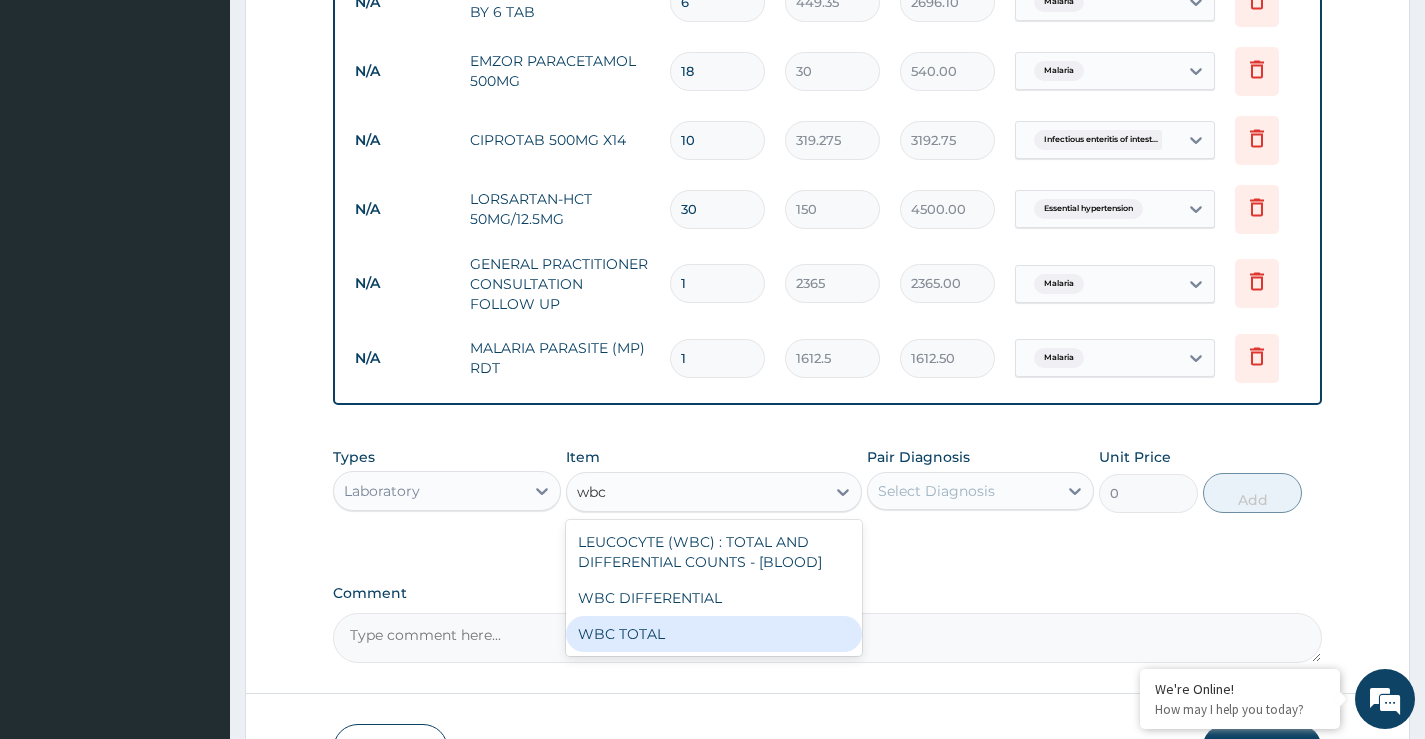 click on "WBC TOTAL" at bounding box center (714, 634) 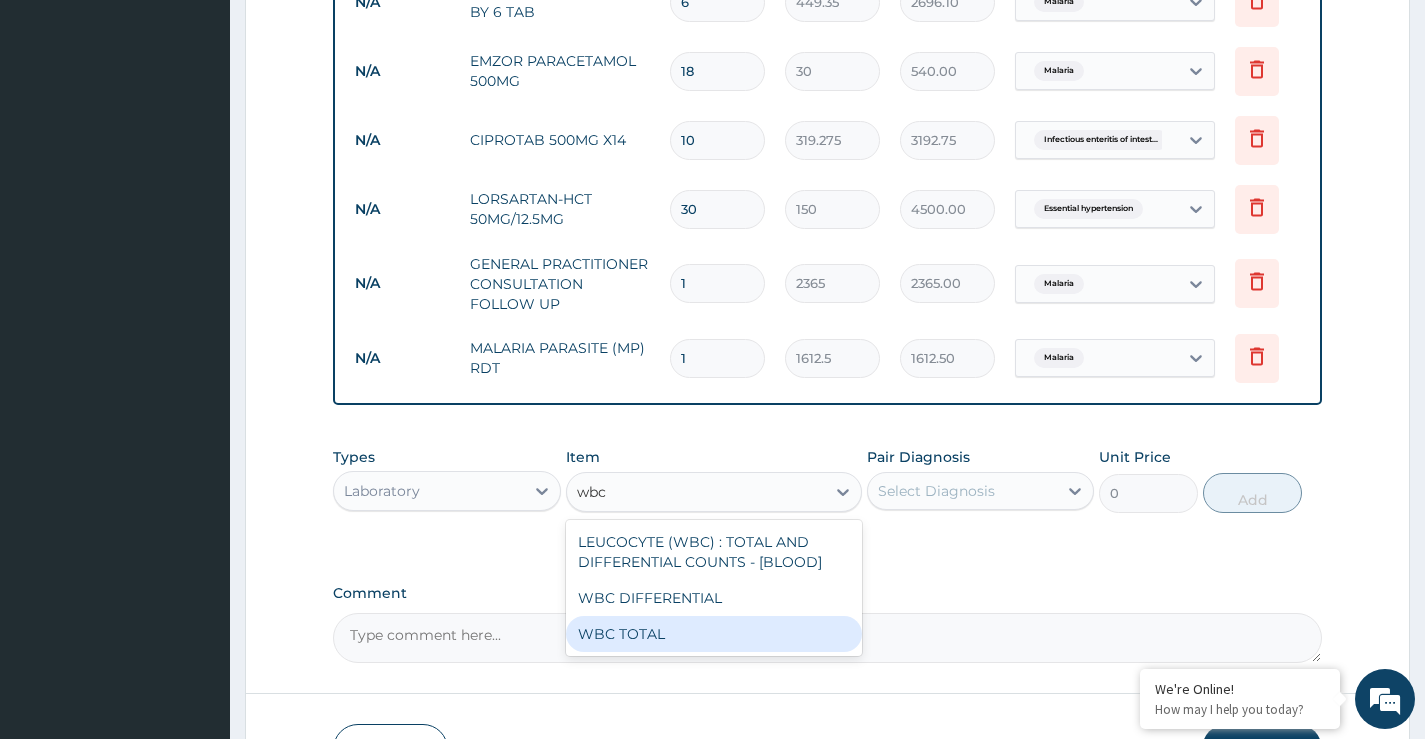 type 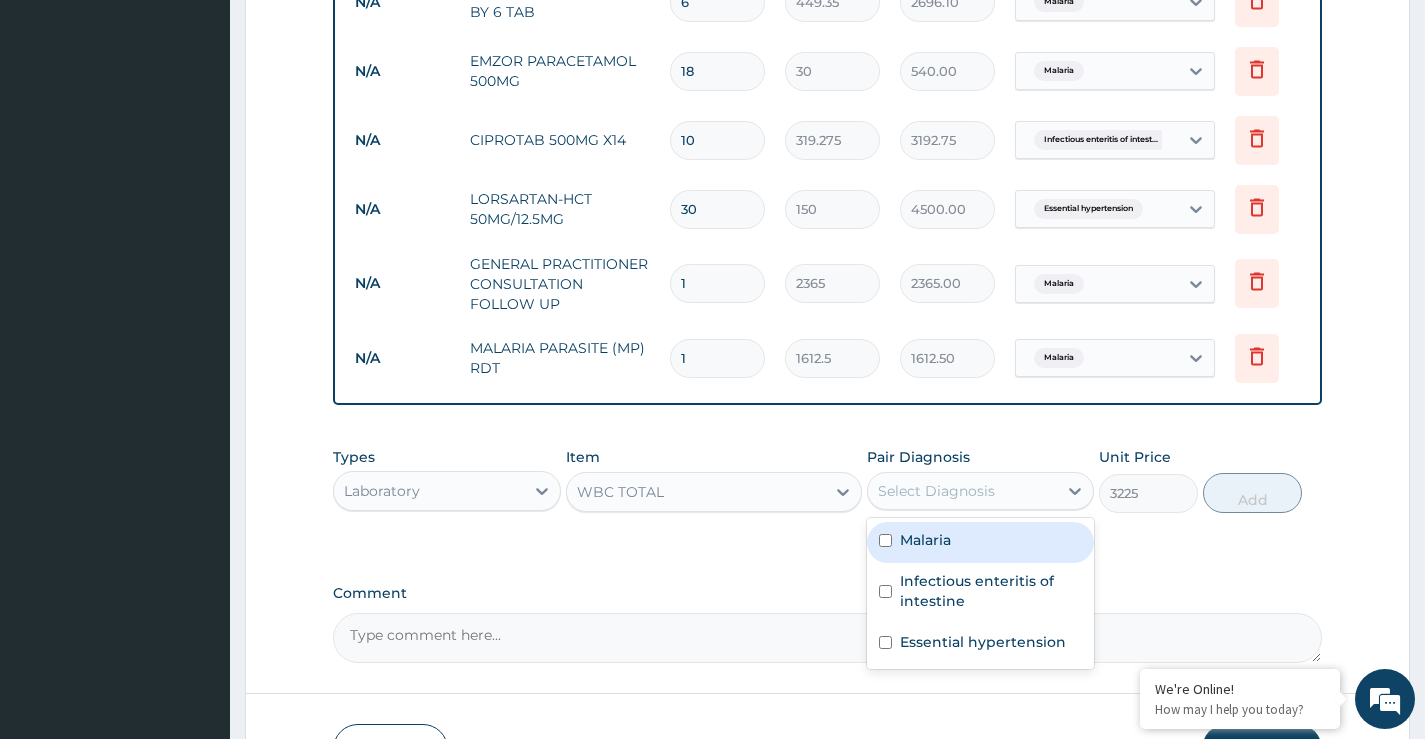 click on "Select Diagnosis" at bounding box center (936, 491) 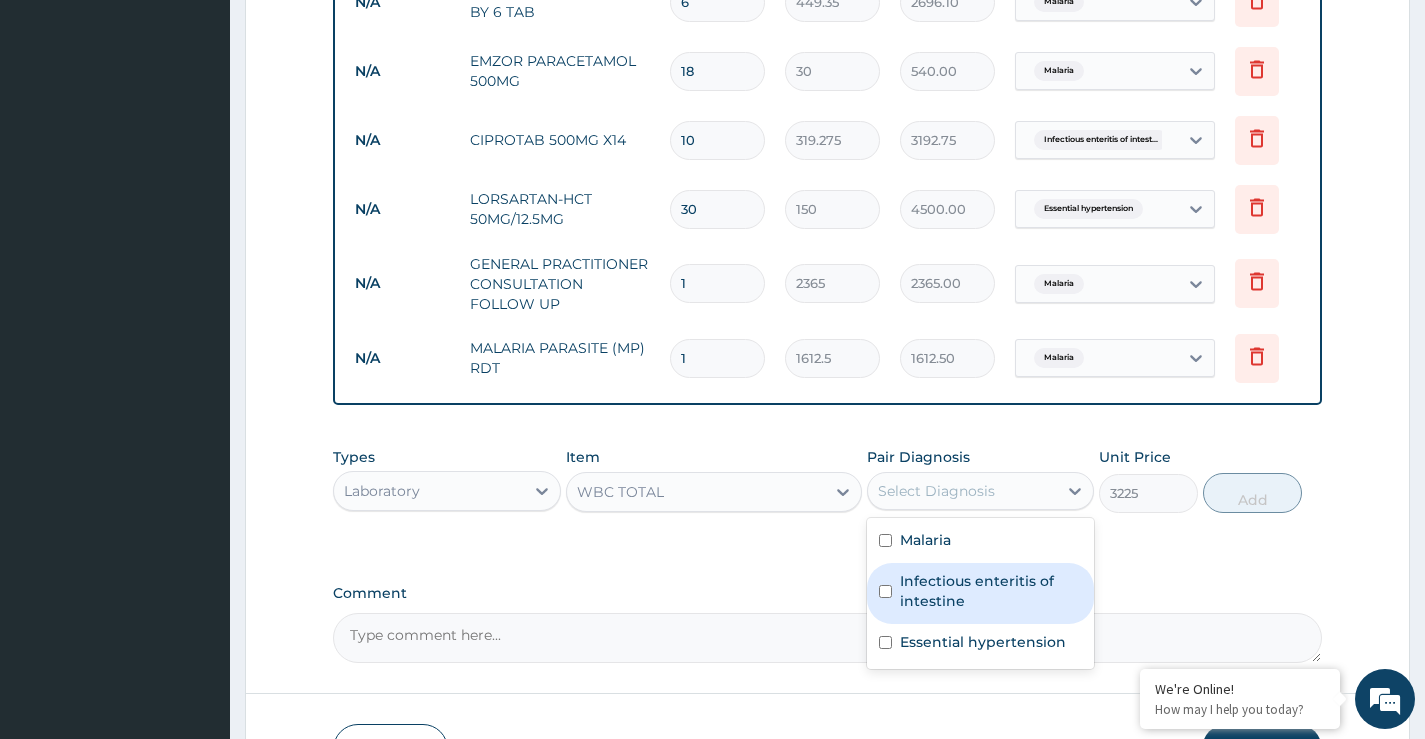 click on "Infectious enteritis of intestine" at bounding box center [991, 591] 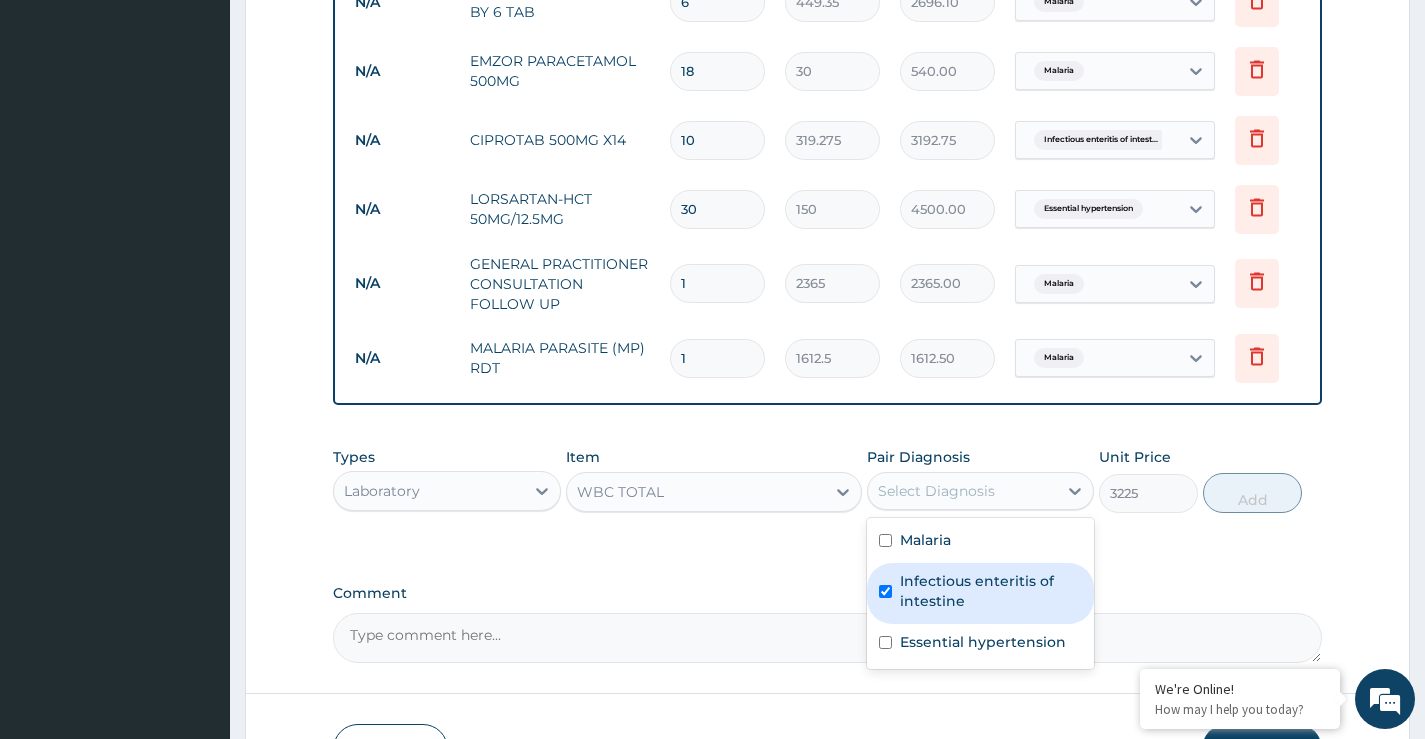 checkbox on "true" 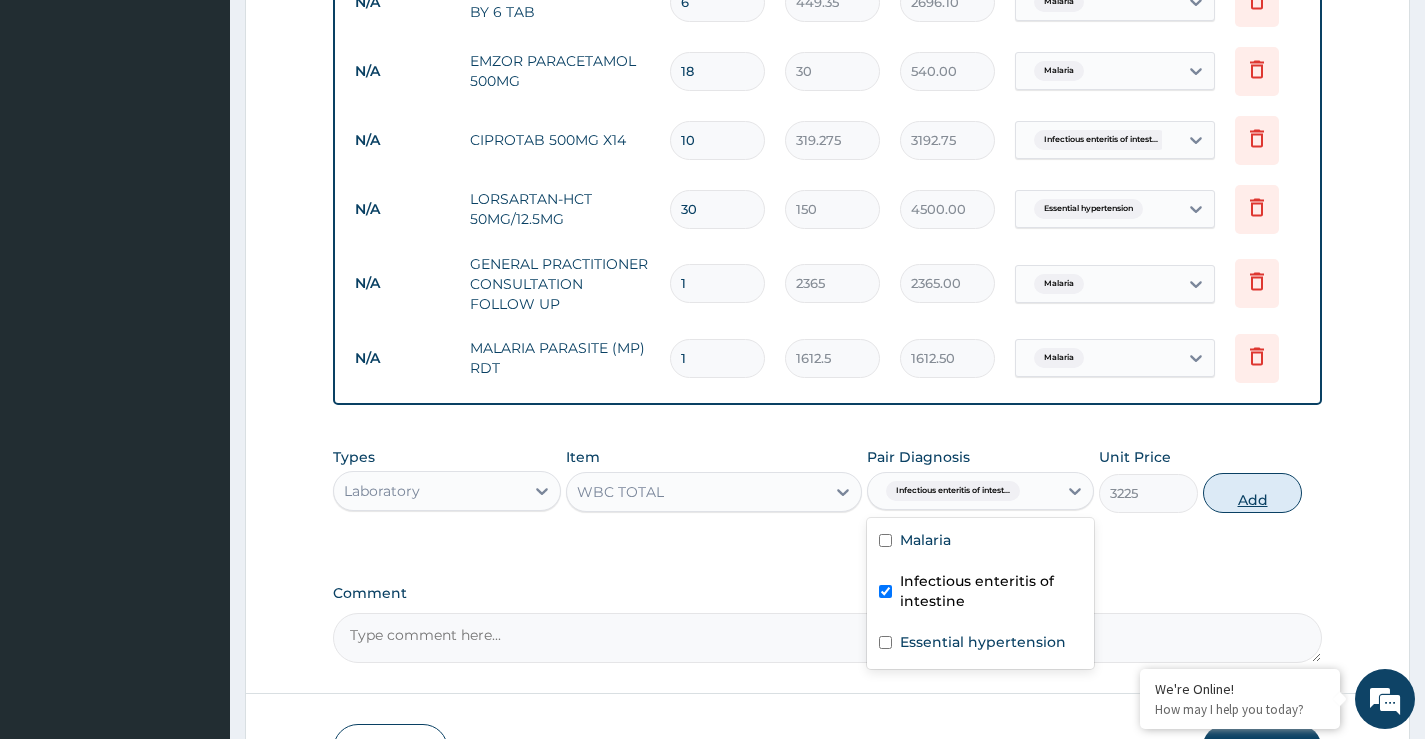 click on "Add" at bounding box center [1252, 493] 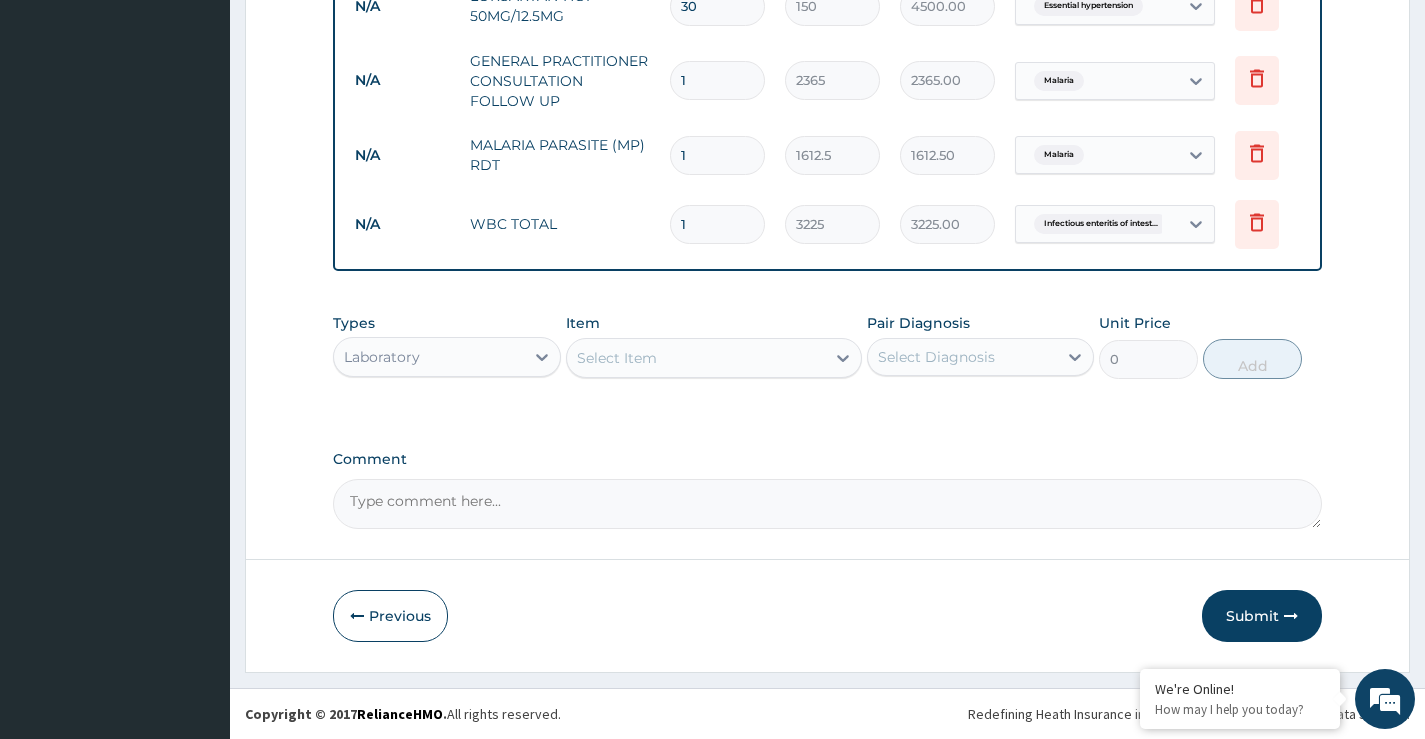 scroll, scrollTop: 1186, scrollLeft: 0, axis: vertical 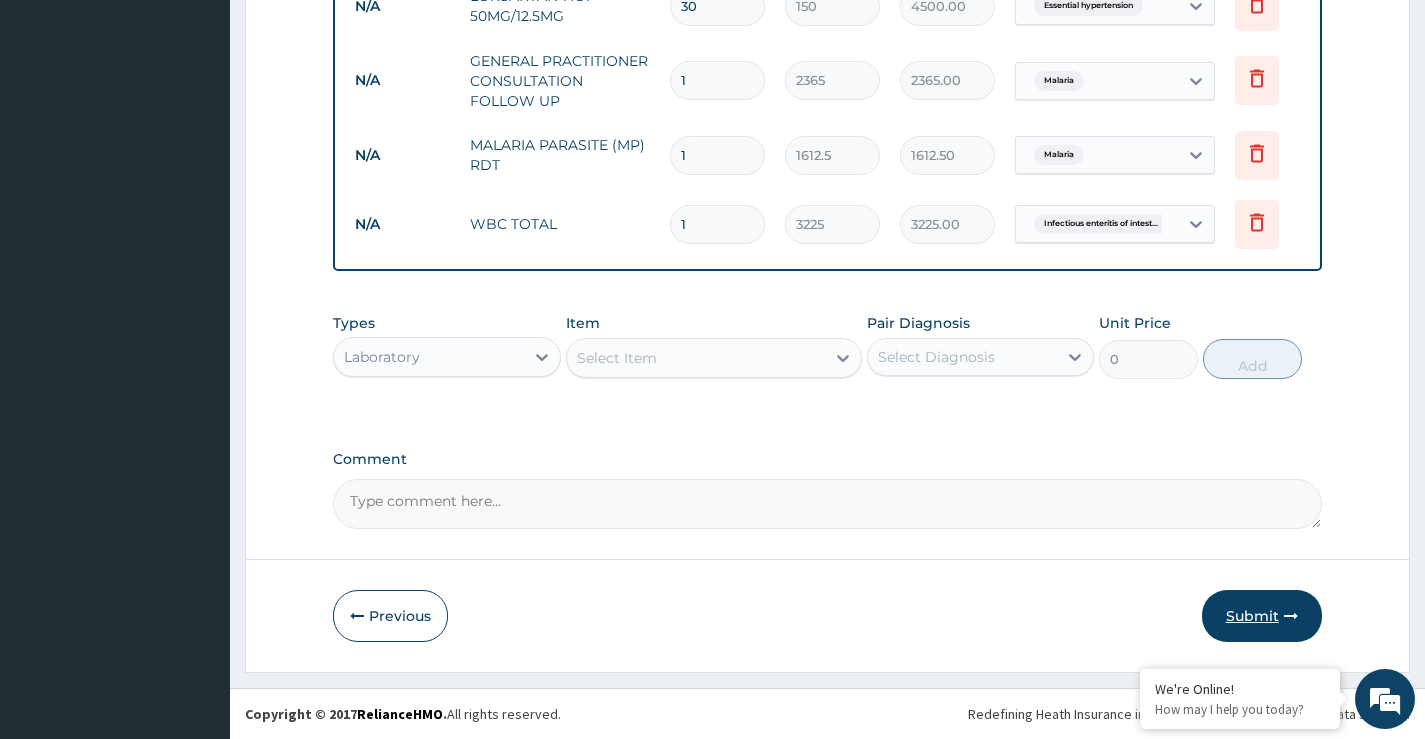 click on "Submit" at bounding box center (1262, 616) 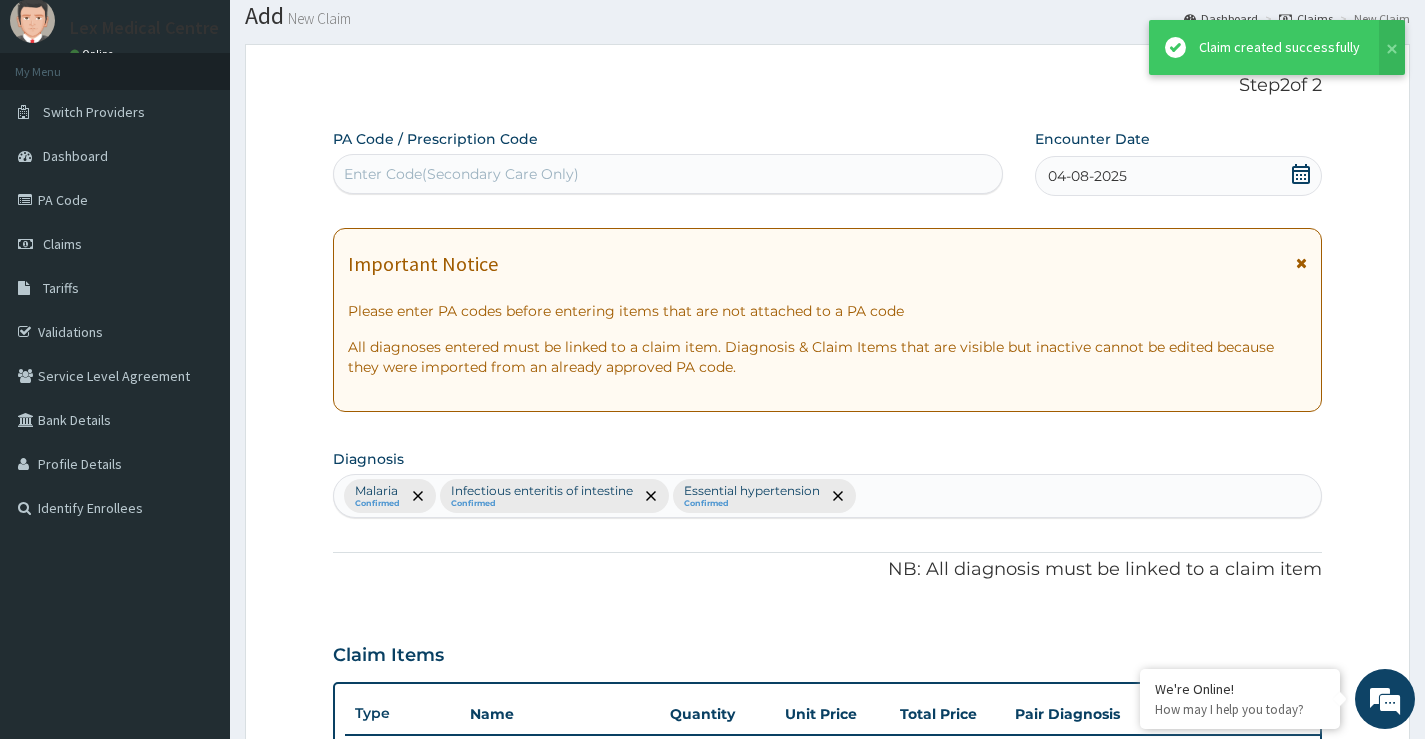 scroll, scrollTop: 1186, scrollLeft: 0, axis: vertical 